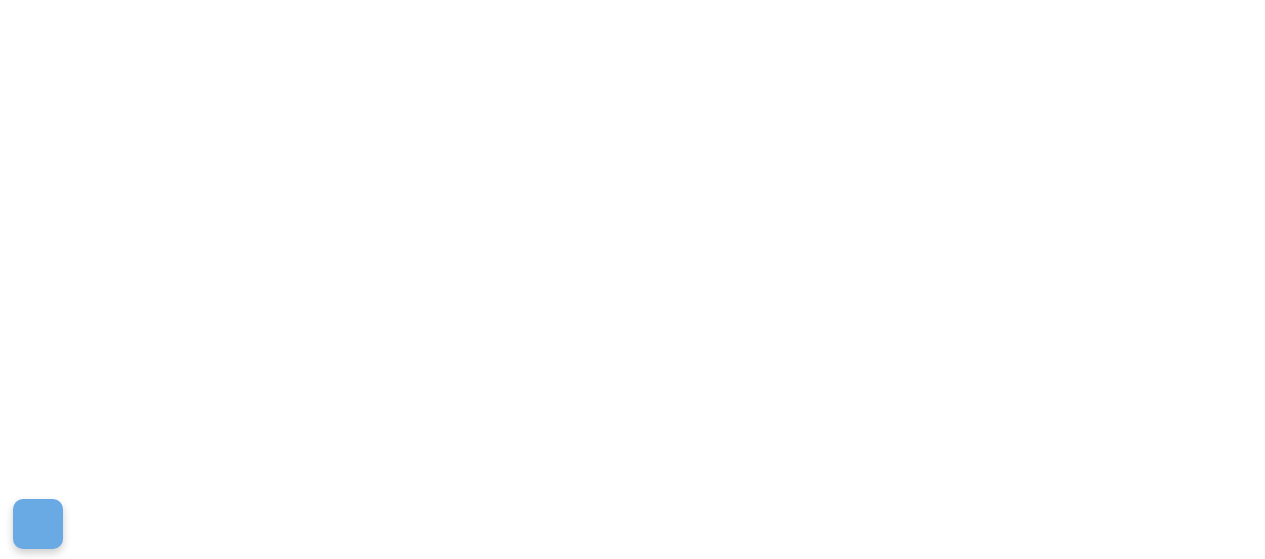 scroll, scrollTop: 0, scrollLeft: 0, axis: both 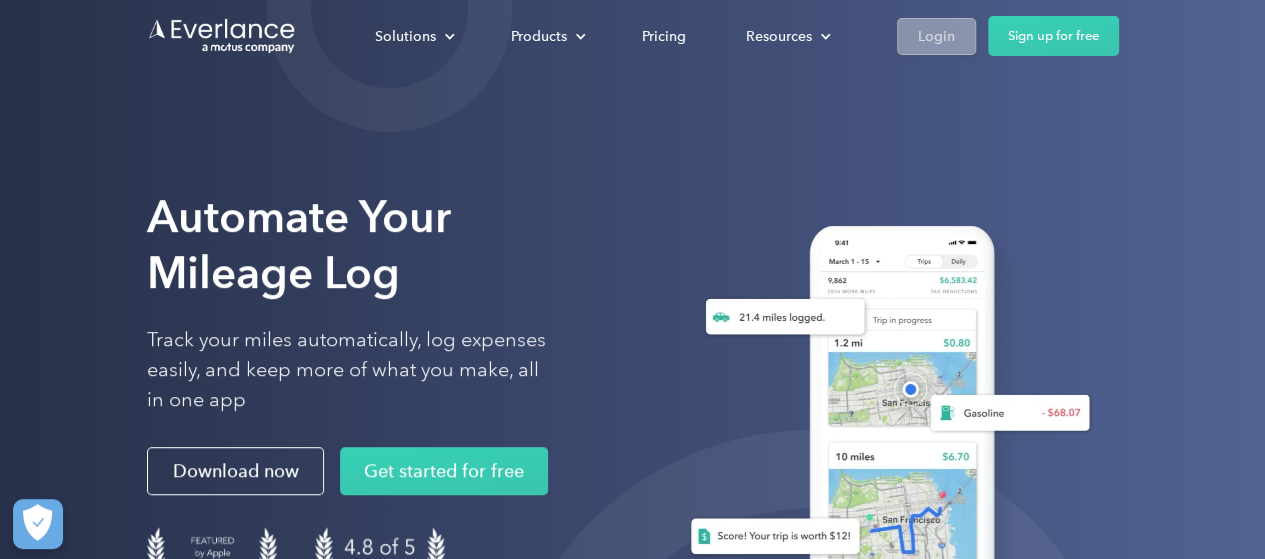 click on "Login" at bounding box center [936, 36] 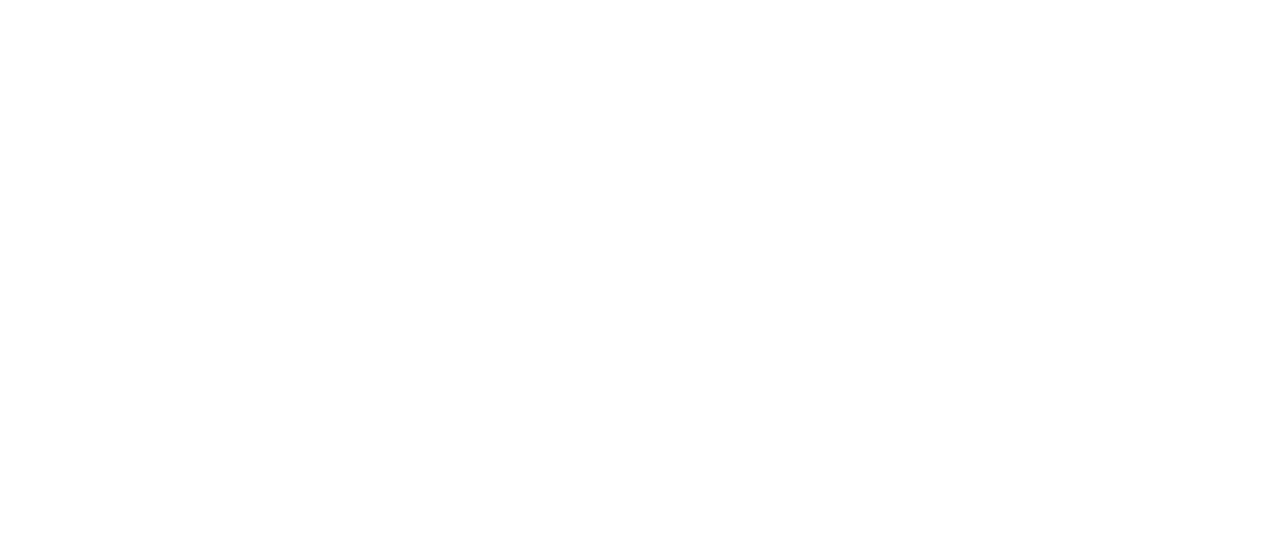 scroll, scrollTop: 0, scrollLeft: 0, axis: both 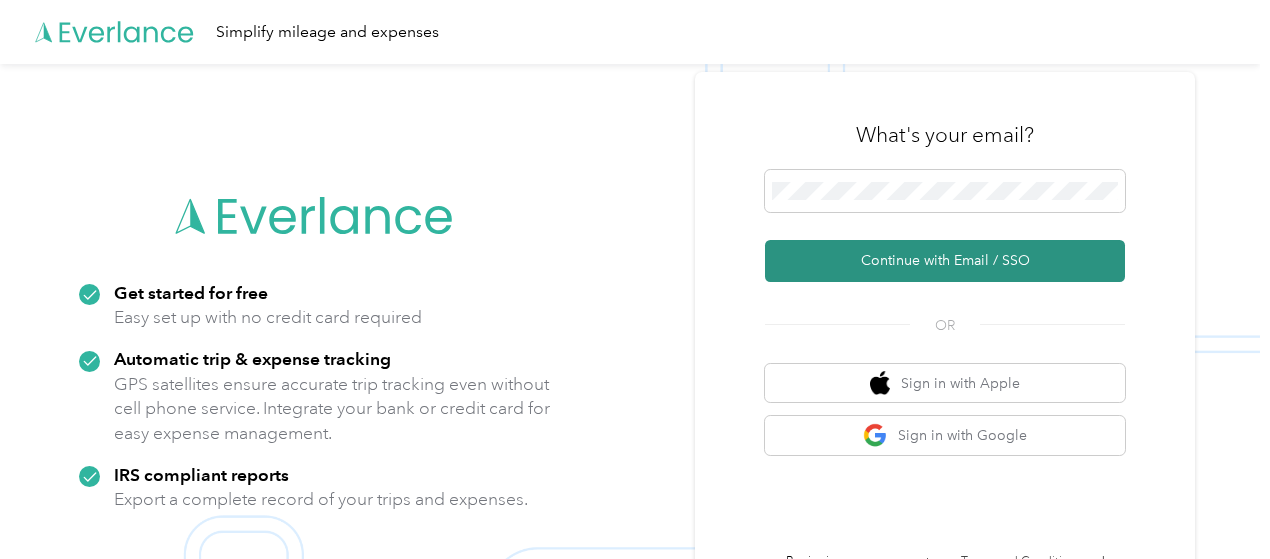click on "Continue with Email / SSO" at bounding box center (945, 261) 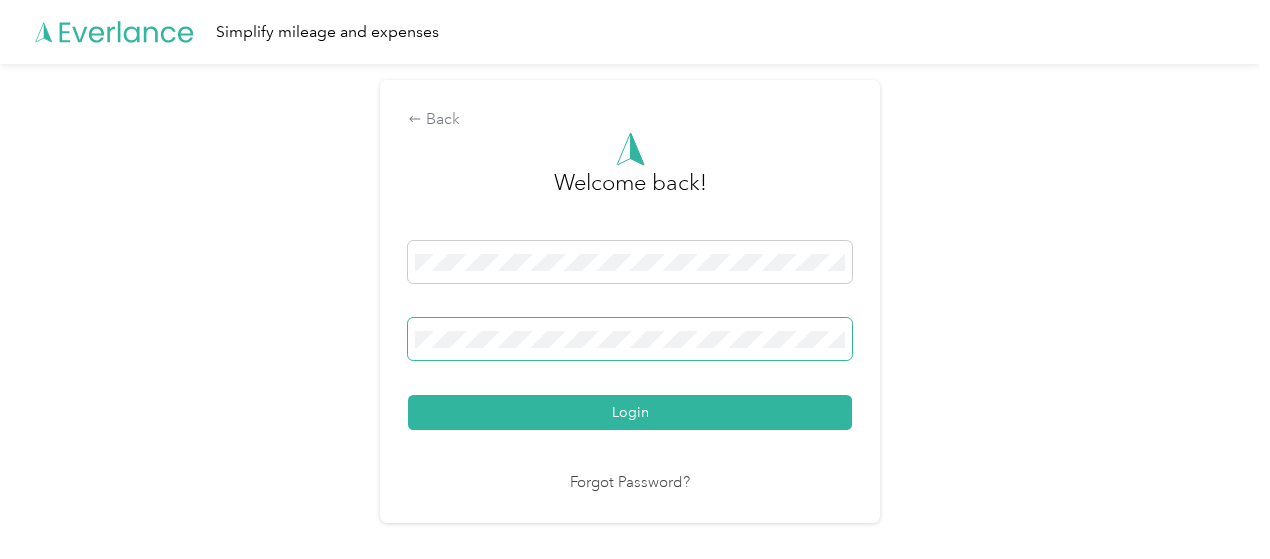 click at bounding box center (630, 339) 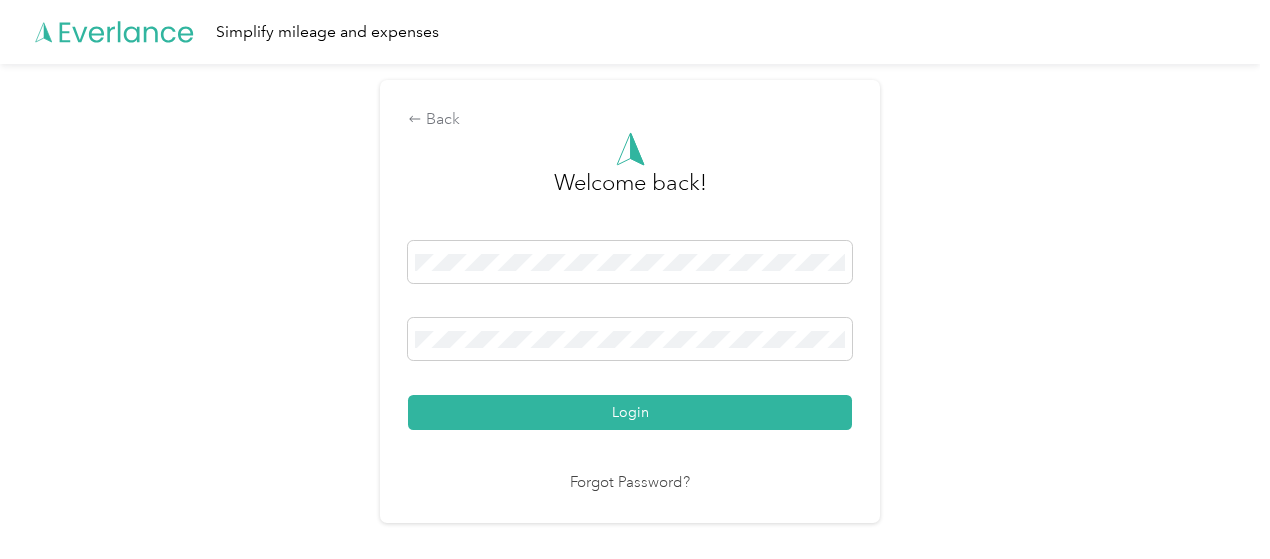 click on "Login" at bounding box center [630, 412] 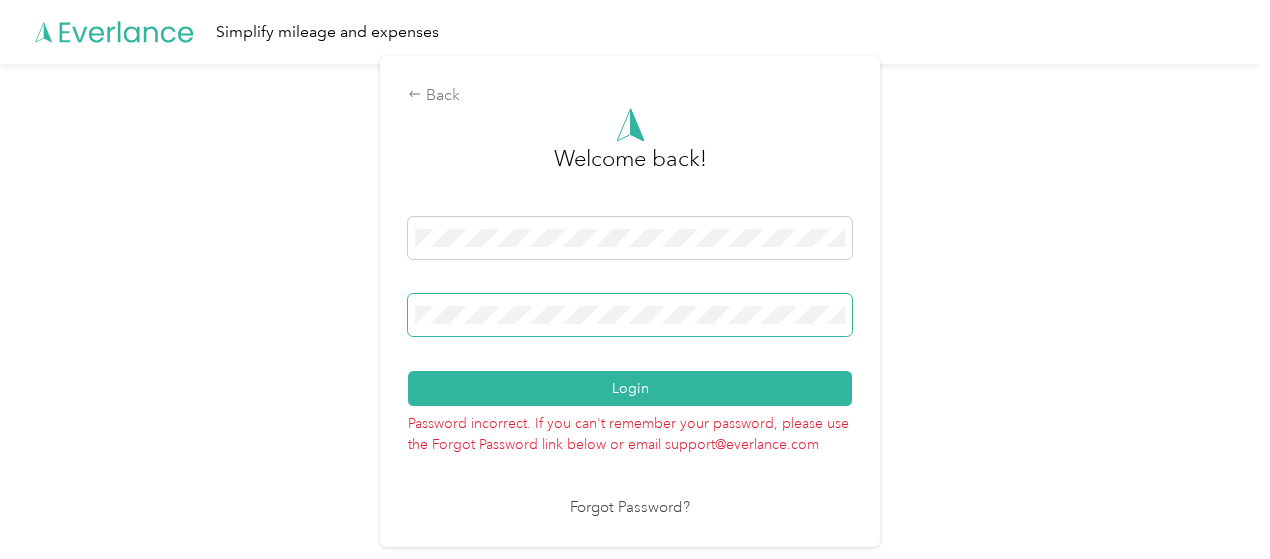 click at bounding box center (630, 315) 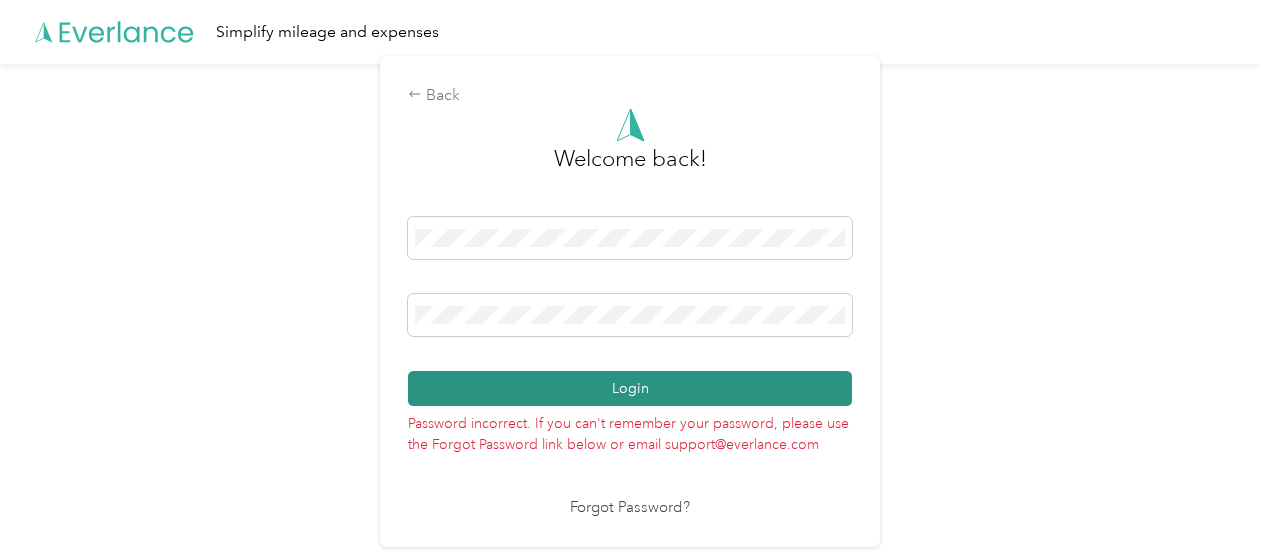 click on "Login" at bounding box center [630, 388] 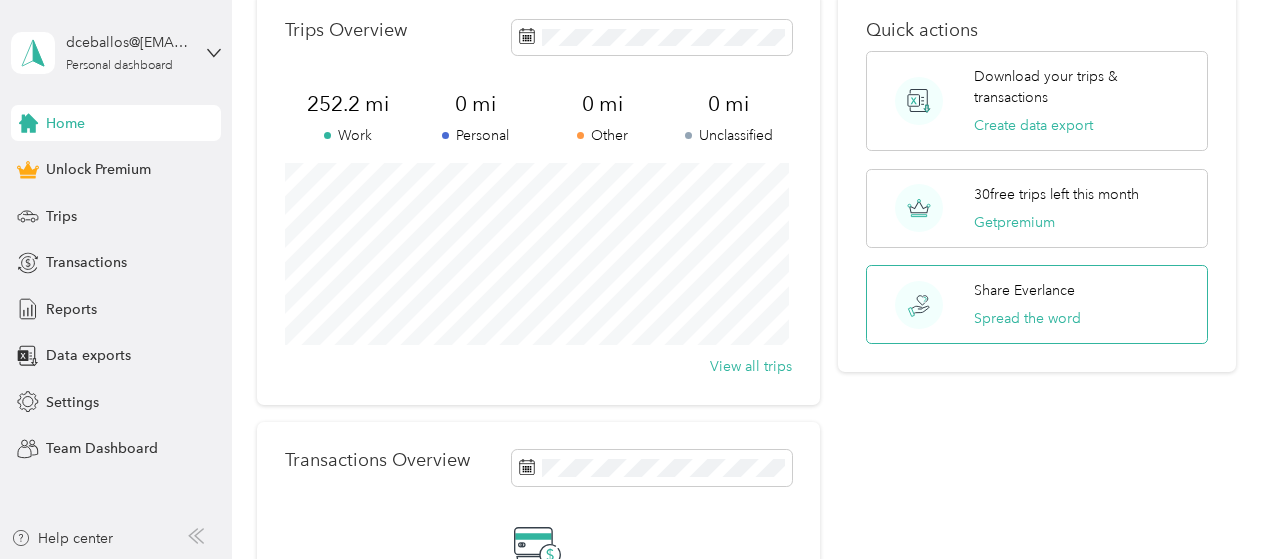 scroll, scrollTop: 0, scrollLeft: 0, axis: both 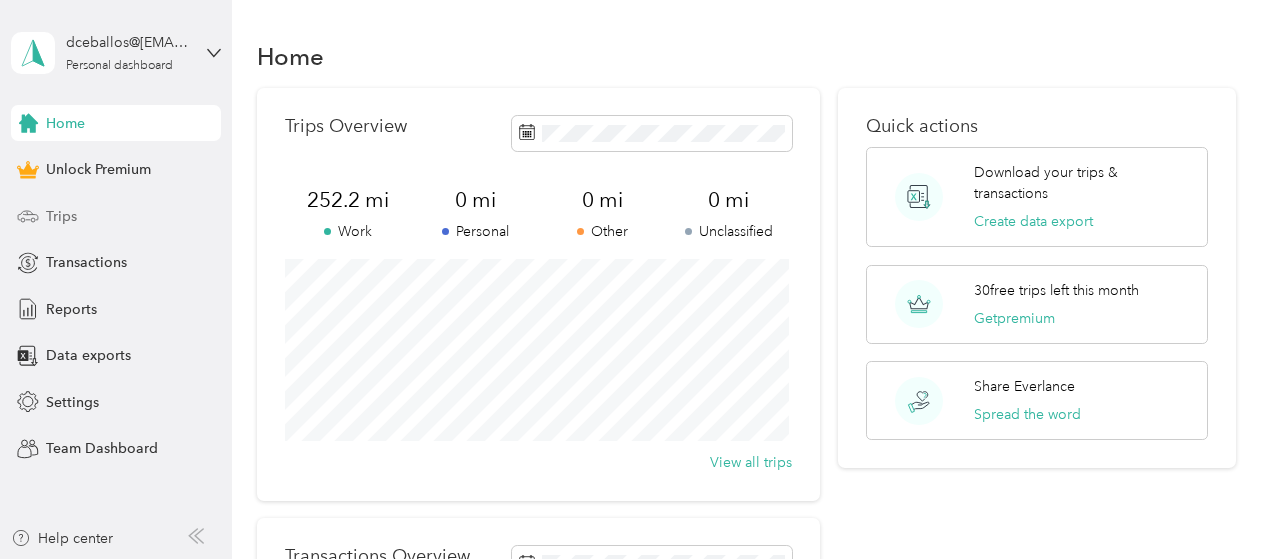 click on "Trips" at bounding box center [61, 216] 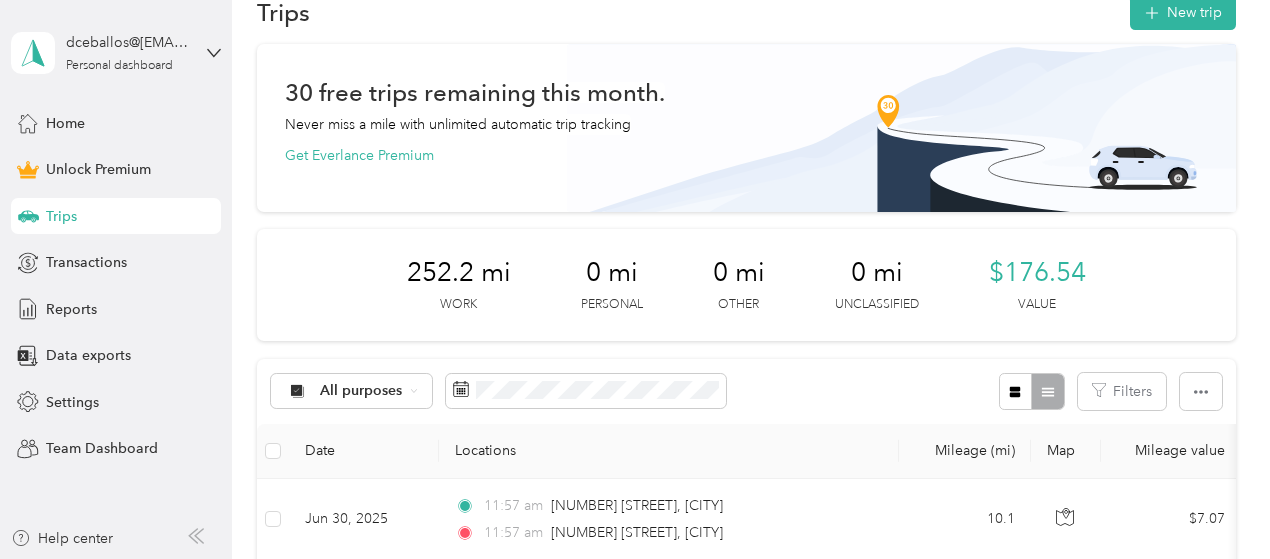 scroll, scrollTop: 0, scrollLeft: 0, axis: both 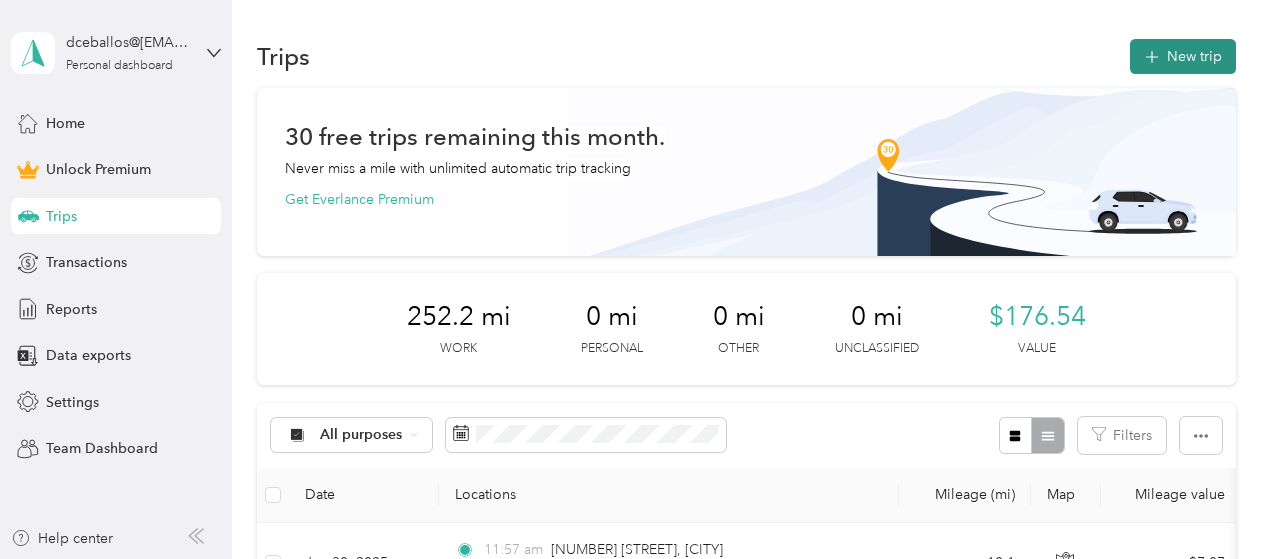 click on "New trip" at bounding box center [1183, 56] 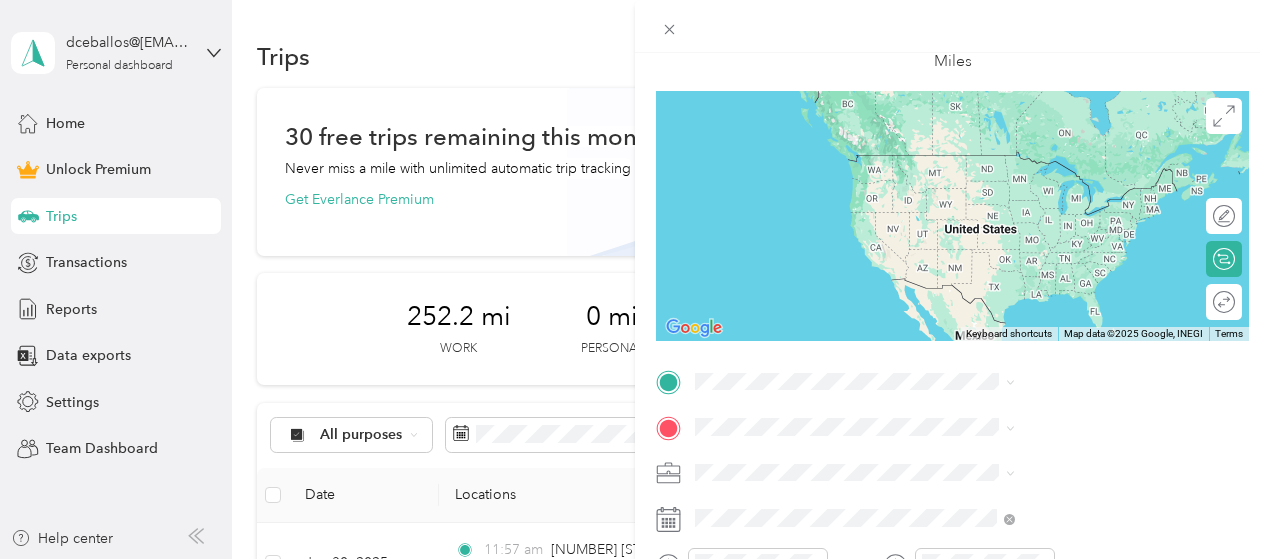 scroll, scrollTop: 200, scrollLeft: 0, axis: vertical 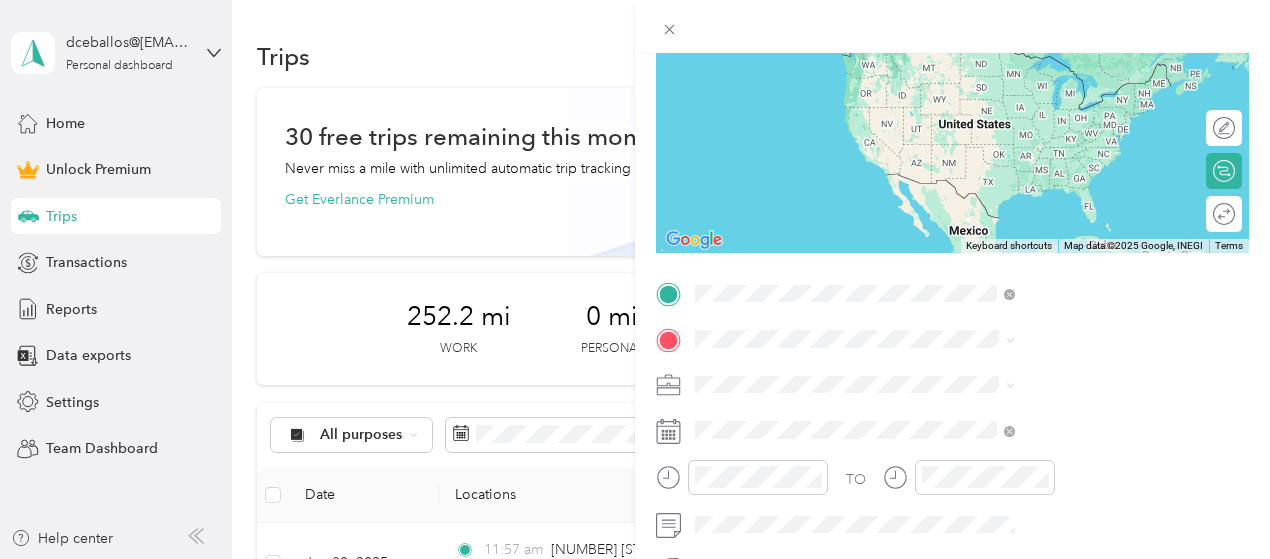 click on "1706 Descanso Avenue
San Marcos, California 92078, United States" at bounding box center (1081, 67) 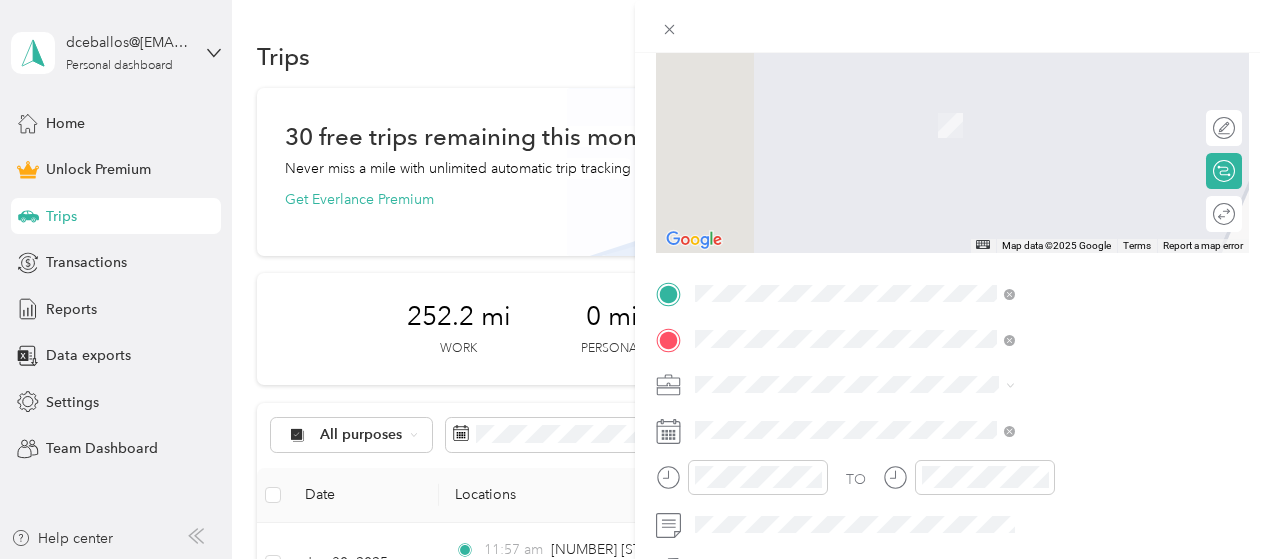 click on "4327 Cassanna Way
Oceanside, California 92057, United States" at bounding box center [1081, 186] 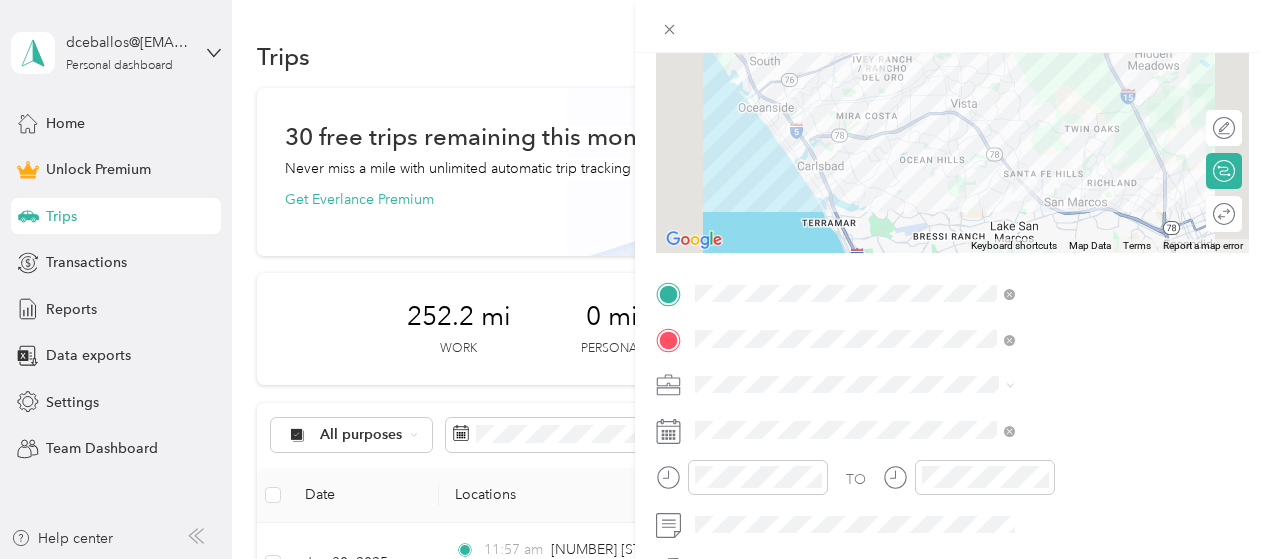 click on "gmwp" at bounding box center (1067, 173) 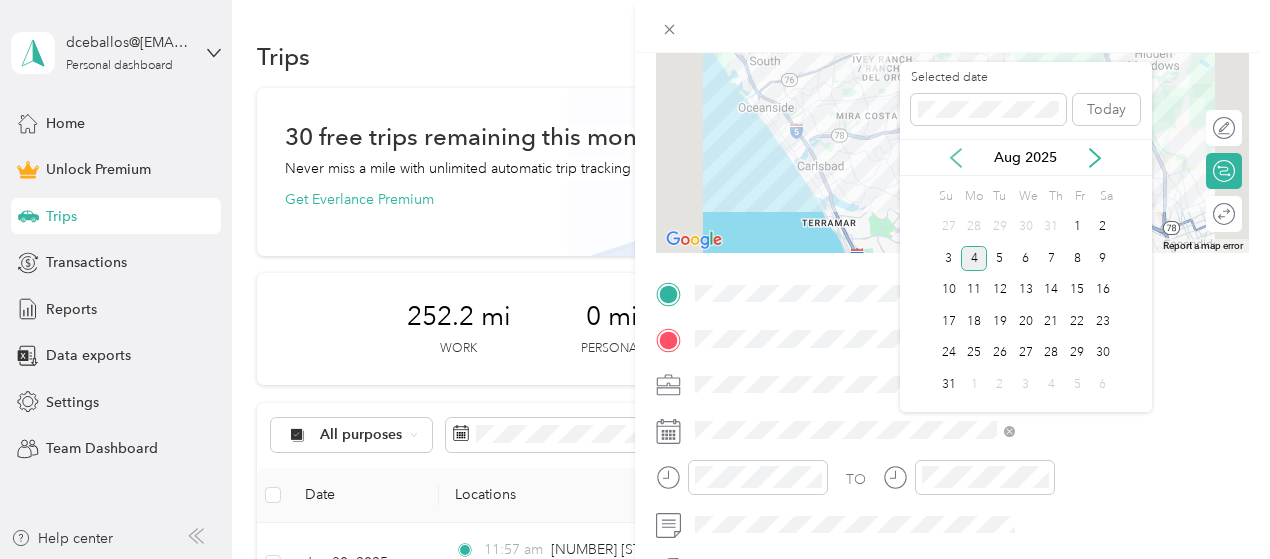 click 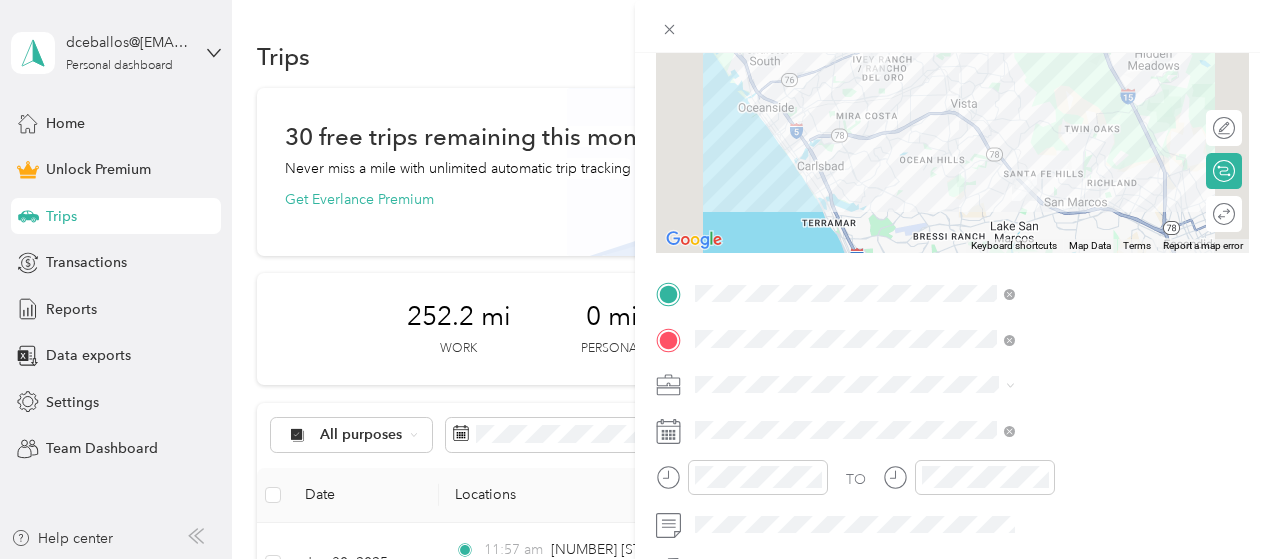 click on "New Trip Save This trip cannot be edited because it is either under review, approved, or paid. Contact your Team Manager to edit it. Miles ← Move left → Move right ↑ Move up ↓ Move down + Zoom in - Zoom out Home Jump left by 75% End Jump right by 75% Page Up Jump up by 75% Page Down Jump down by 75% Keyboard shortcuts Map Data Map data ©2025 Google, INEGI Map data ©2025 Google, INEGI 5 km  Click to toggle between metric and imperial units Terms Report a map error Edit route Calculate route Round trip TO Add photo" at bounding box center (635, 279) 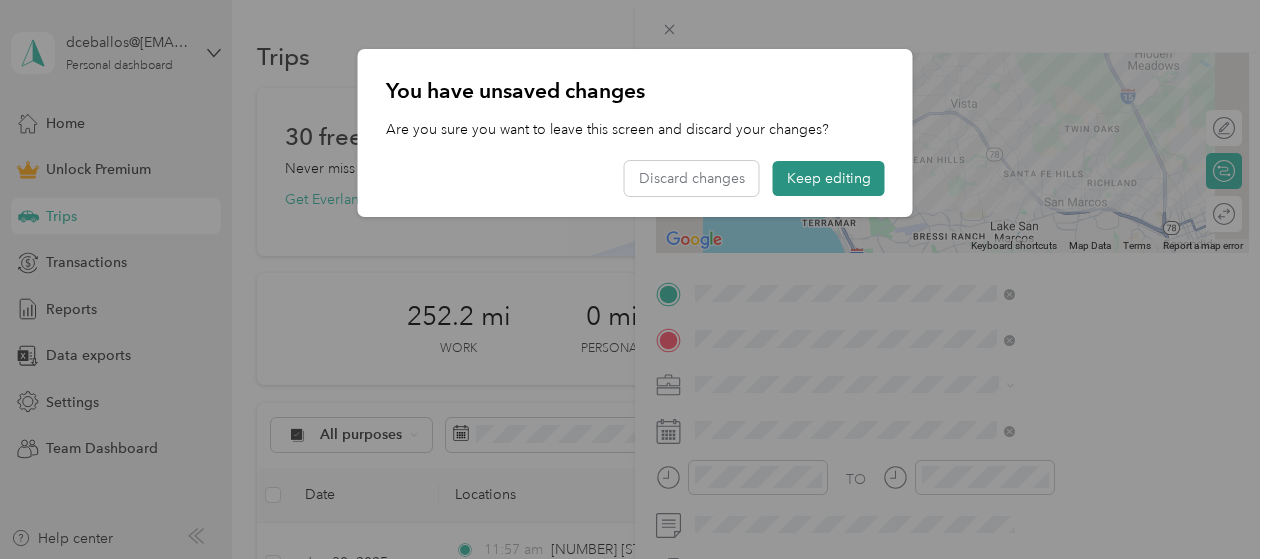 click on "Keep editing" at bounding box center [829, 178] 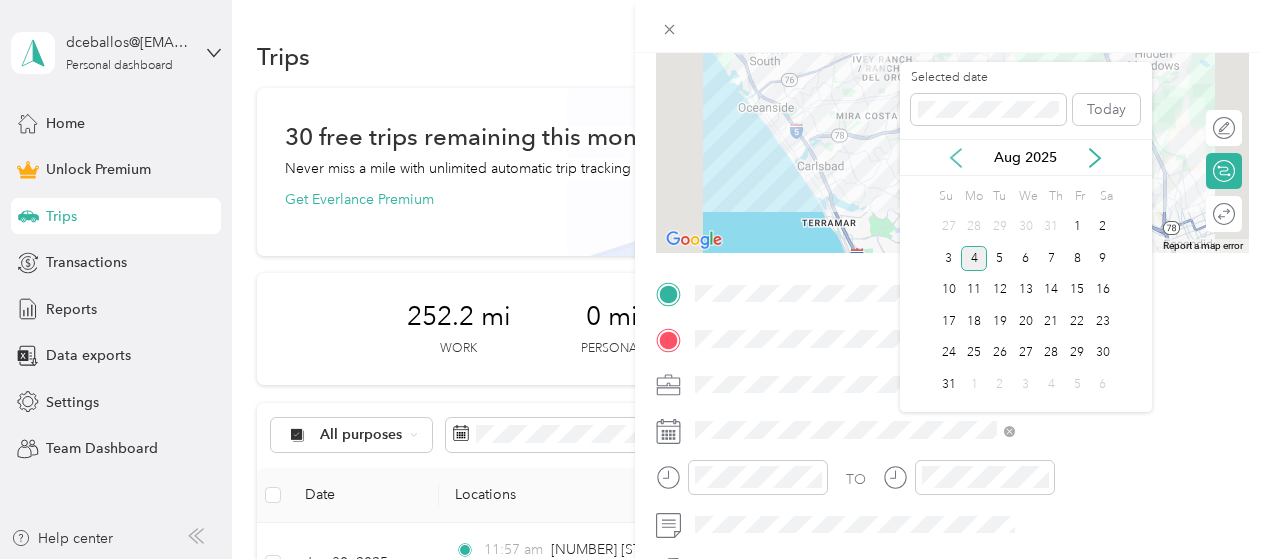 click 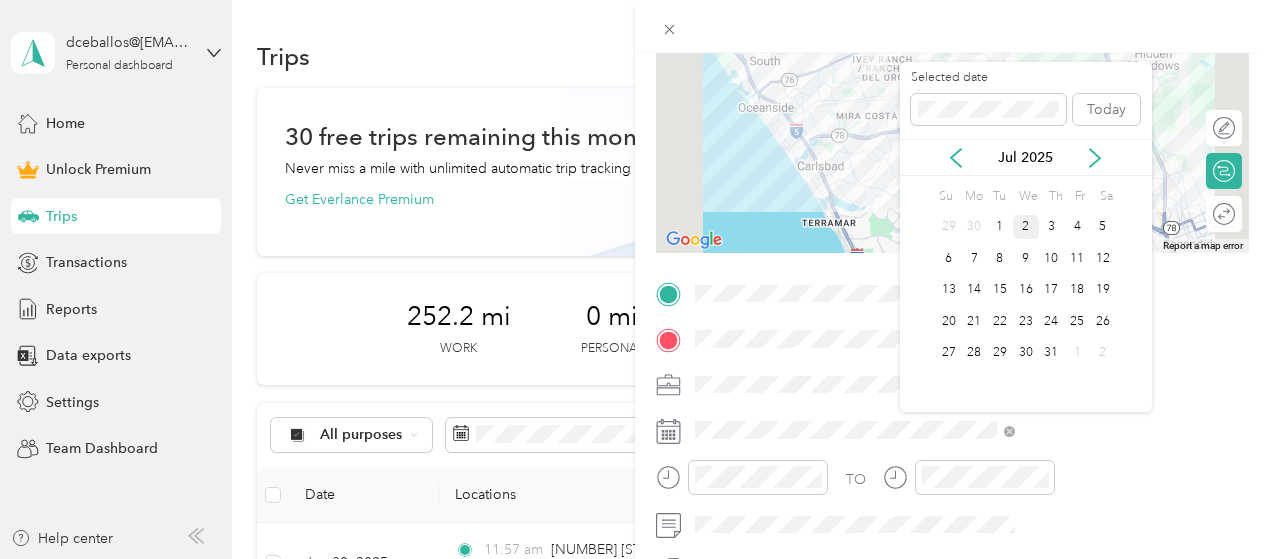 click on "2" at bounding box center (1026, 227) 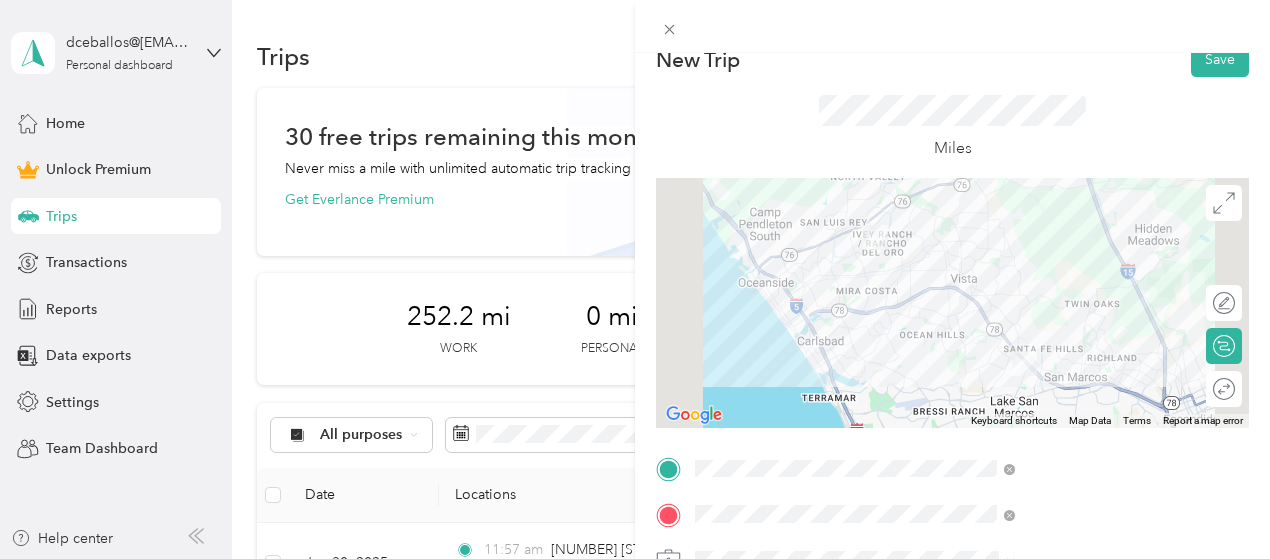 scroll, scrollTop: 0, scrollLeft: 0, axis: both 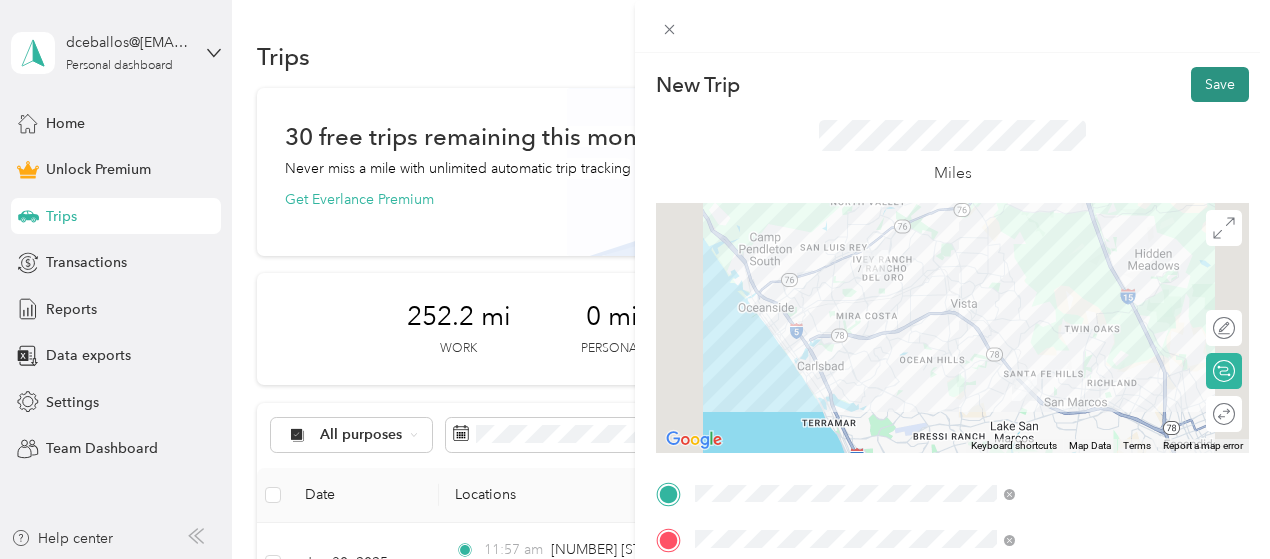 click on "Save" at bounding box center [1220, 84] 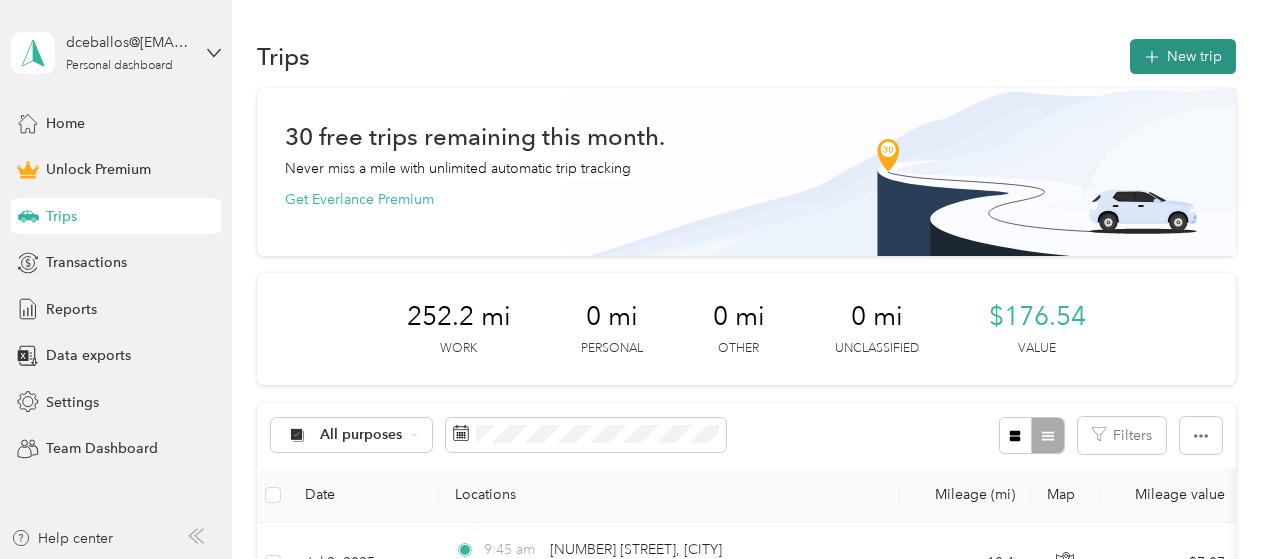 click on "New trip" at bounding box center [1183, 56] 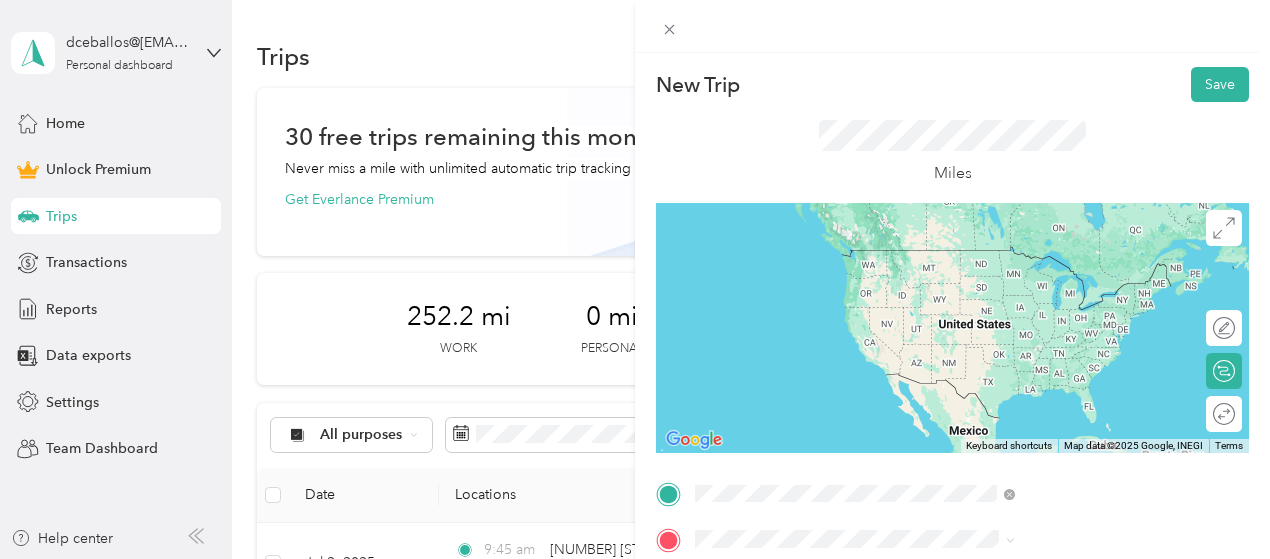 click on "1706 Descanso Avenue
San Marcos, California 92078, United States" at bounding box center (1081, 267) 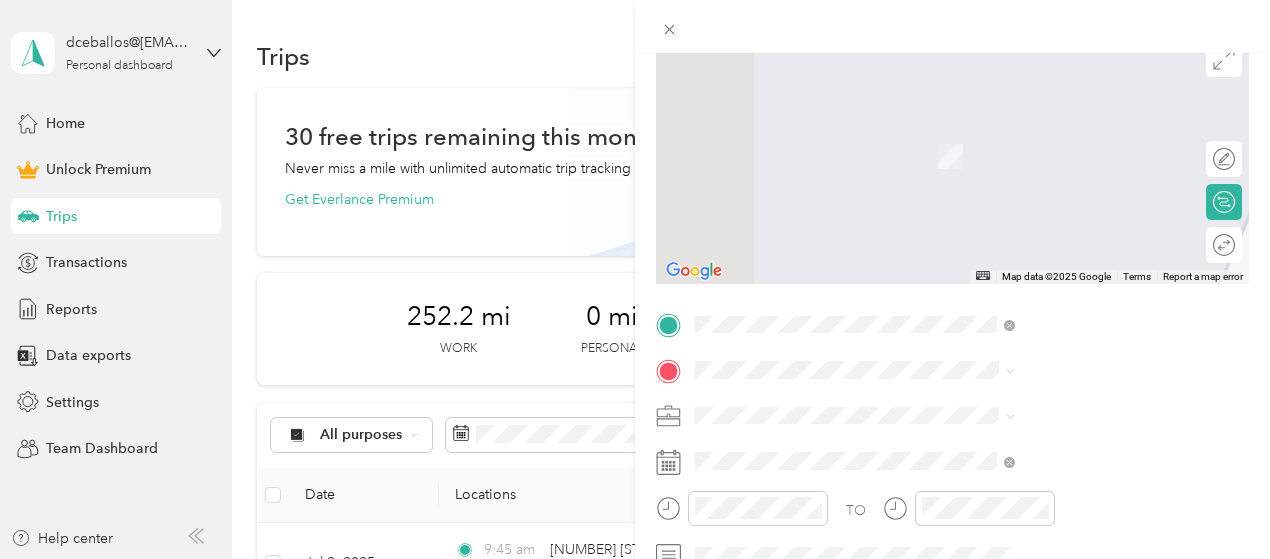 scroll, scrollTop: 200, scrollLeft: 0, axis: vertical 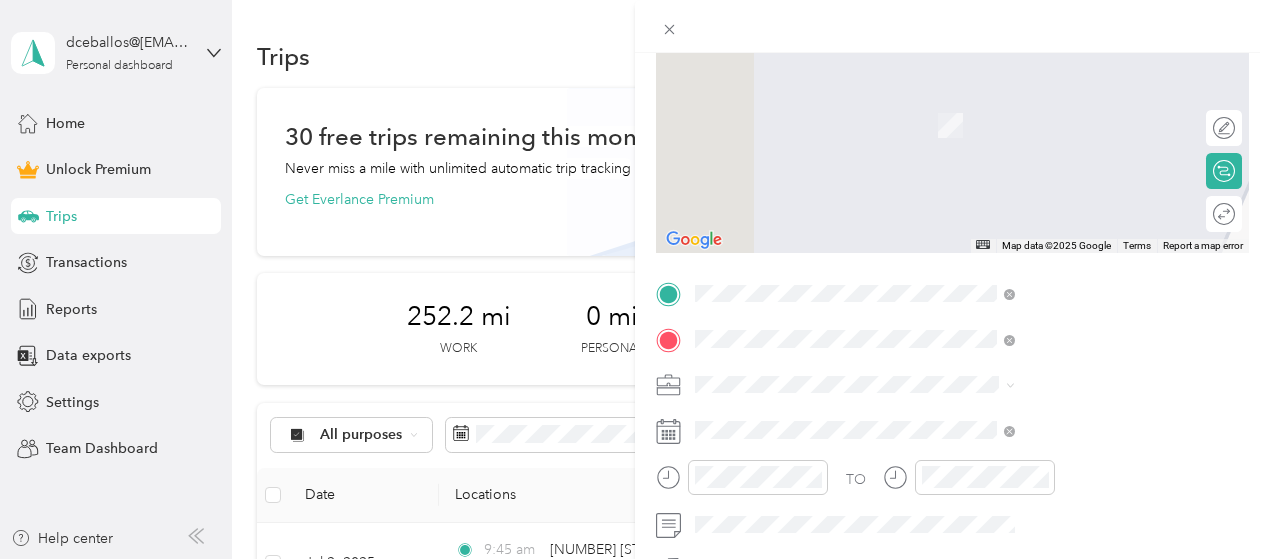 click on "414 North Santa Fe Avenue
Vista, California 92083, United States" at bounding box center [1081, 281] 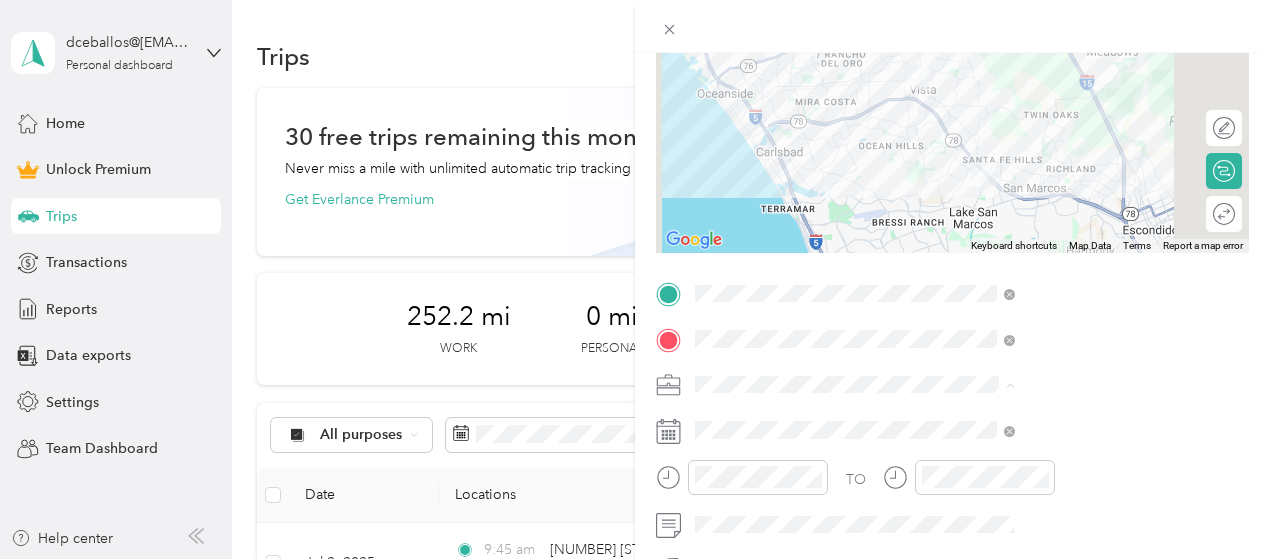 click on "gmwp" at bounding box center [1067, 174] 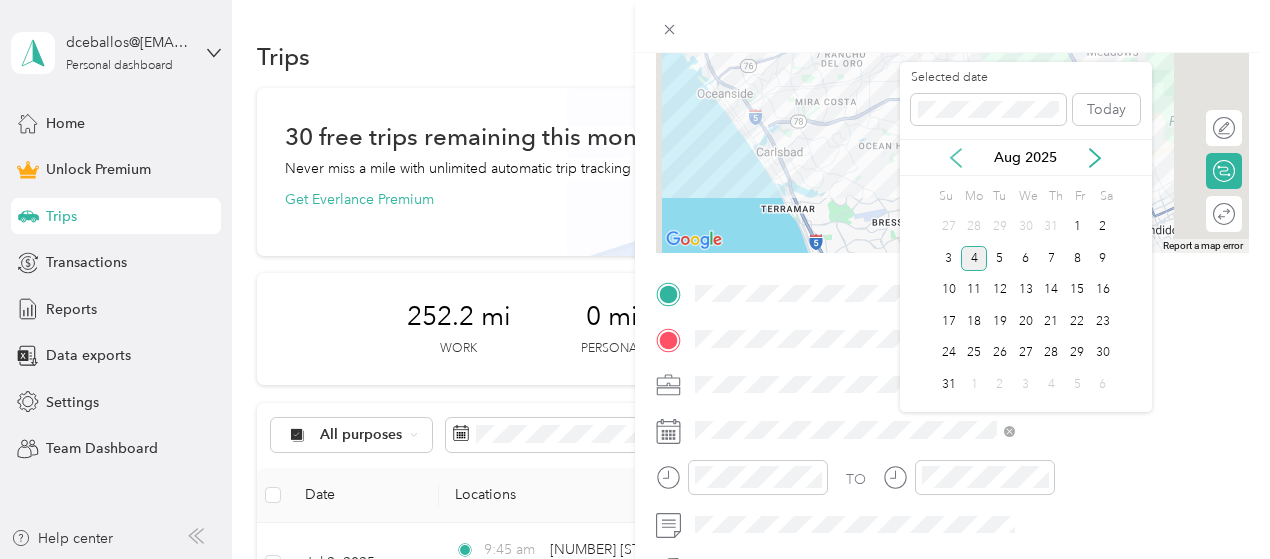 click 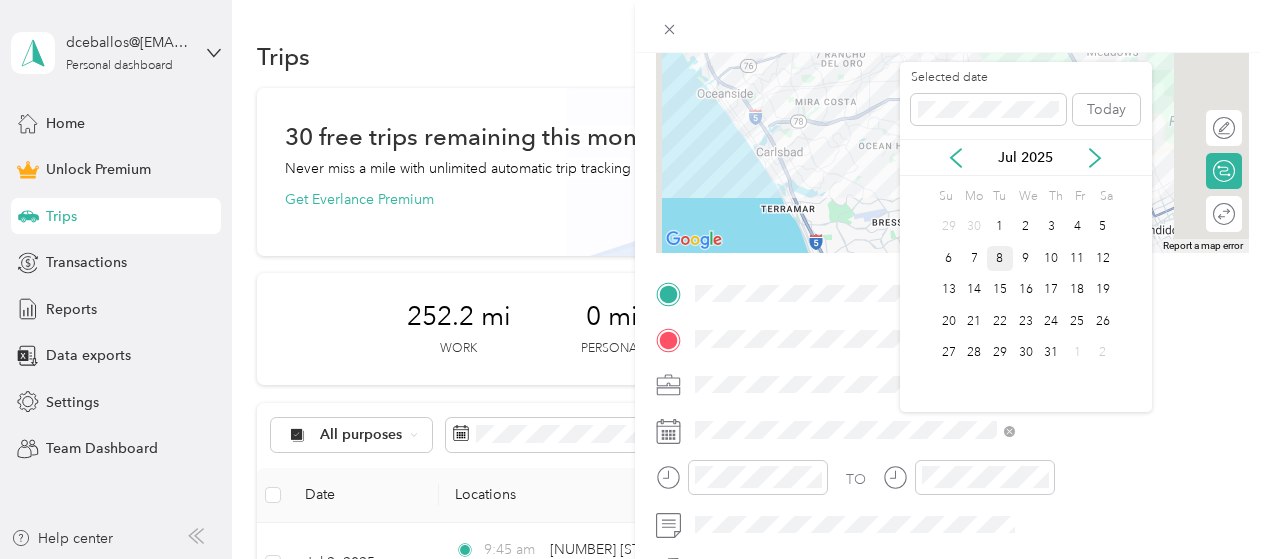 click on "8" at bounding box center [1000, 258] 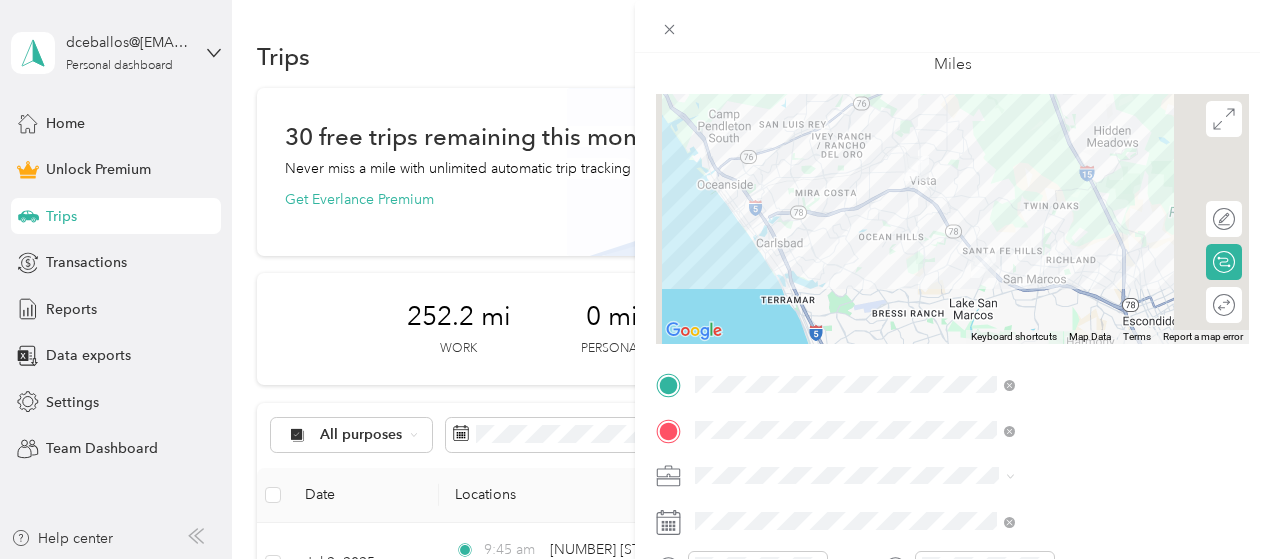 scroll, scrollTop: 0, scrollLeft: 0, axis: both 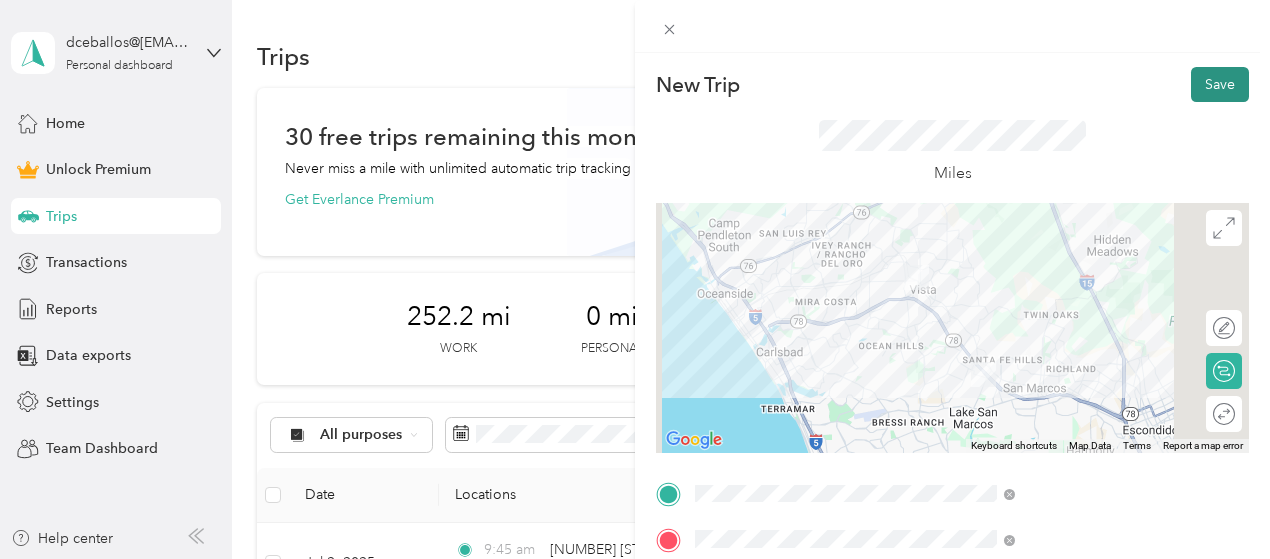 click on "Save" at bounding box center [1220, 84] 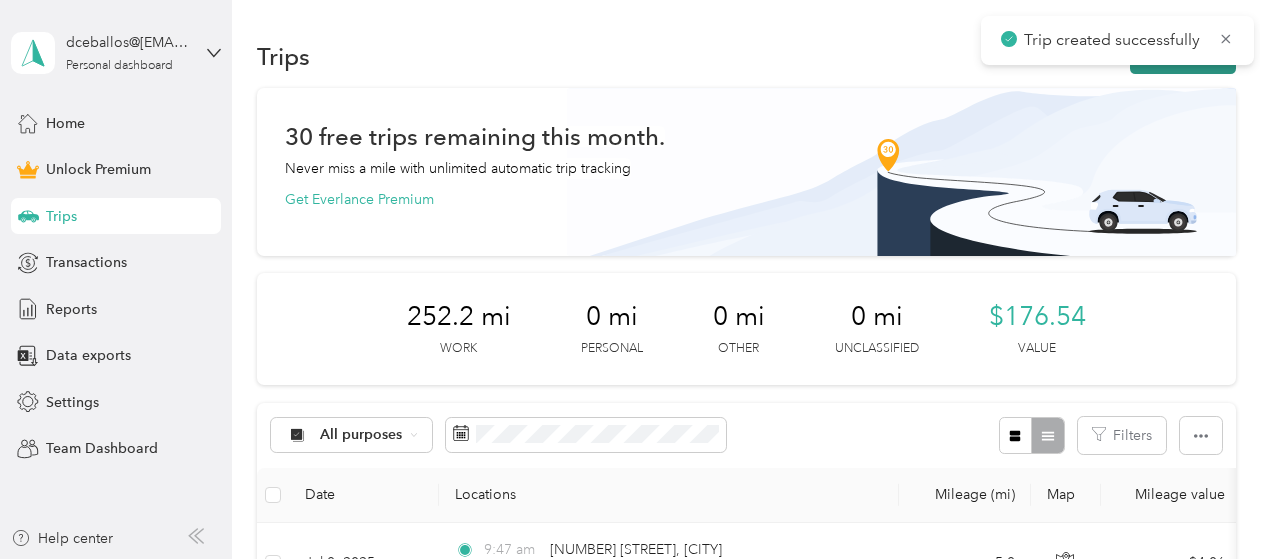 click 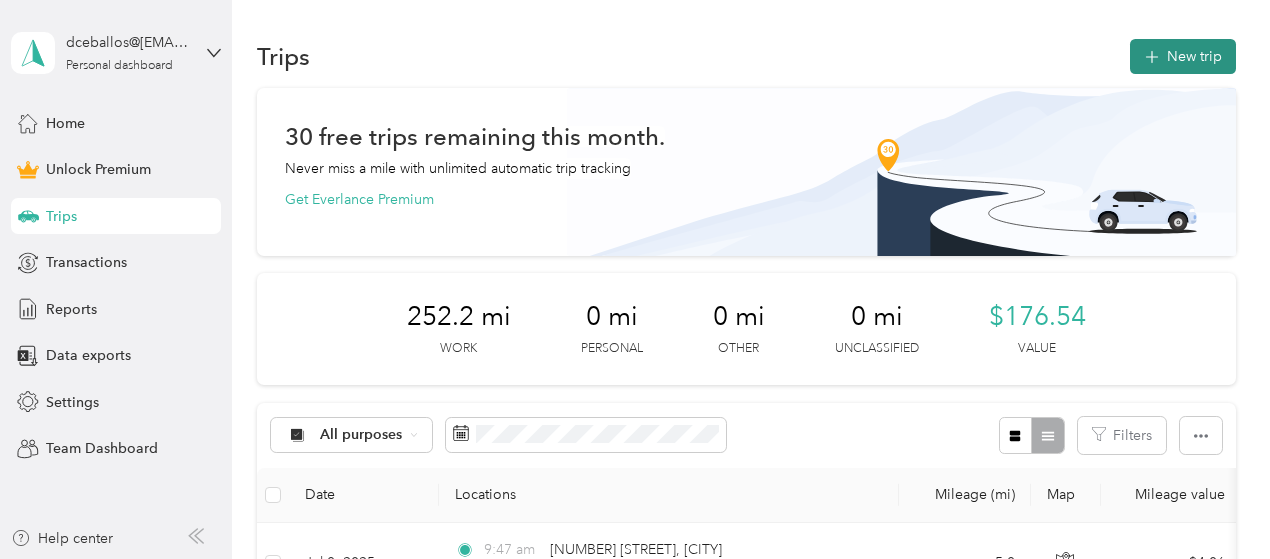 click on "New trip" at bounding box center (1183, 56) 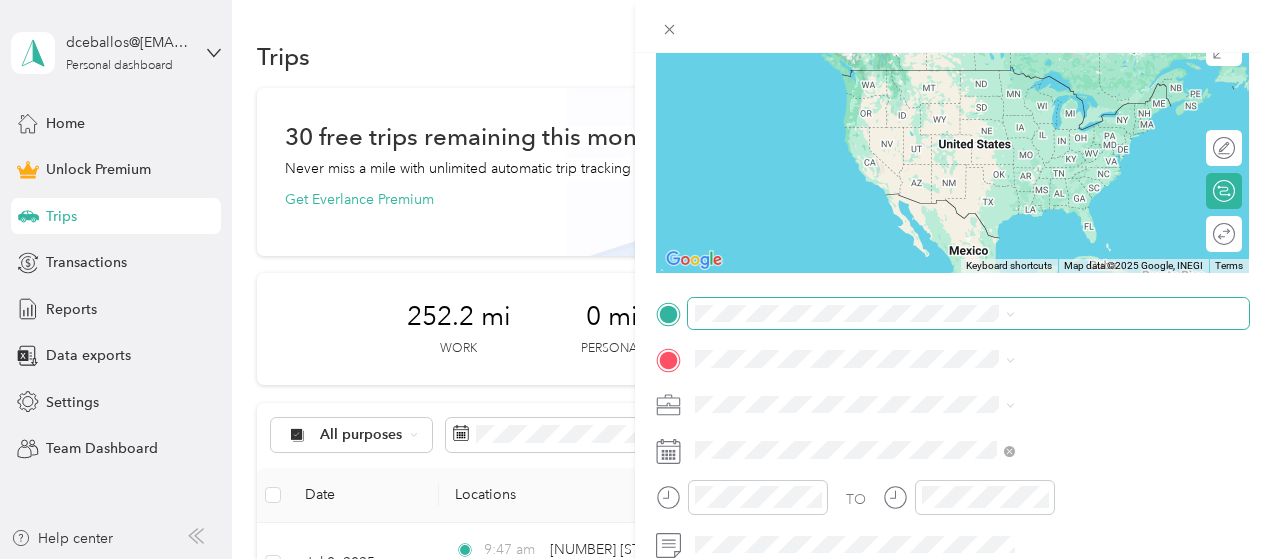 scroll, scrollTop: 200, scrollLeft: 0, axis: vertical 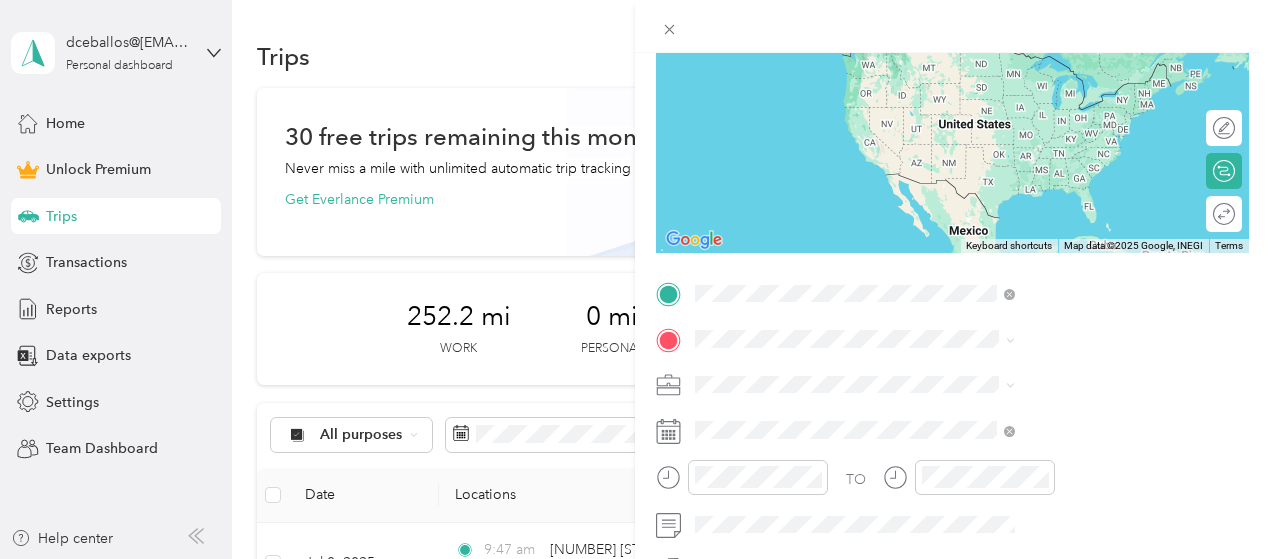 click on "414 North Santa Fe Avenue
Vista, California 92083, United States" at bounding box center (1081, 214) 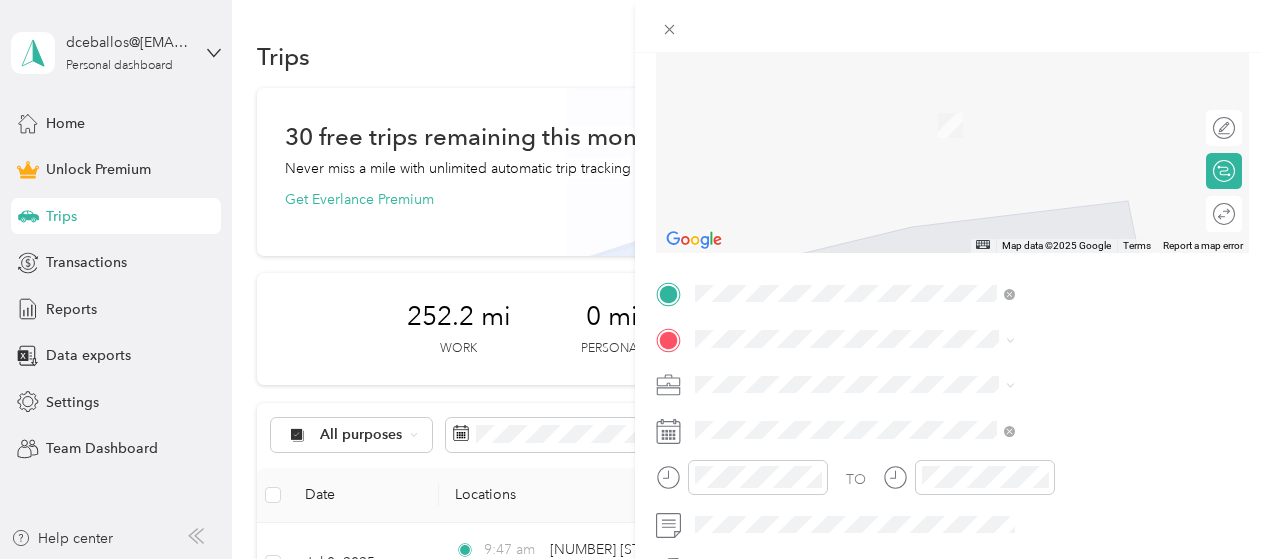 click on "2010 West San Marcos Boulevard
San Marcos, California 92078, United States" at bounding box center [1081, 184] 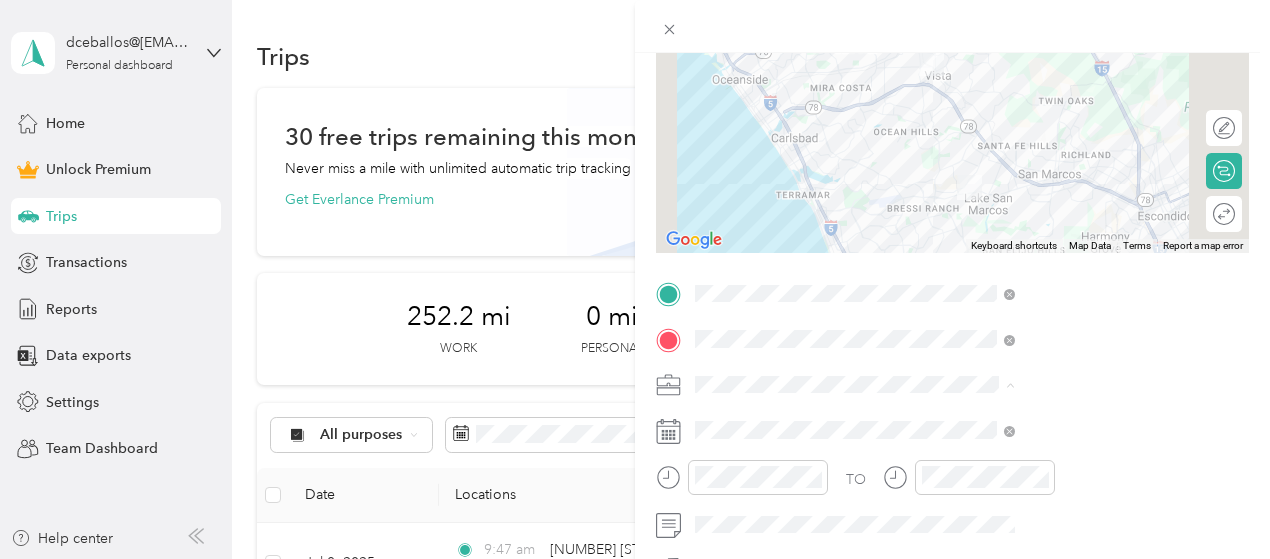 click on "gmwp" at bounding box center (1067, 174) 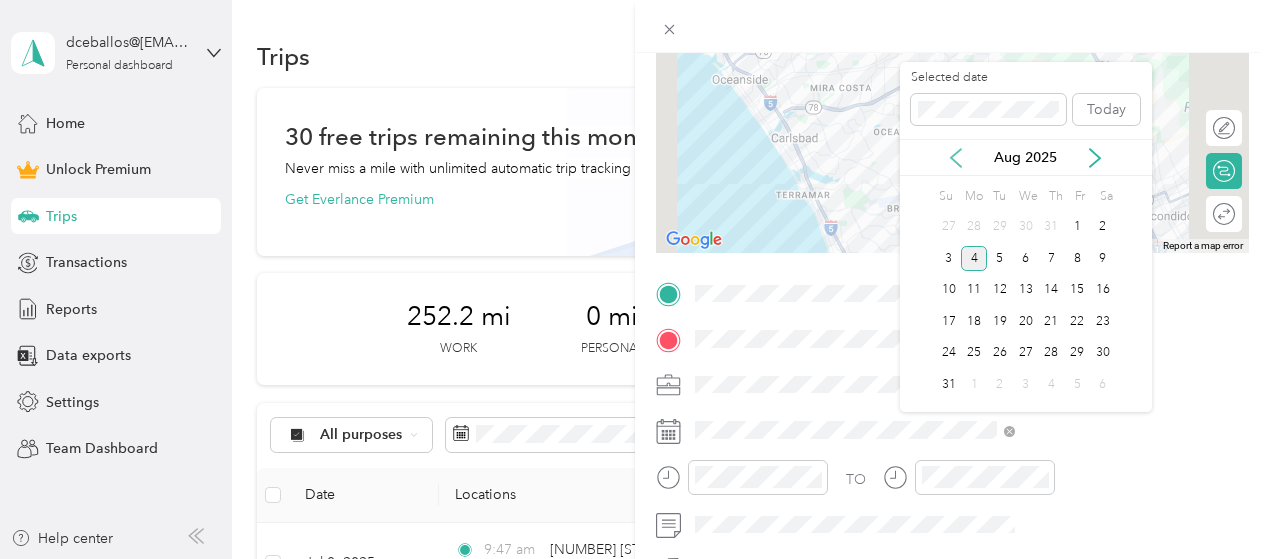 click 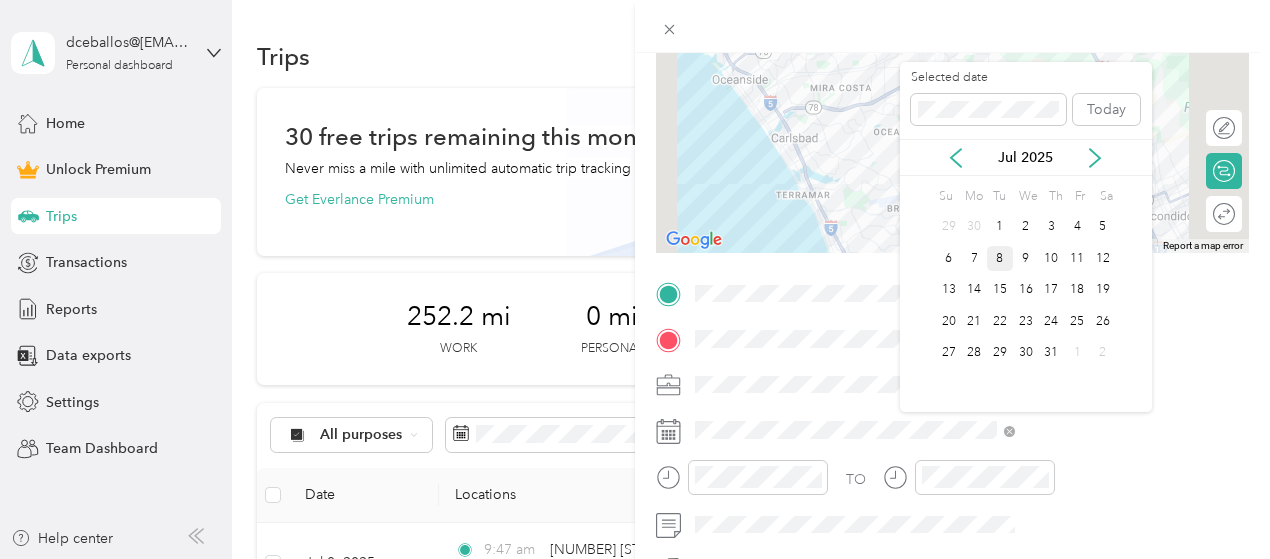 click on "8" at bounding box center [1000, 258] 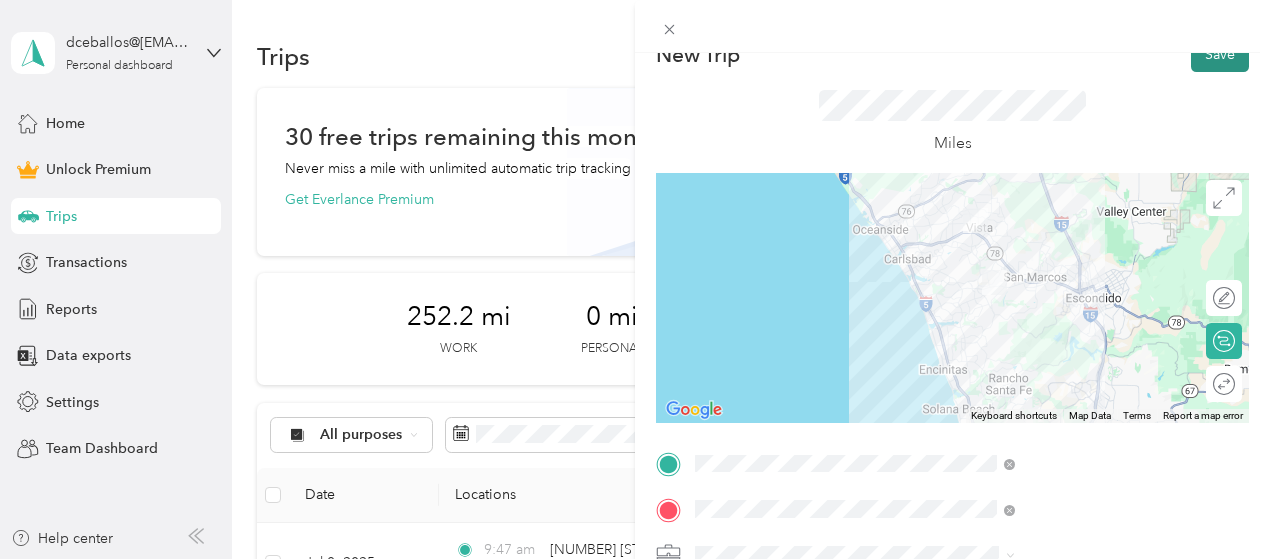 scroll, scrollTop: 0, scrollLeft: 0, axis: both 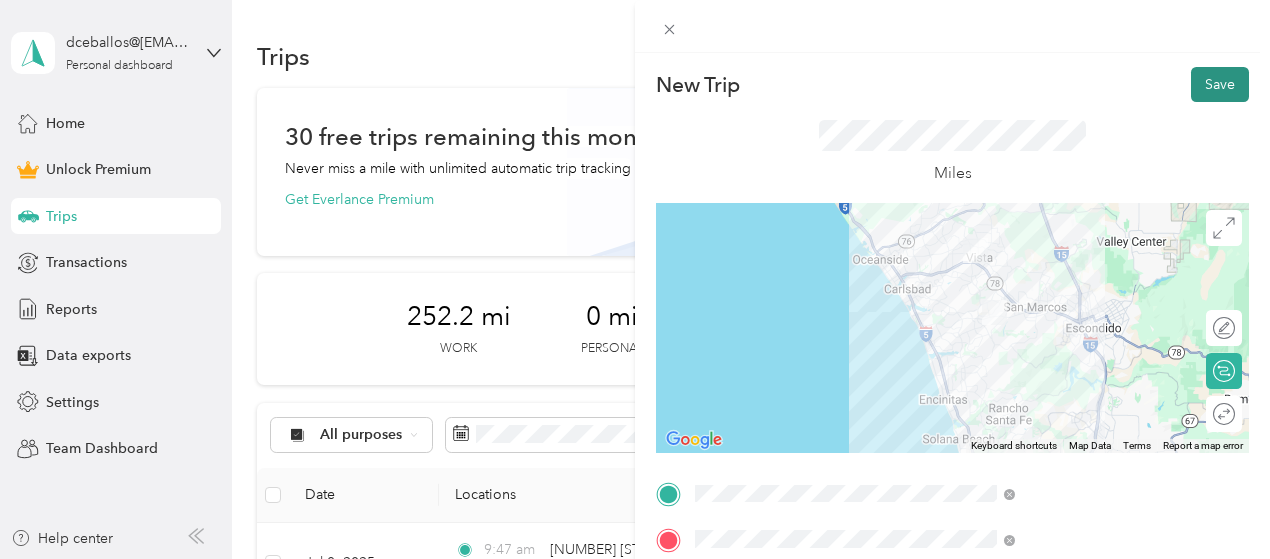 click on "Save" at bounding box center (1220, 84) 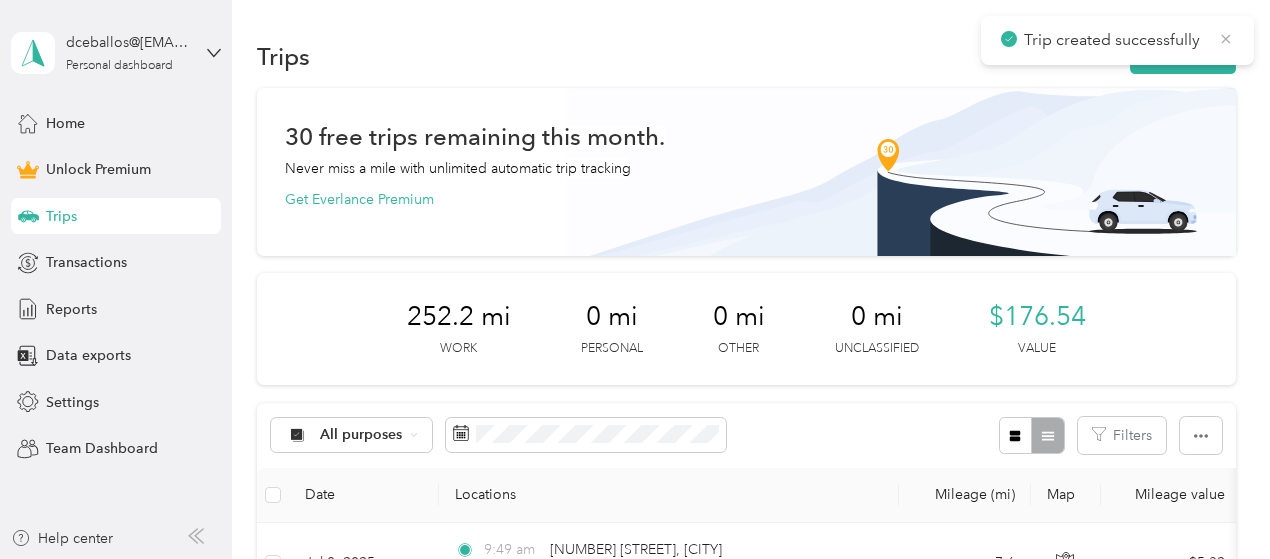 click 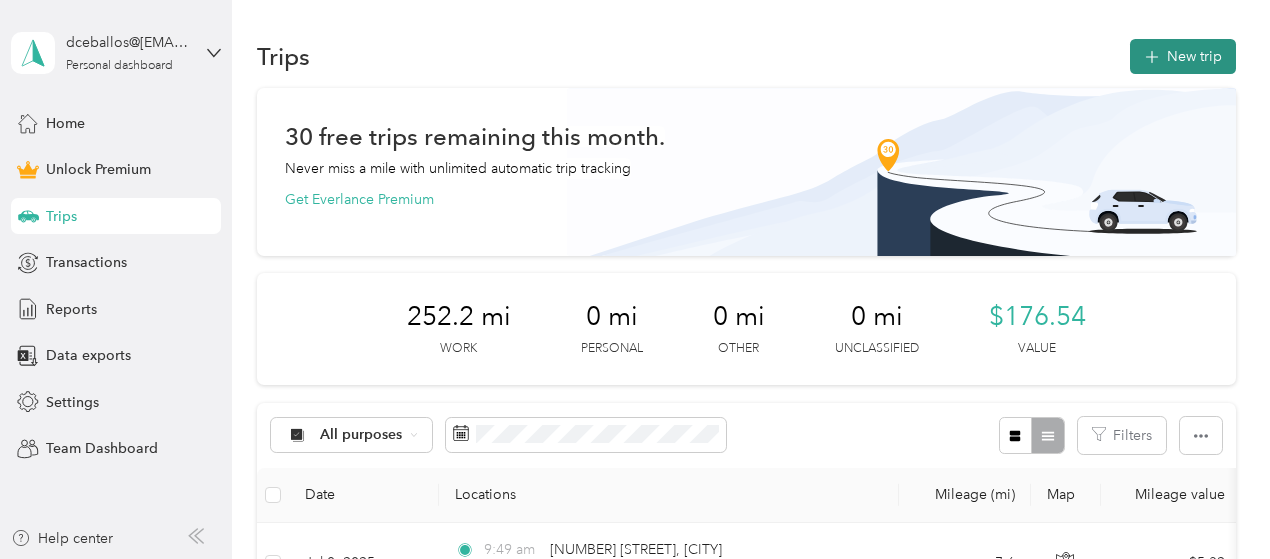 click on "New trip" at bounding box center (1183, 56) 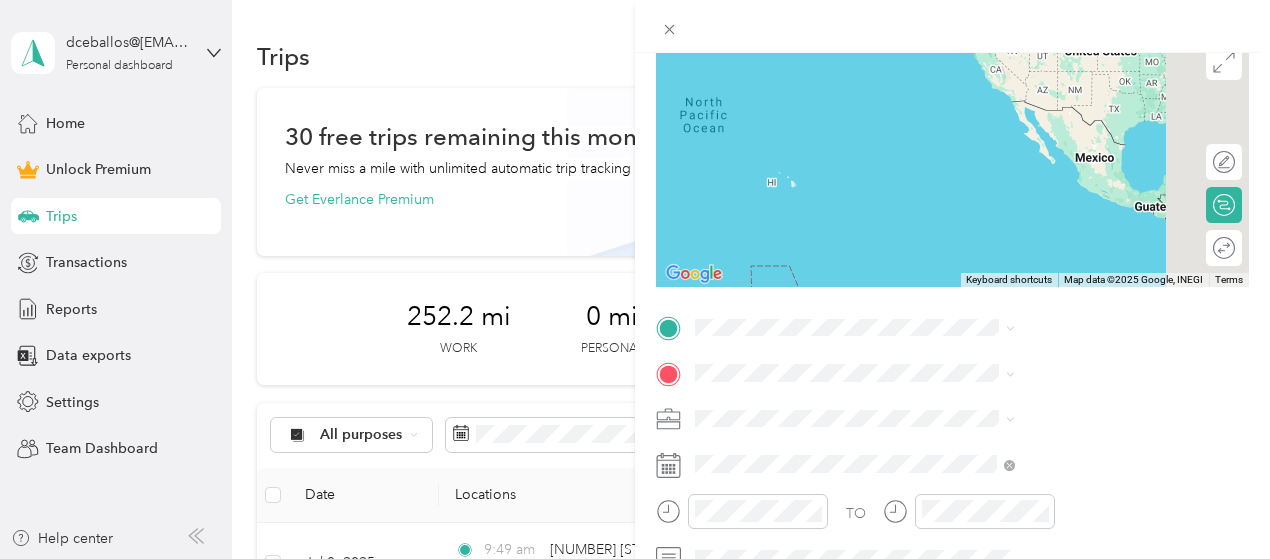scroll, scrollTop: 200, scrollLeft: 0, axis: vertical 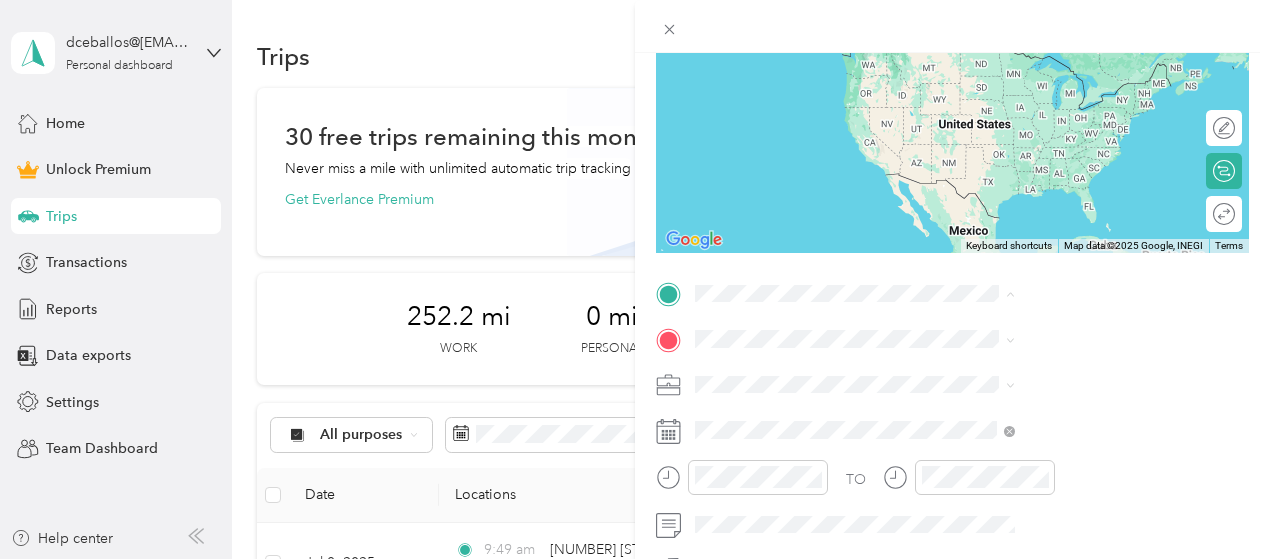 click on "New Trip Save This trip cannot be edited because it is either under review, approved, or paid. Contact your Team Manager to edit it. Miles ← Move left → Move right ↑ Move up ↓ Move down + Zoom in - Zoom out Home Jump left by 75% End Jump right by 75% Page Up Jump up by 75% Page Down Jump down by 75% Keyboard shortcuts Map Data Map data ©2025 Google, INEGI Map data ©2025 Google, INEGI 1000 km  Click to toggle between metric and imperial units Terms Report a map error Edit route Calculate route Round trip TO Add photo" at bounding box center (952, 291) 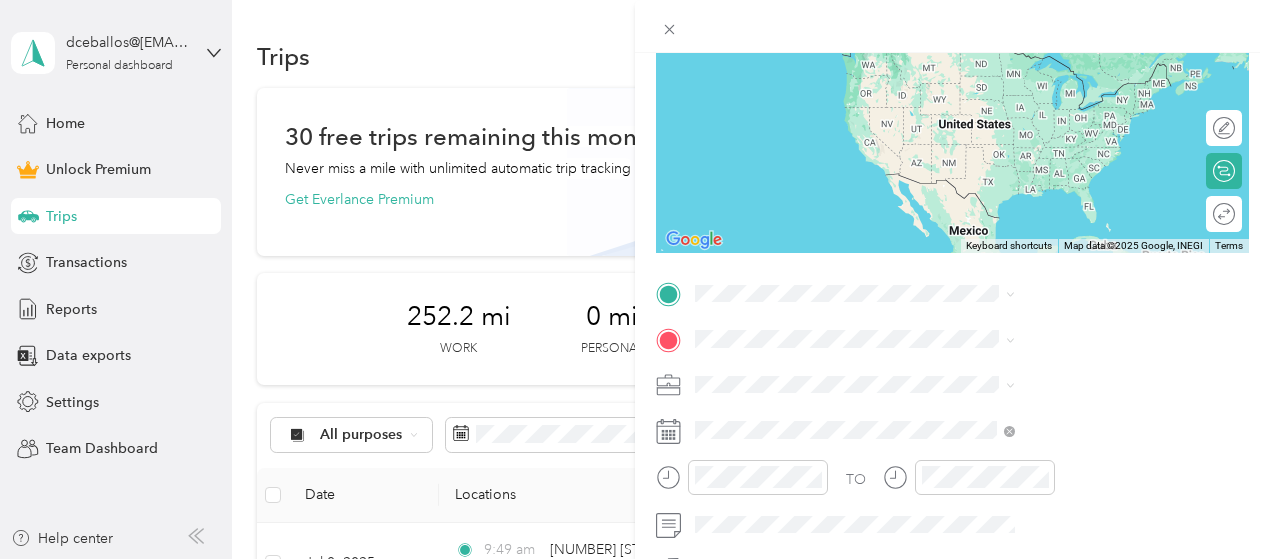 click at bounding box center [968, 385] 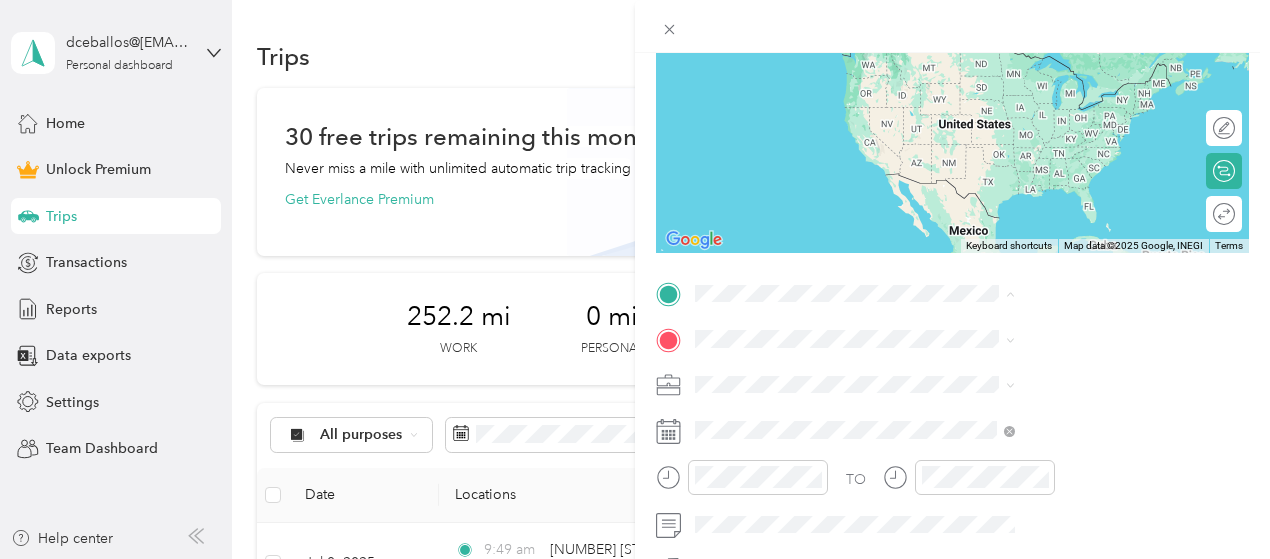 click on "New Trip Save This trip cannot be edited because it is either under review, approved, or paid. Contact your Team Manager to edit it. Miles ← Move left → Move right ↑ Move up ↓ Move down + Zoom in - Zoom out Home Jump left by 75% End Jump right by 75% Page Up Jump up by 75% Page Down Jump down by 75% Keyboard shortcuts Map Data Map data ©2025 Google, INEGI Map data ©2025 Google, INEGI 1000 km  Click to toggle between metric and imperial units Terms Report a map error Edit route Calculate route Round trip TO Add photo" at bounding box center [952, 291] 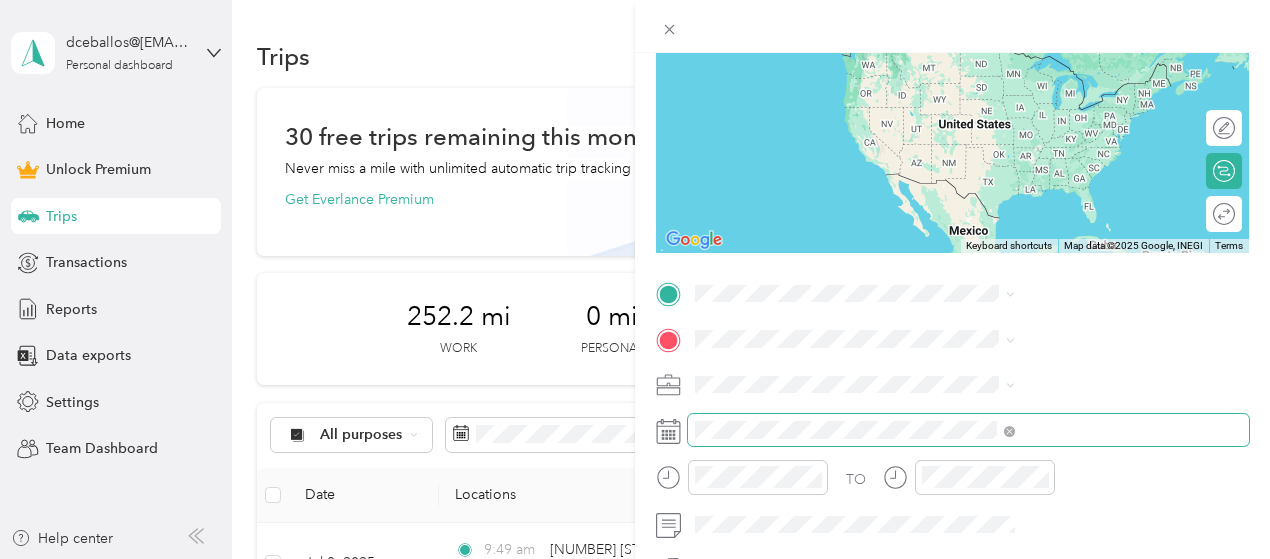 click at bounding box center [968, 430] 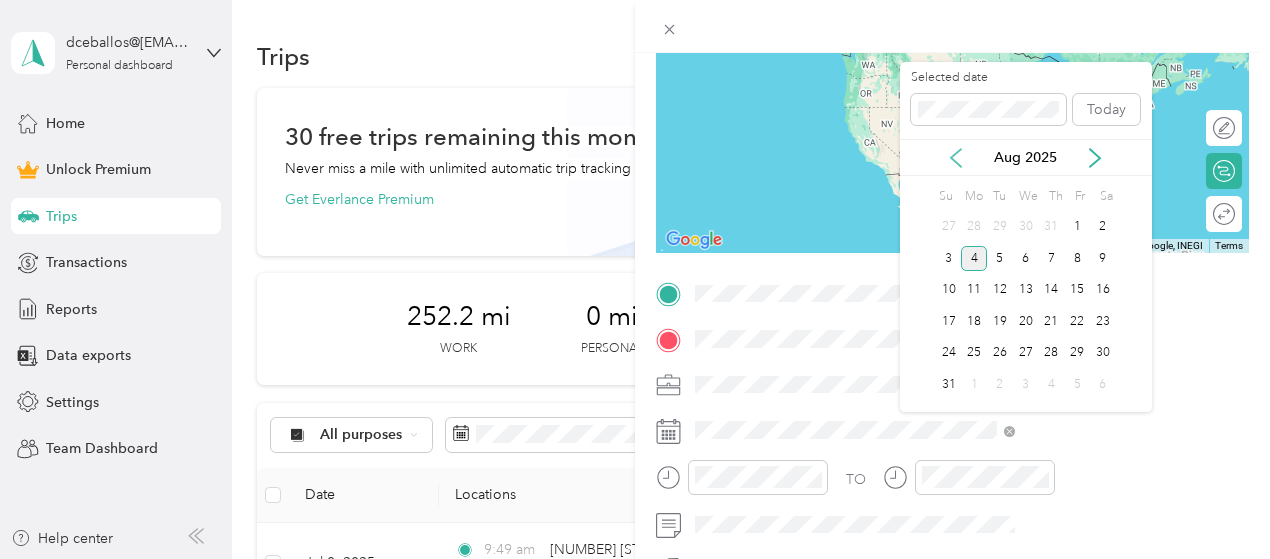 click 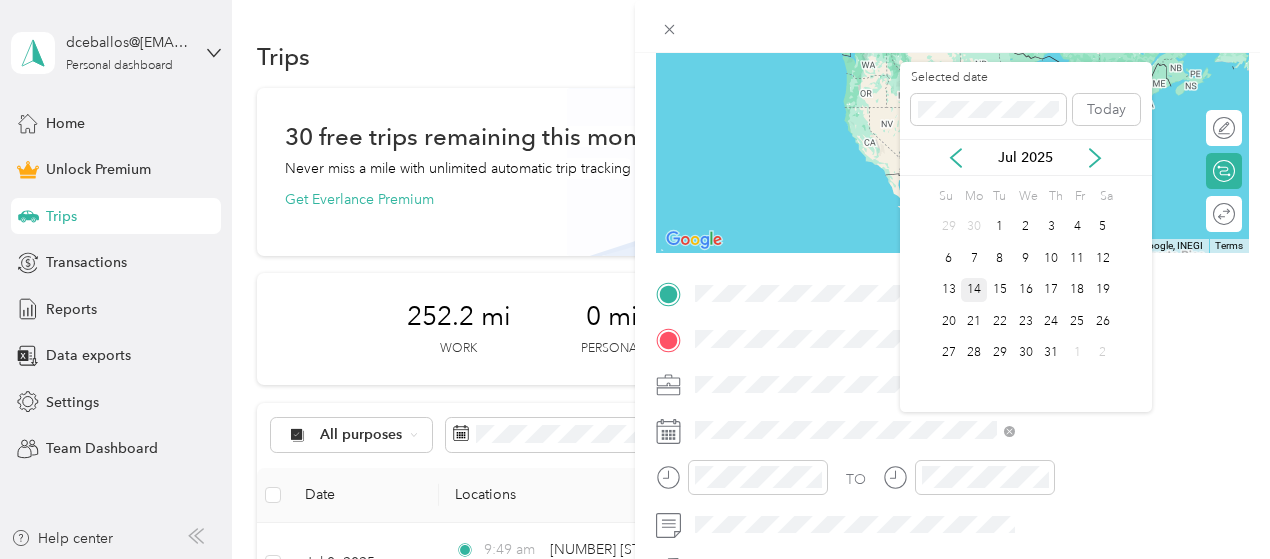 click on "14" at bounding box center (974, 290) 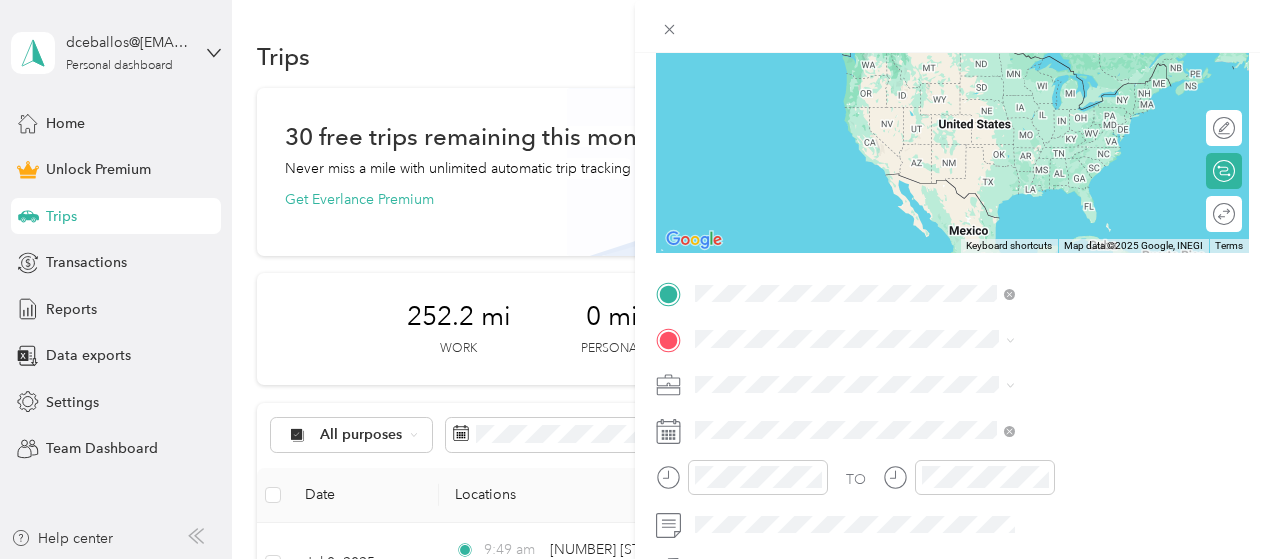 click on "1706 Descanso Avenue
San Marcos, California 92078, United States" at bounding box center (1081, 67) 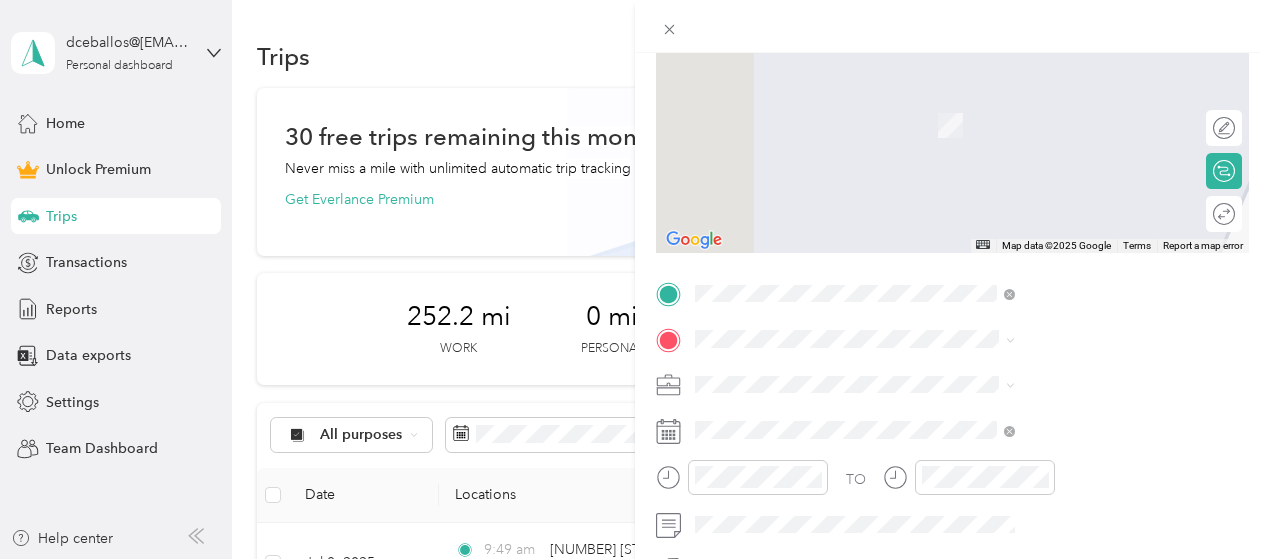 click on "New Trip Save This trip cannot be edited because it is either under review, approved, or paid. Contact your Team Manager to edit it. Miles ← Move left → Move right ↑ Move up ↓ Move down + Zoom in - Zoom out Home Jump left by 75% End Jump right by 75% Page Up Jump up by 75% Page Down Jump down by 75% Map Data Map data ©2025 Google Map data ©2025 Google 2 m  Click to toggle between metric and imperial units Terms Report a map error Edit route Calculate route Round trip TO Add photo" at bounding box center (952, 291) 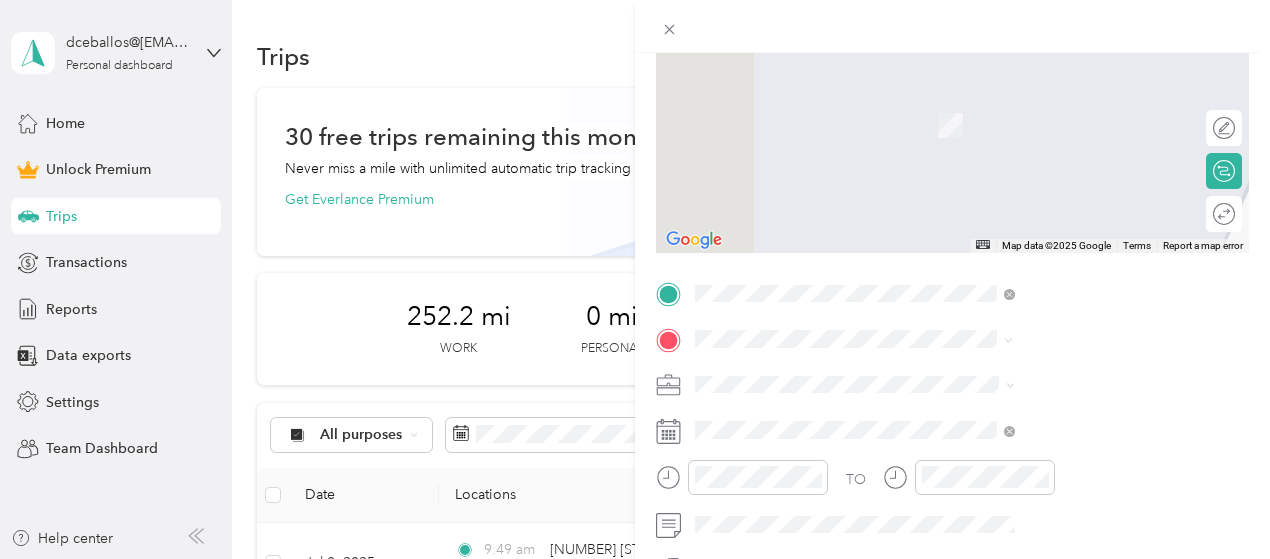 click on "35236 Rice Canyon Road
Fallbrook, California 92028, United States" at bounding box center [1081, 113] 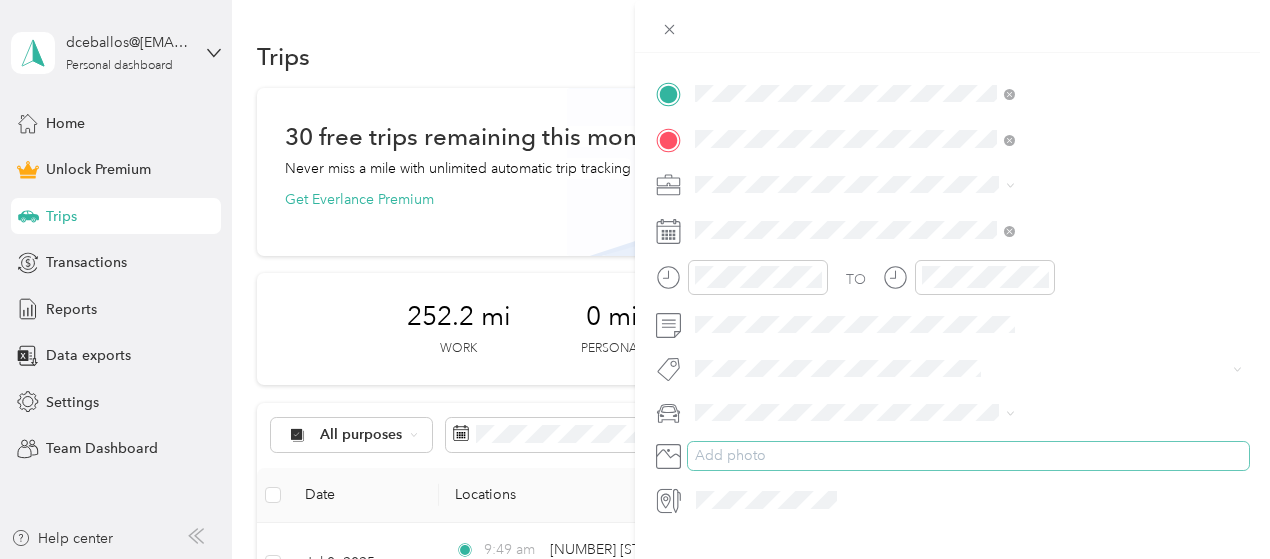 scroll, scrollTop: 0, scrollLeft: 0, axis: both 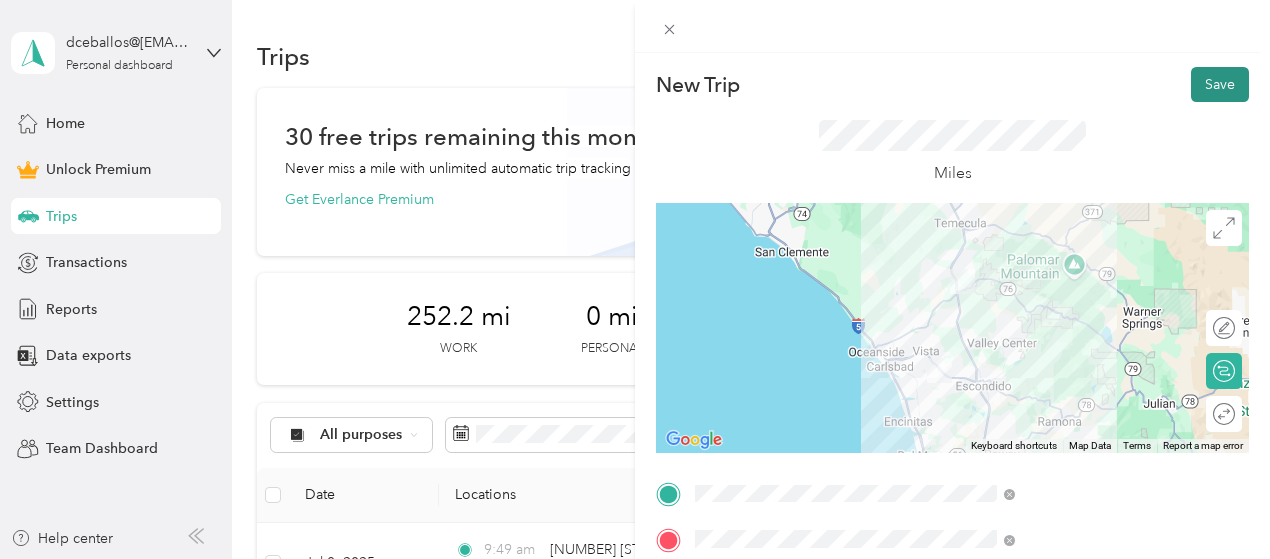 click on "Save" at bounding box center (1220, 84) 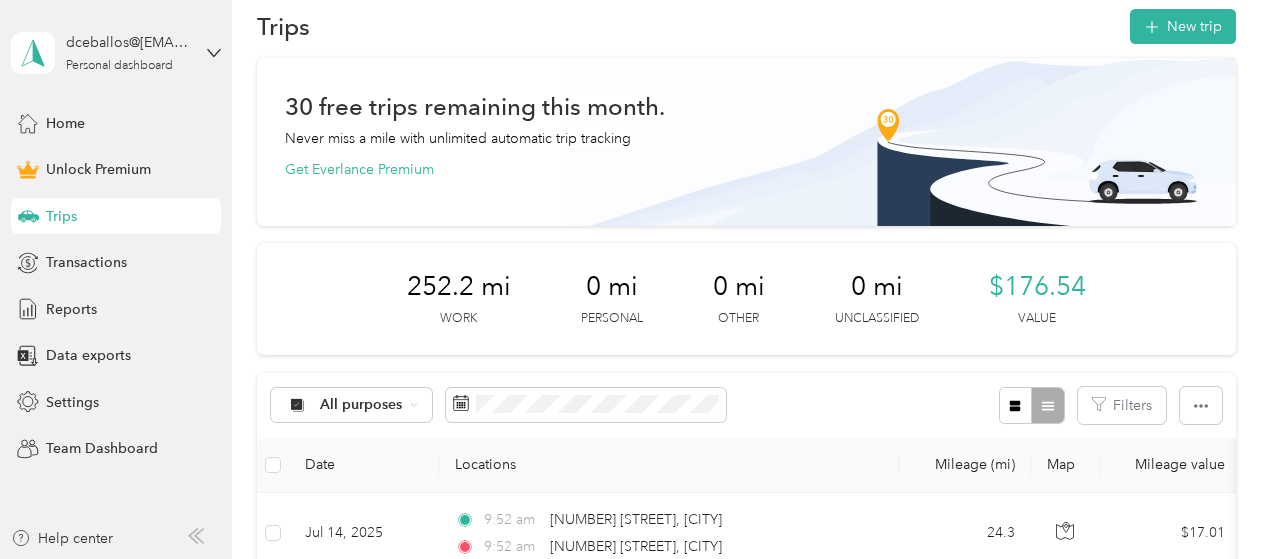 scroll, scrollTop: 0, scrollLeft: 0, axis: both 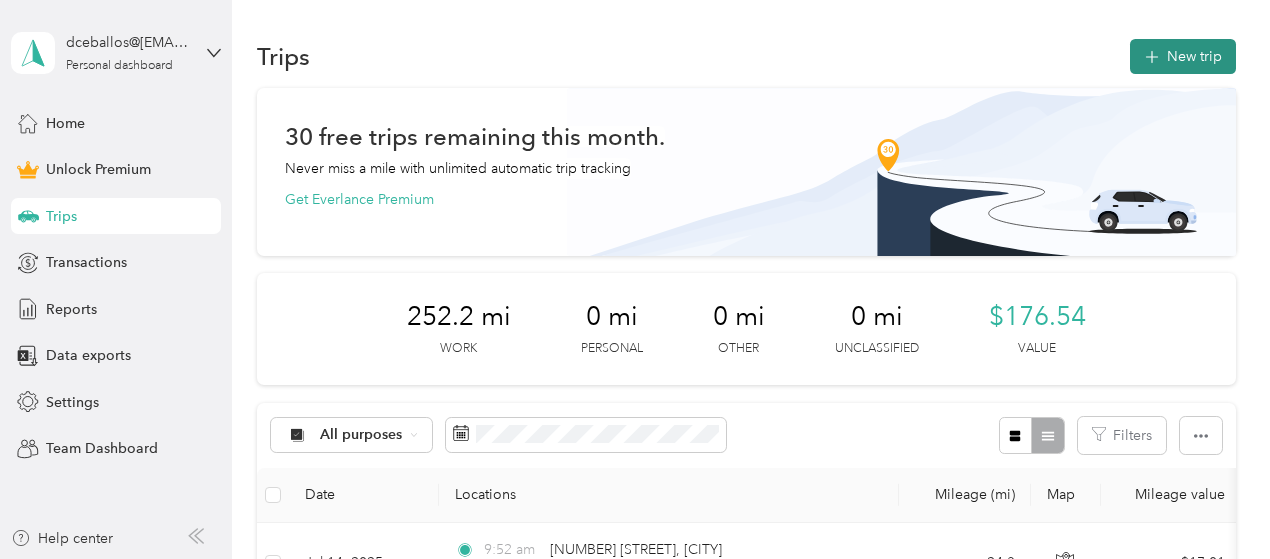 click on "New trip" at bounding box center (1183, 56) 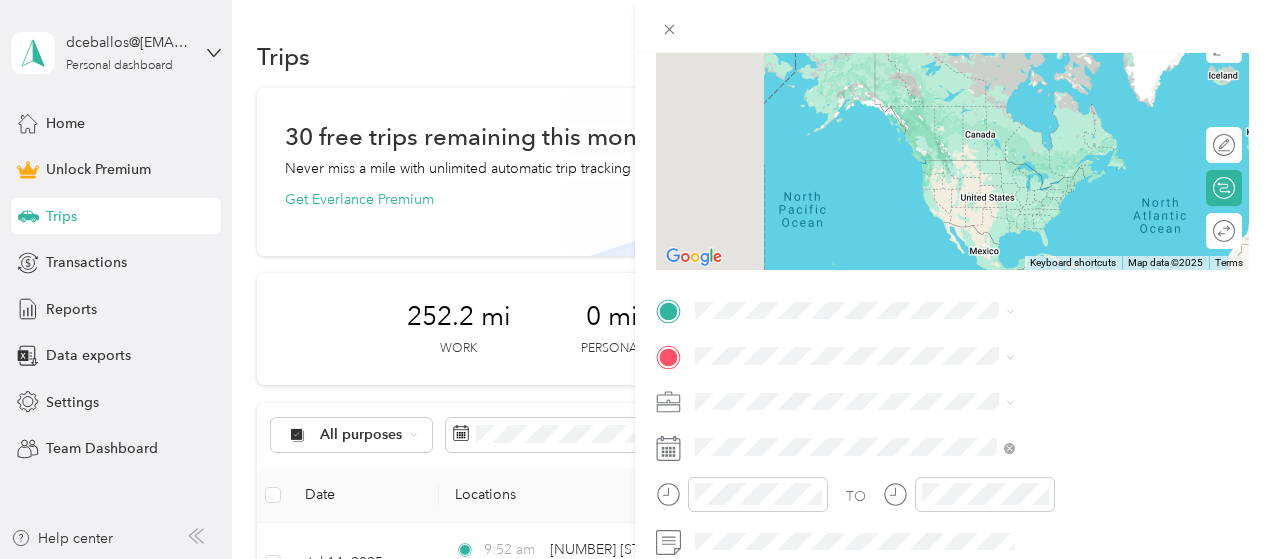 scroll, scrollTop: 300, scrollLeft: 0, axis: vertical 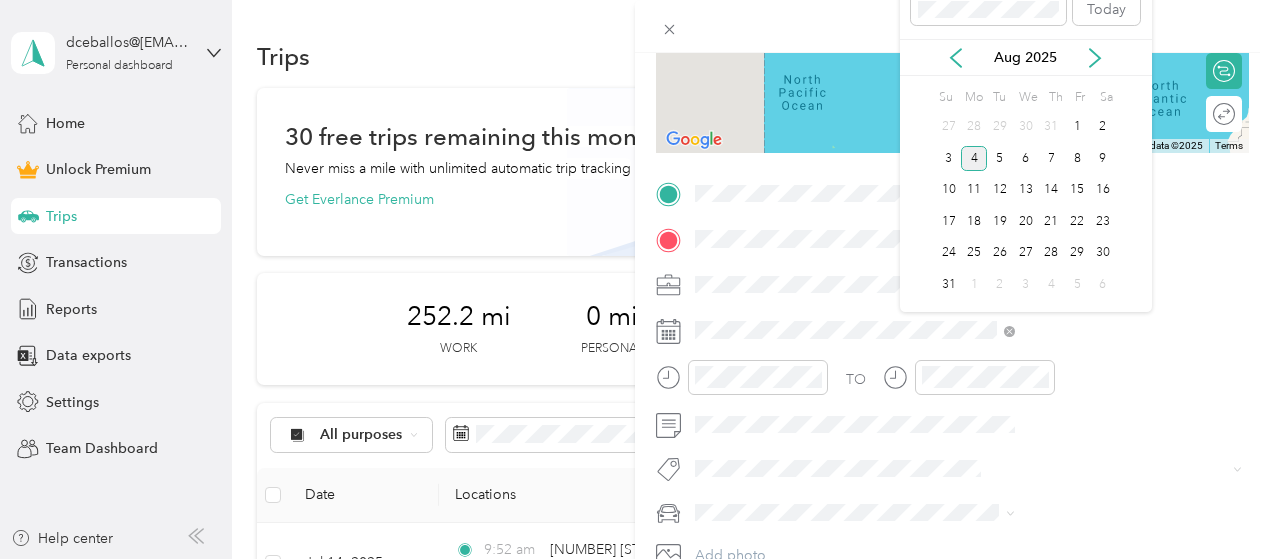 click 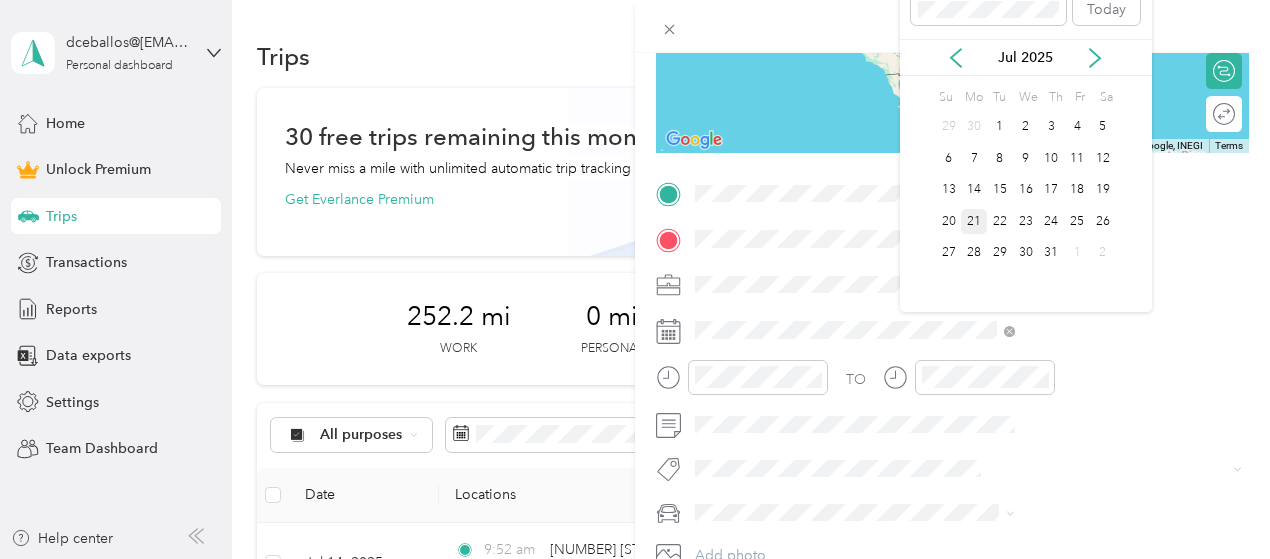 click on "21" at bounding box center (974, 221) 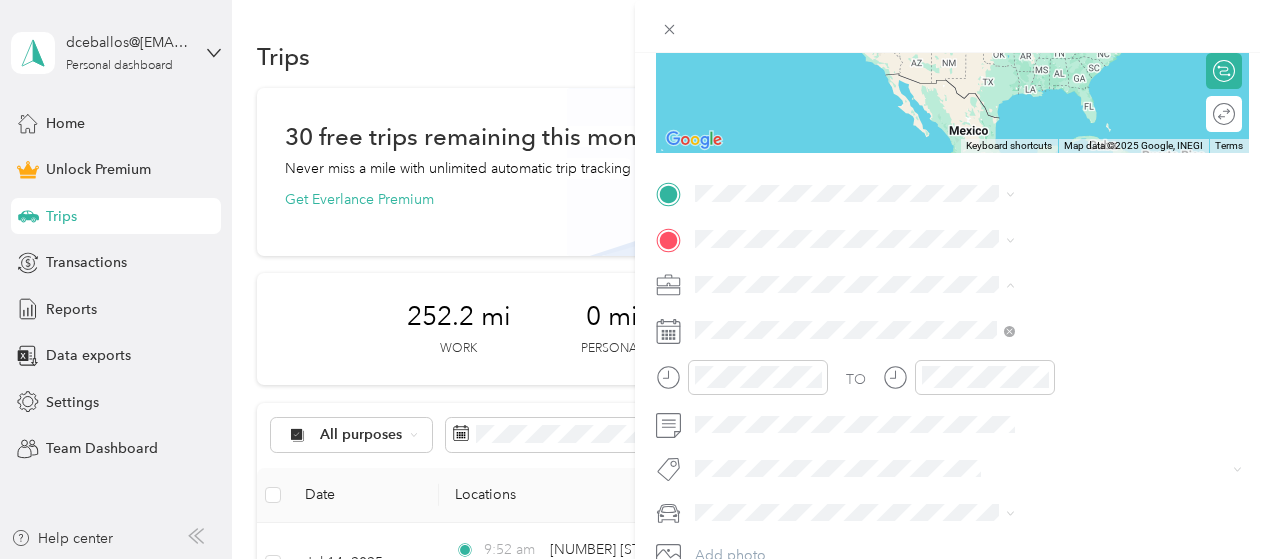 click on "gmwp" at bounding box center (1067, 74) 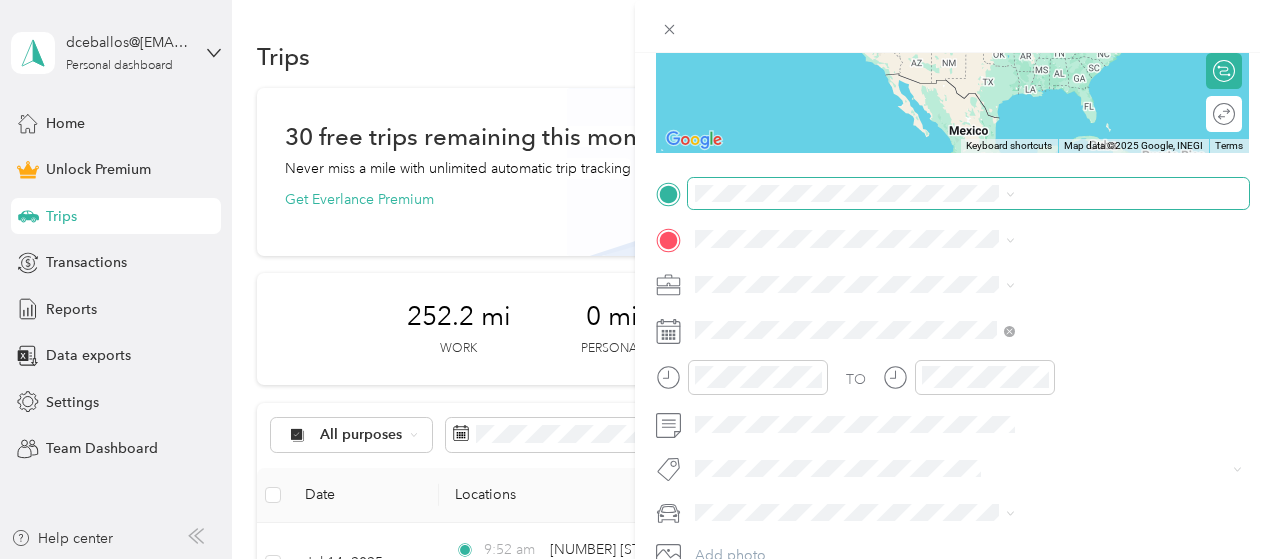 click at bounding box center (968, 194) 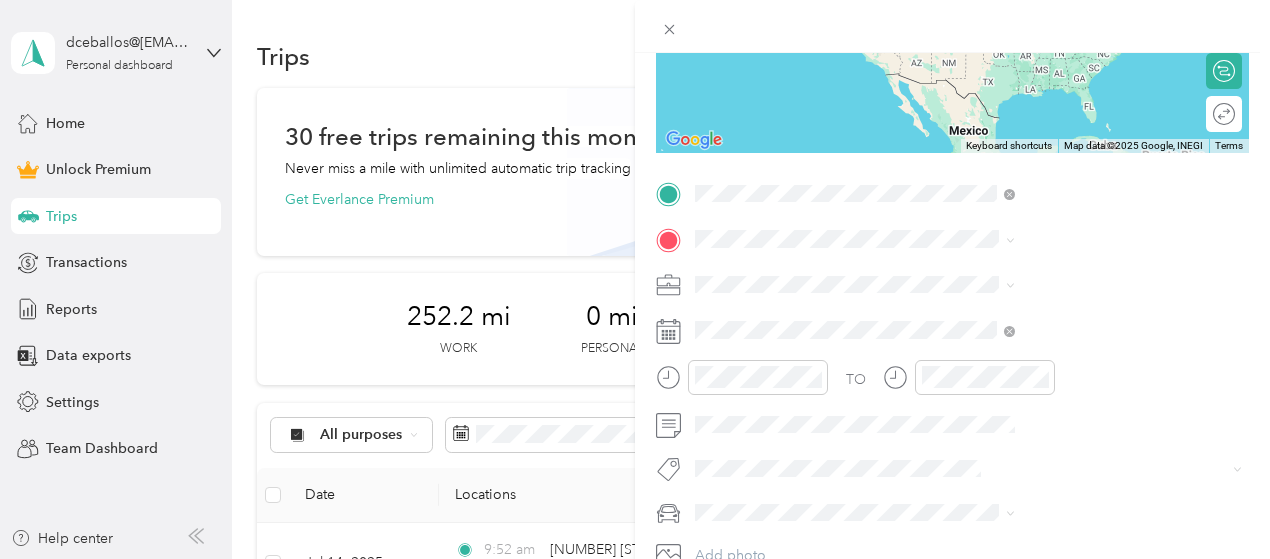 click on "1706 Descanso Avenue
San Marcos, California 92078, United States" at bounding box center (1081, 283) 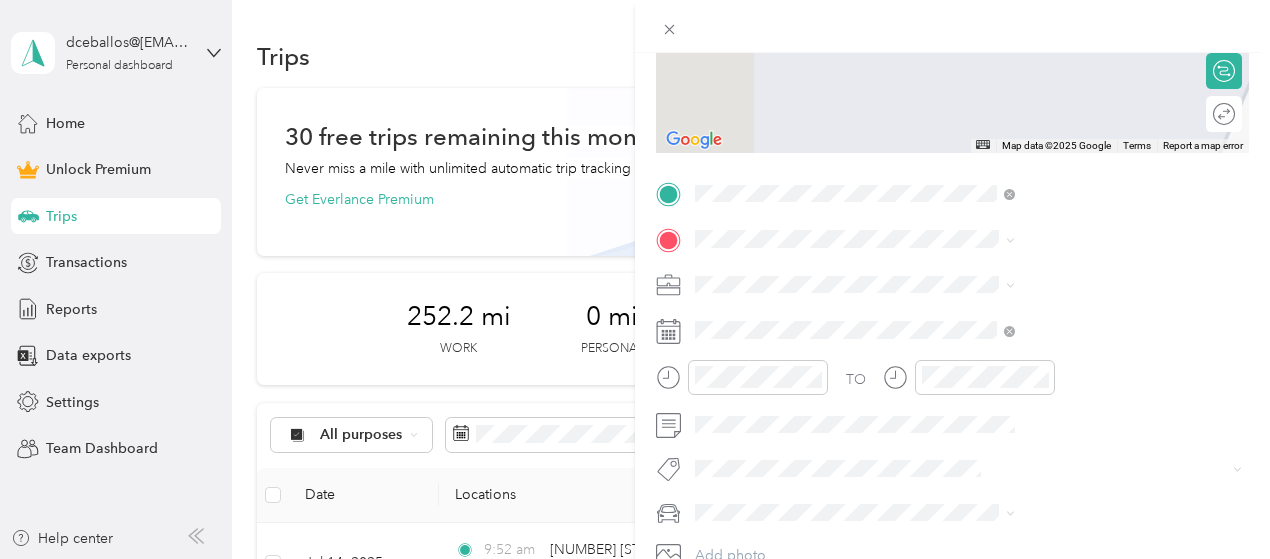 click on "2010 West San Marcos Boulevard
San Marcos, California 92078, United States" at bounding box center (1081, 324) 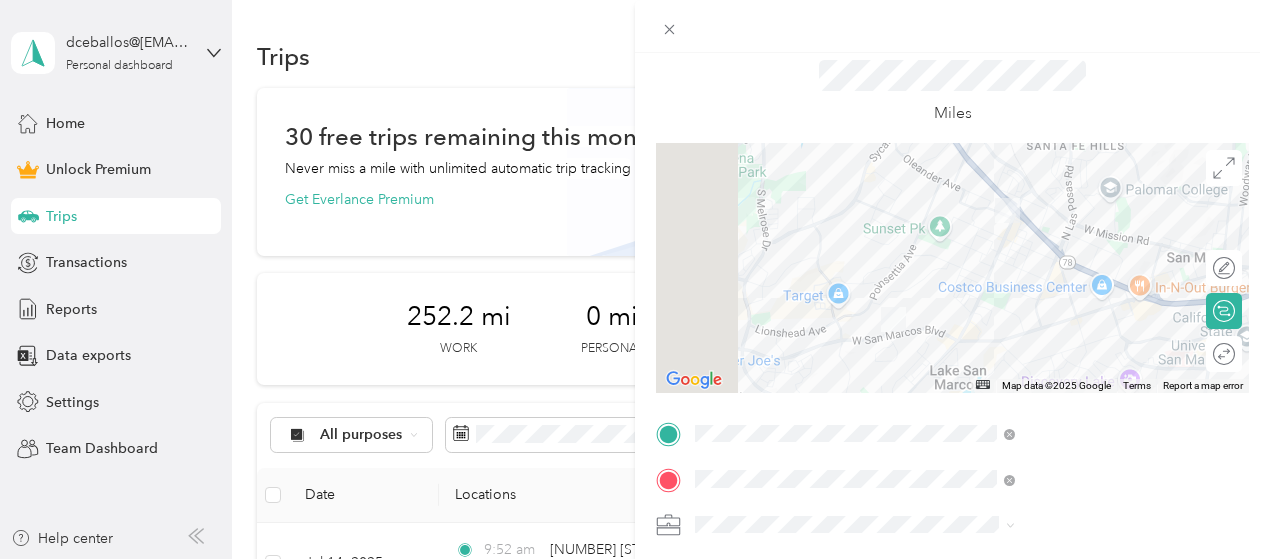 scroll, scrollTop: 0, scrollLeft: 0, axis: both 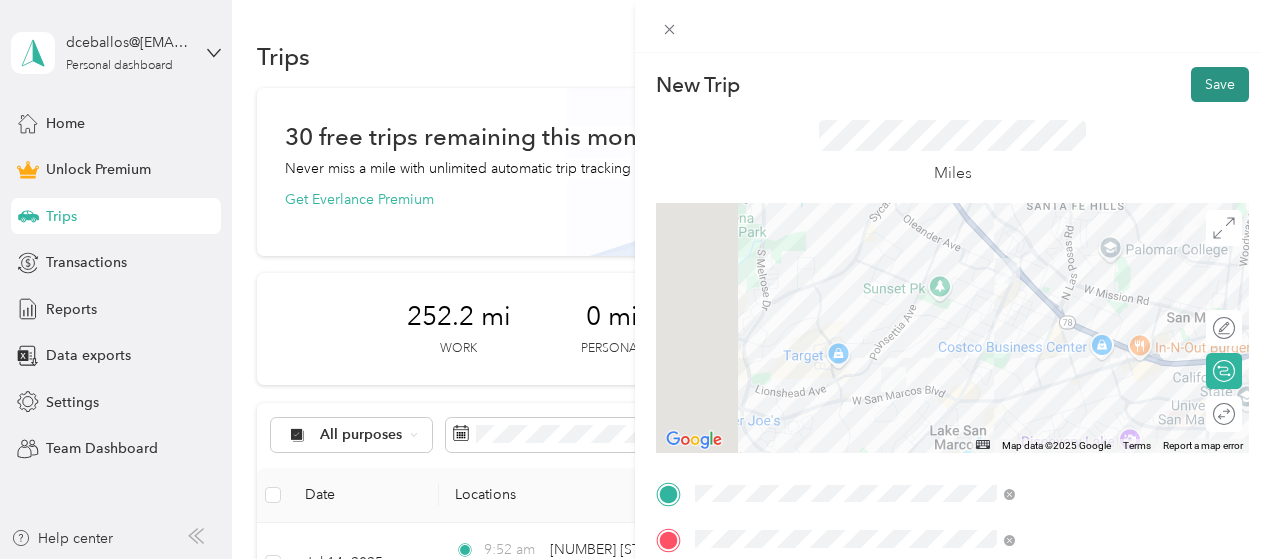 click on "Save" at bounding box center [1220, 84] 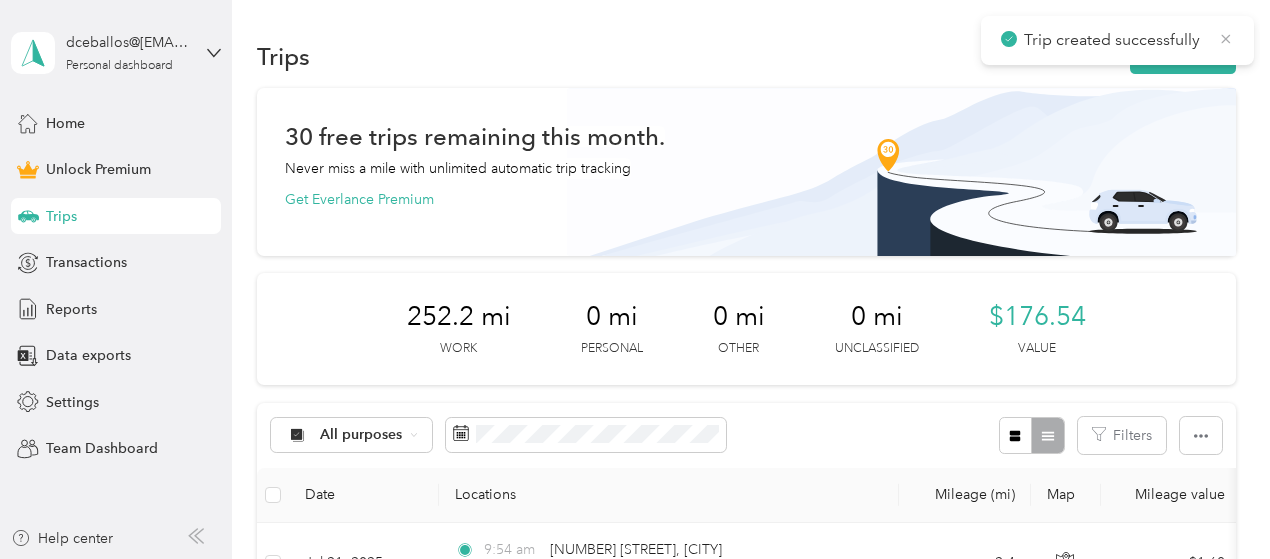 click 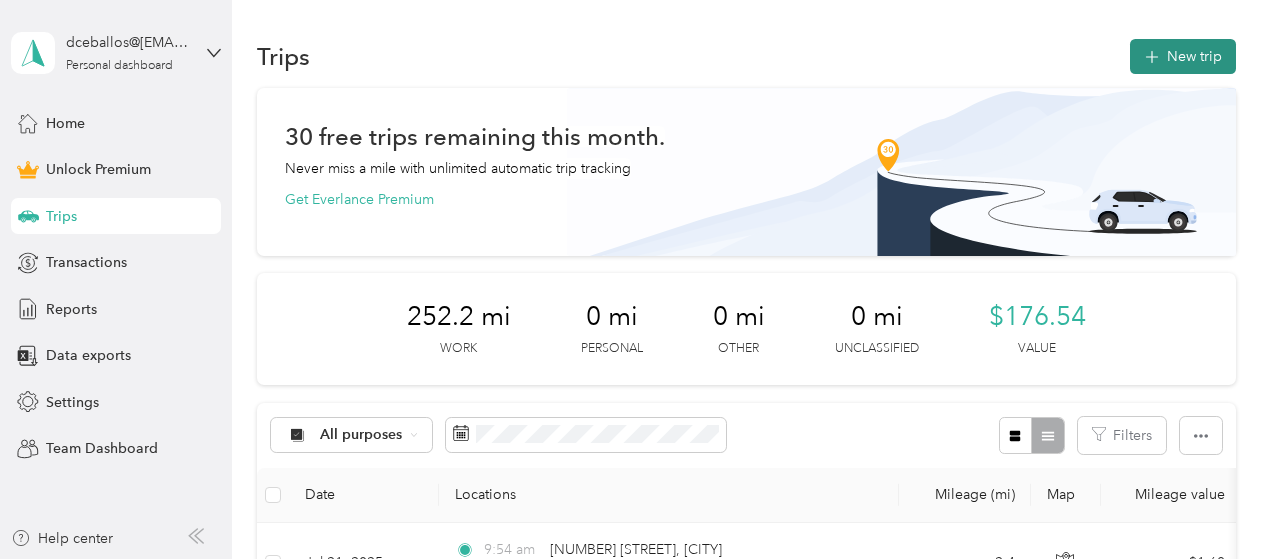 click on "New trip" at bounding box center (1183, 56) 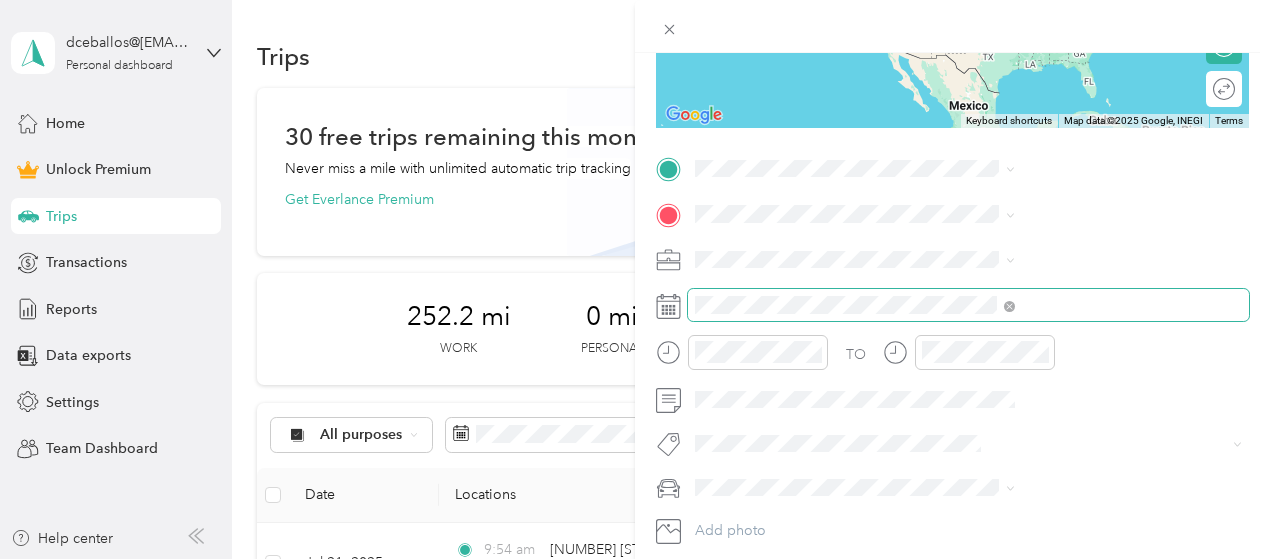 scroll, scrollTop: 400, scrollLeft: 0, axis: vertical 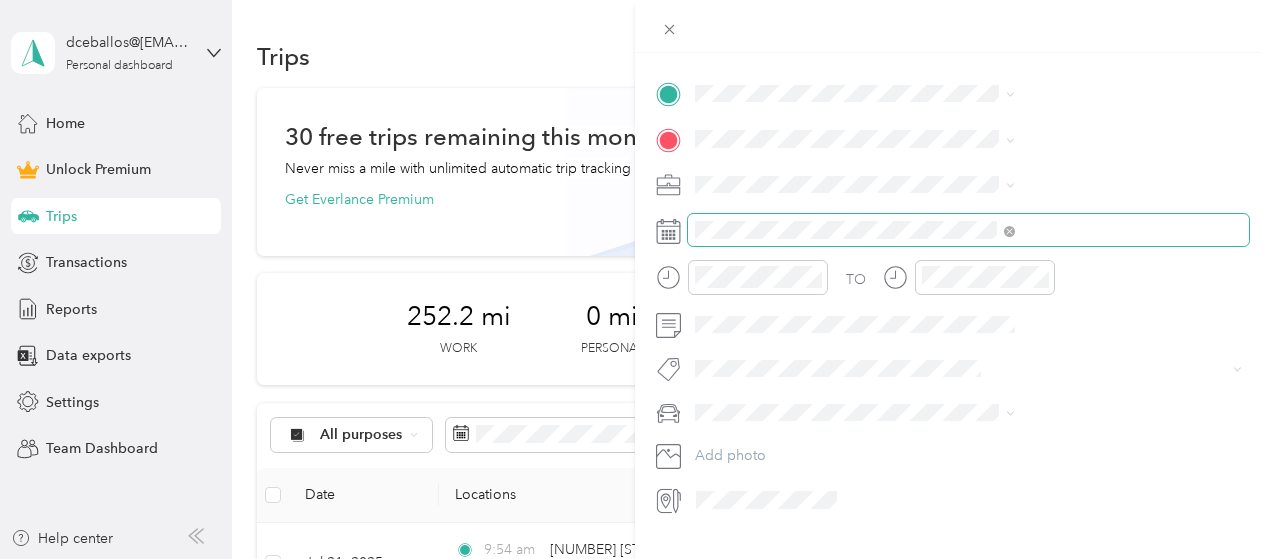 click at bounding box center (968, 230) 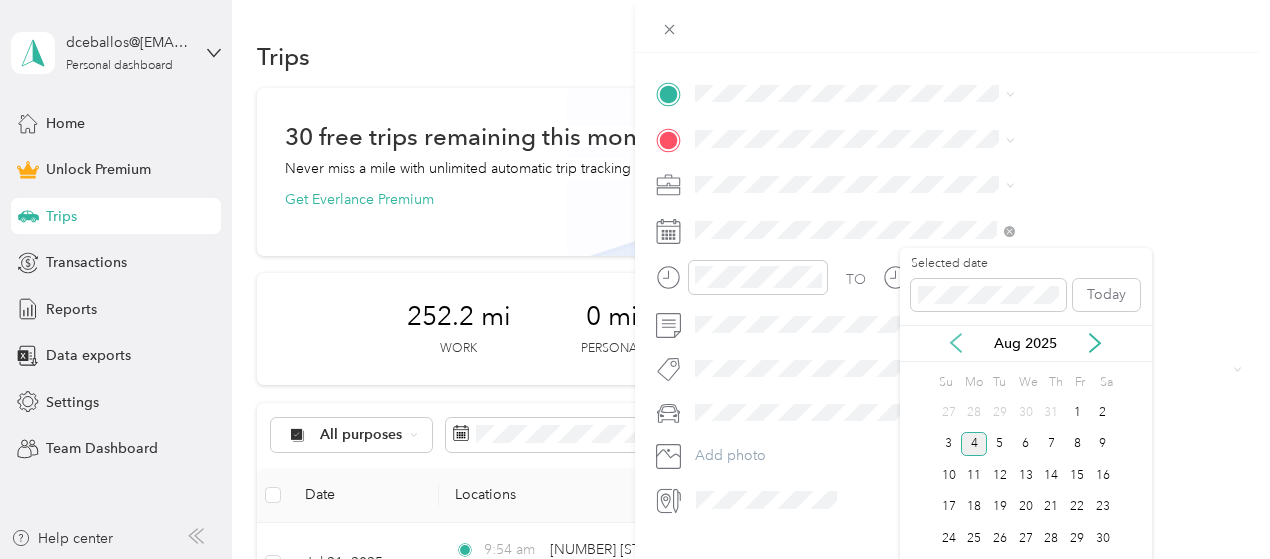 click 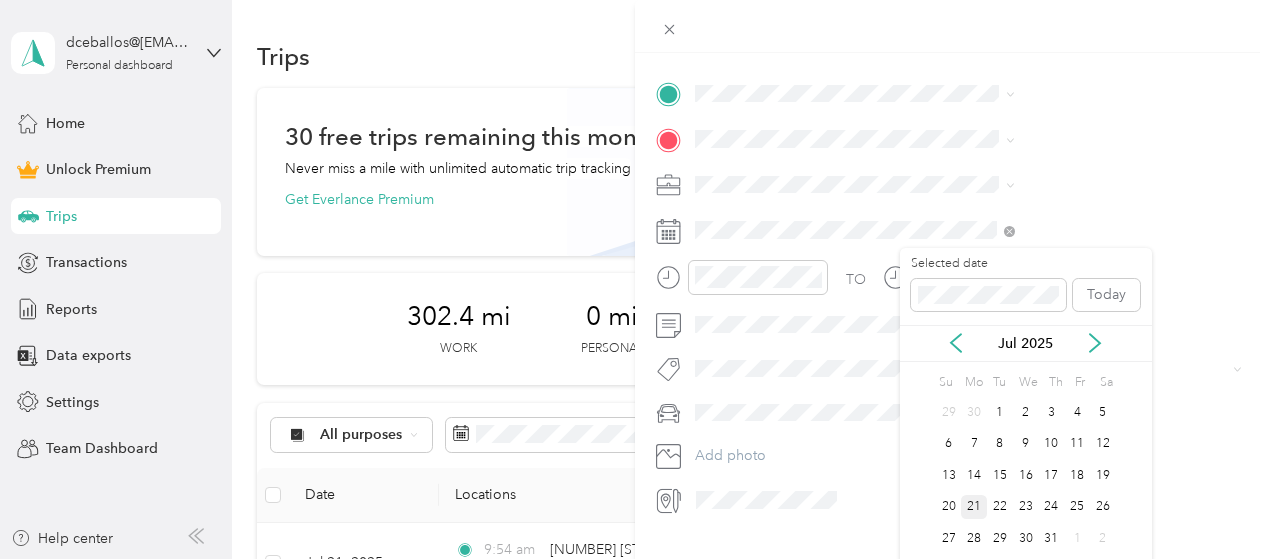 click on "21" at bounding box center (974, 507) 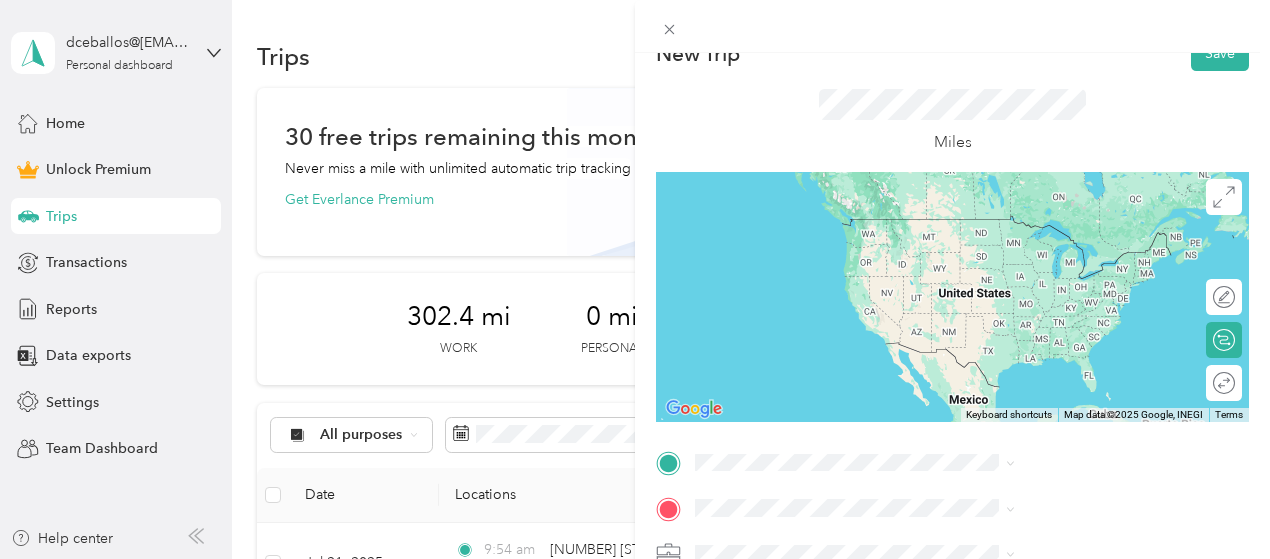 scroll, scrollTop: 0, scrollLeft: 0, axis: both 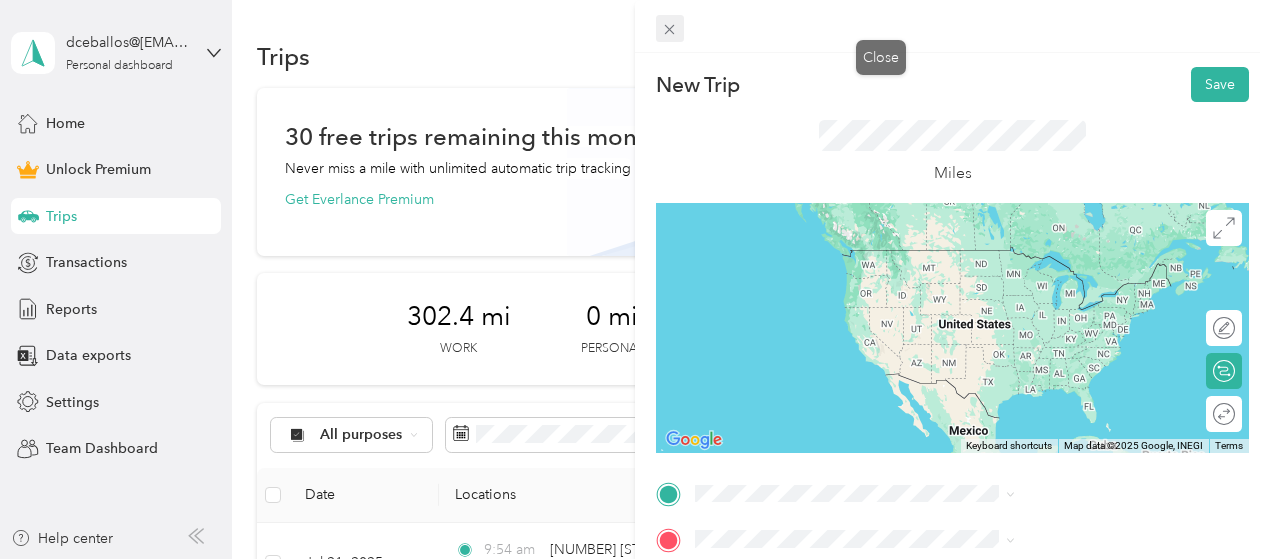 click 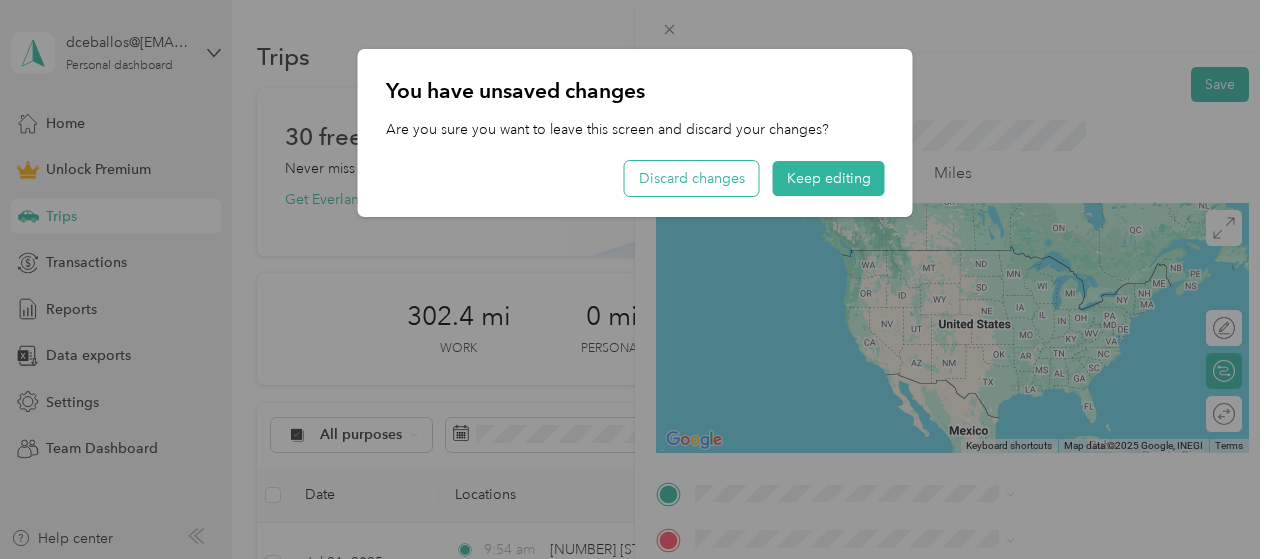 click on "Discard changes" at bounding box center [692, 178] 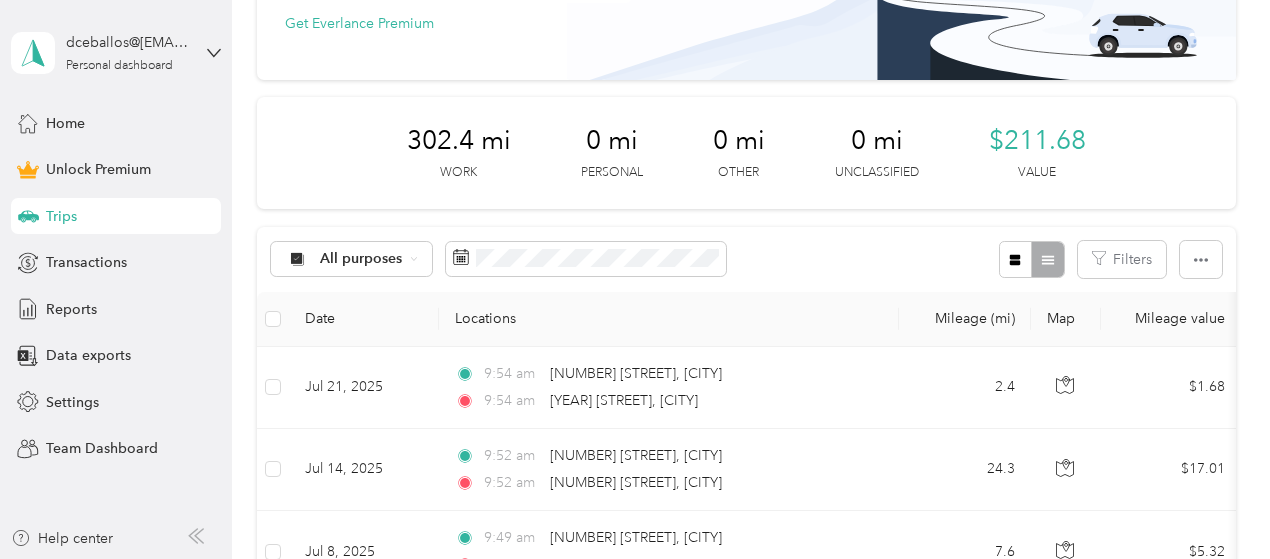 scroll, scrollTop: 0, scrollLeft: 0, axis: both 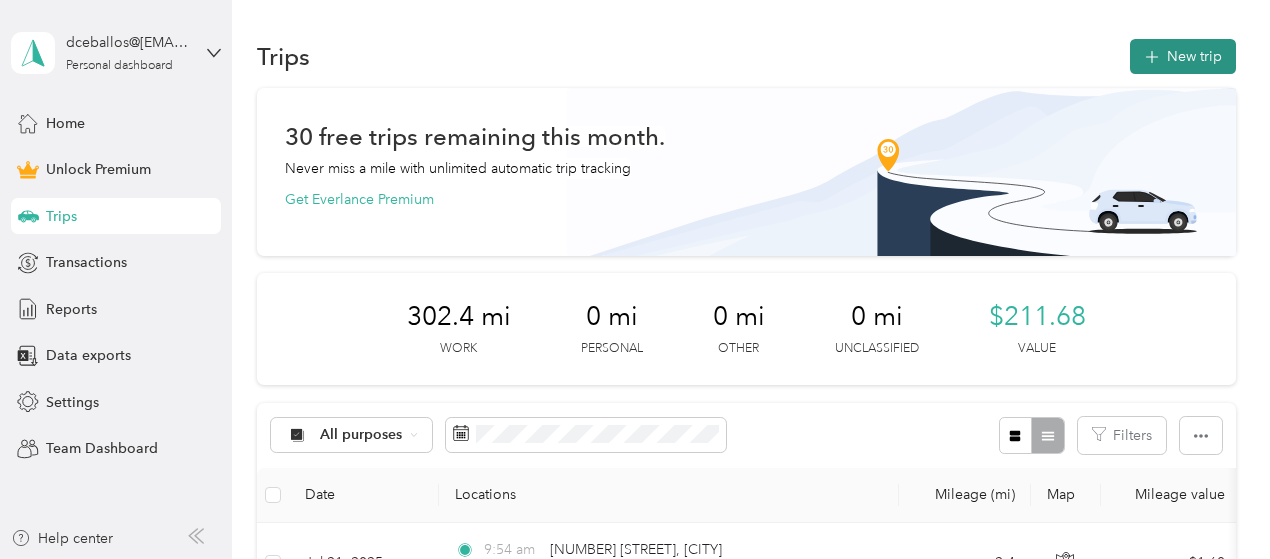 click on "New trip" at bounding box center [1183, 56] 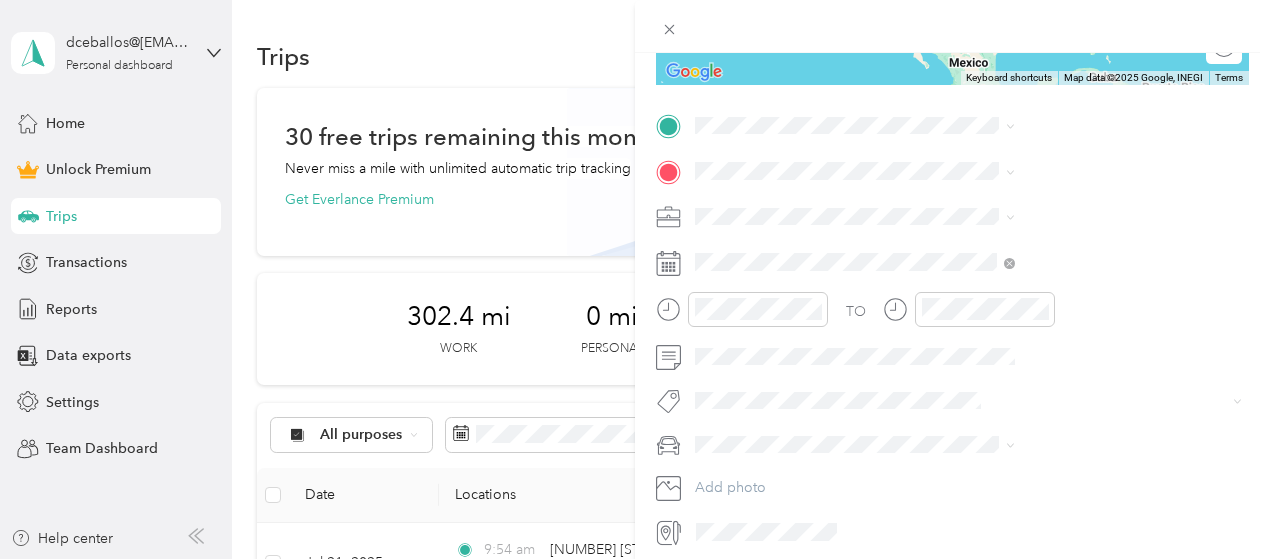 scroll, scrollTop: 400, scrollLeft: 0, axis: vertical 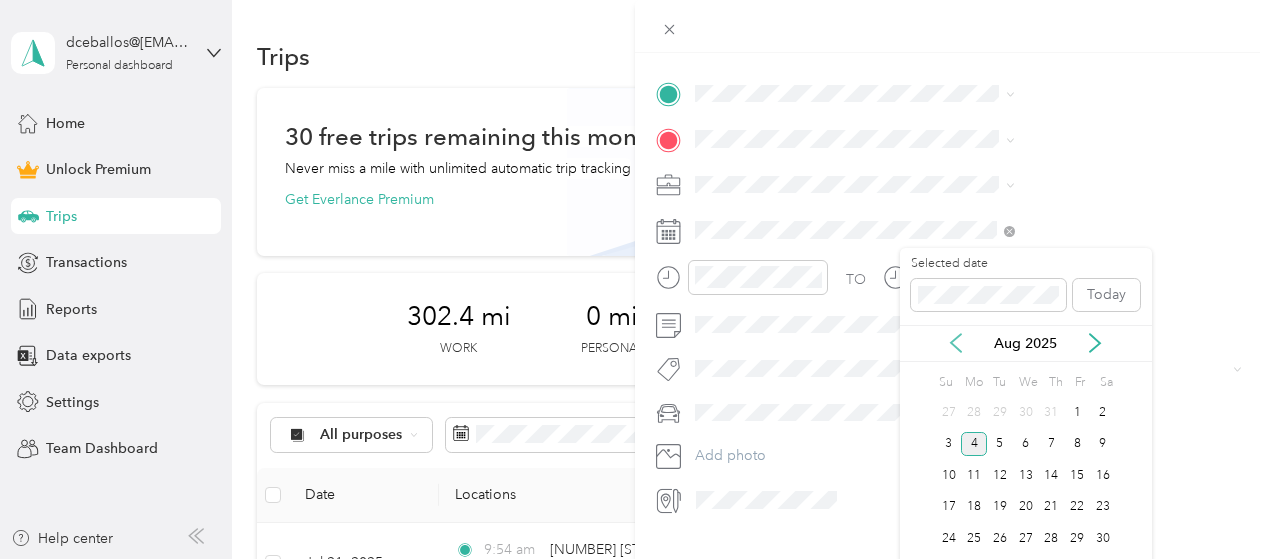 click 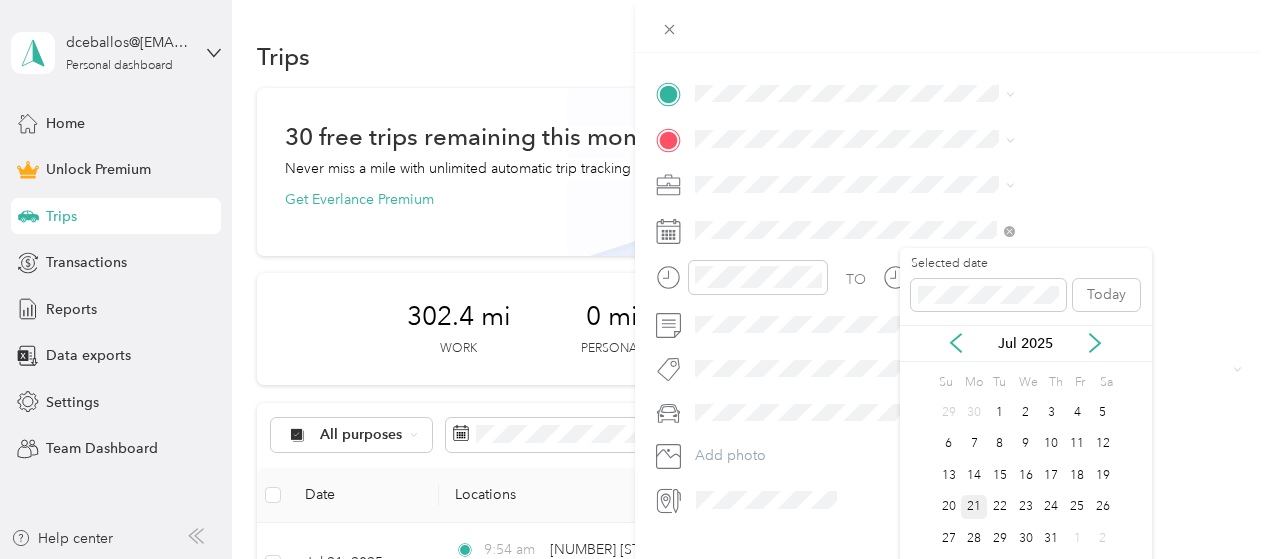 click on "21" at bounding box center (974, 507) 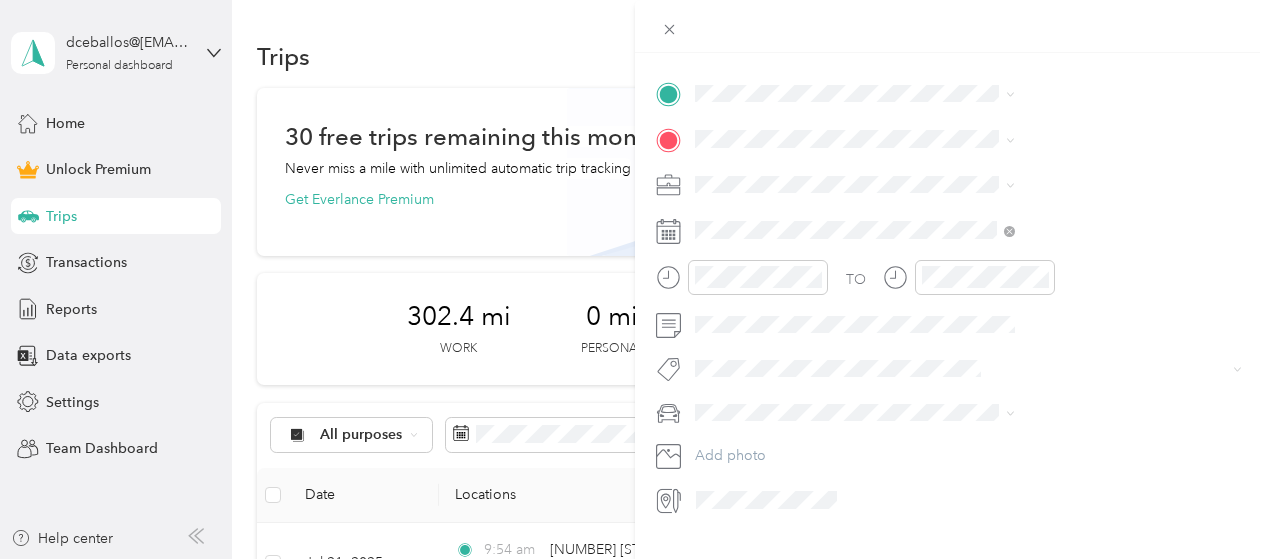 click at bounding box center [968, 185] 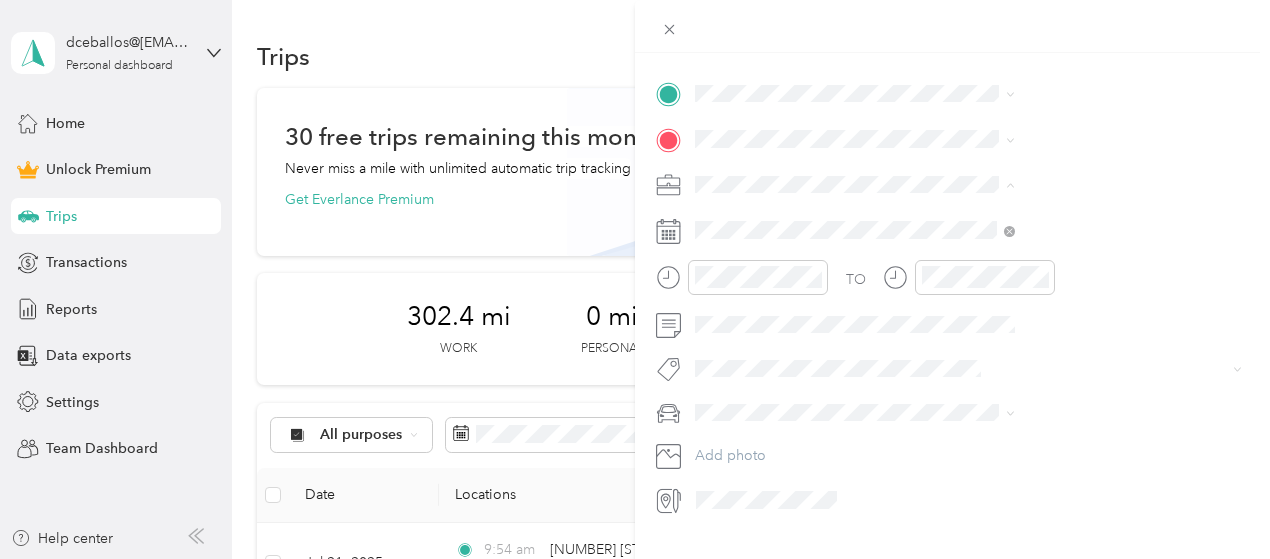 click on "gmwp" at bounding box center (1067, 289) 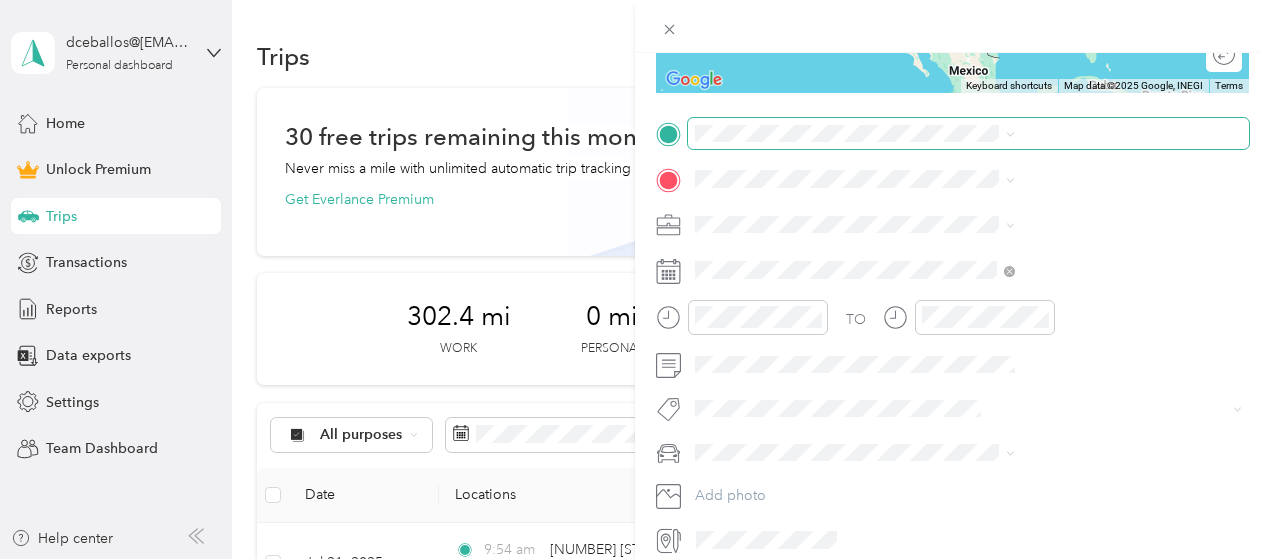 scroll, scrollTop: 300, scrollLeft: 0, axis: vertical 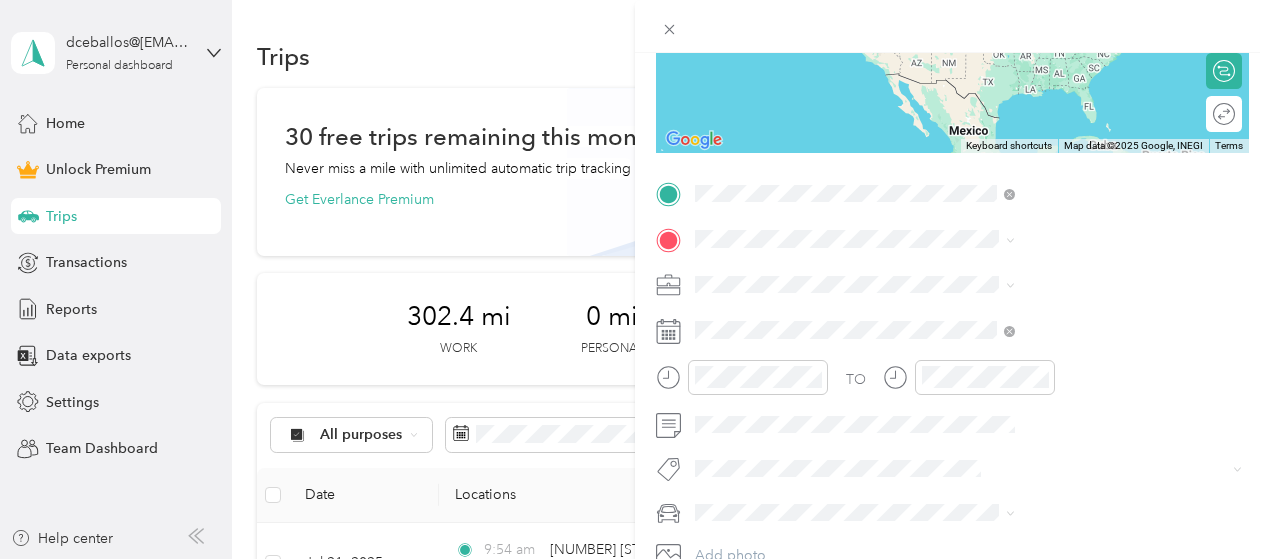 click on "2010 West San Marcos Boulevard
San Marcos, California 92078, United States" at bounding box center (1081, 283) 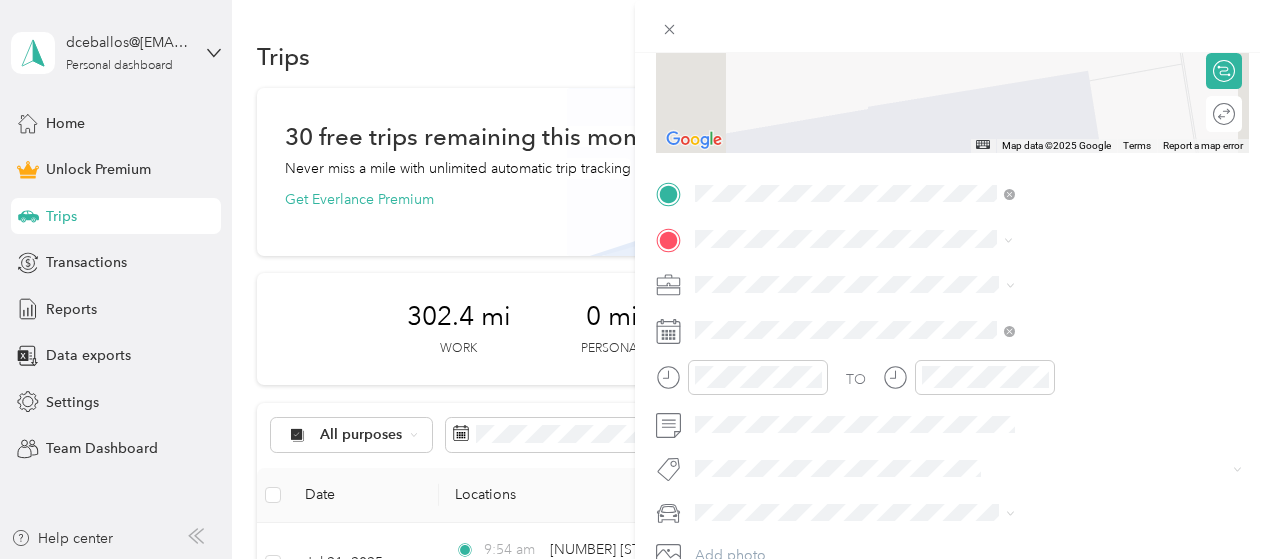 click on "317 Redwood Drive
San Marcos, California 92069, United States" at bounding box center [1081, 328] 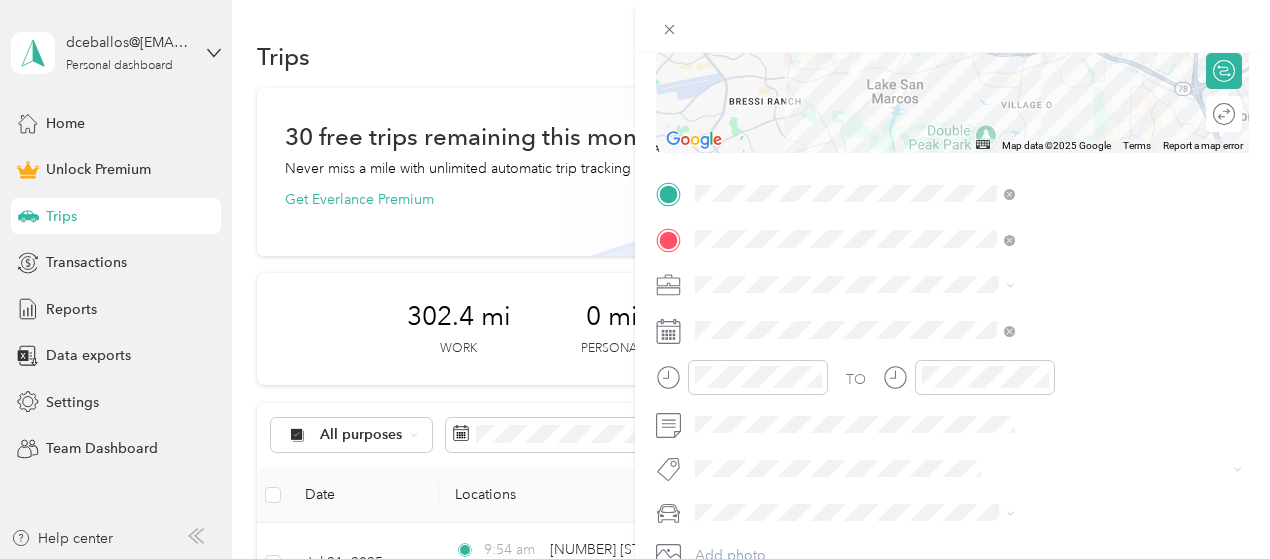 click at bounding box center (968, 285) 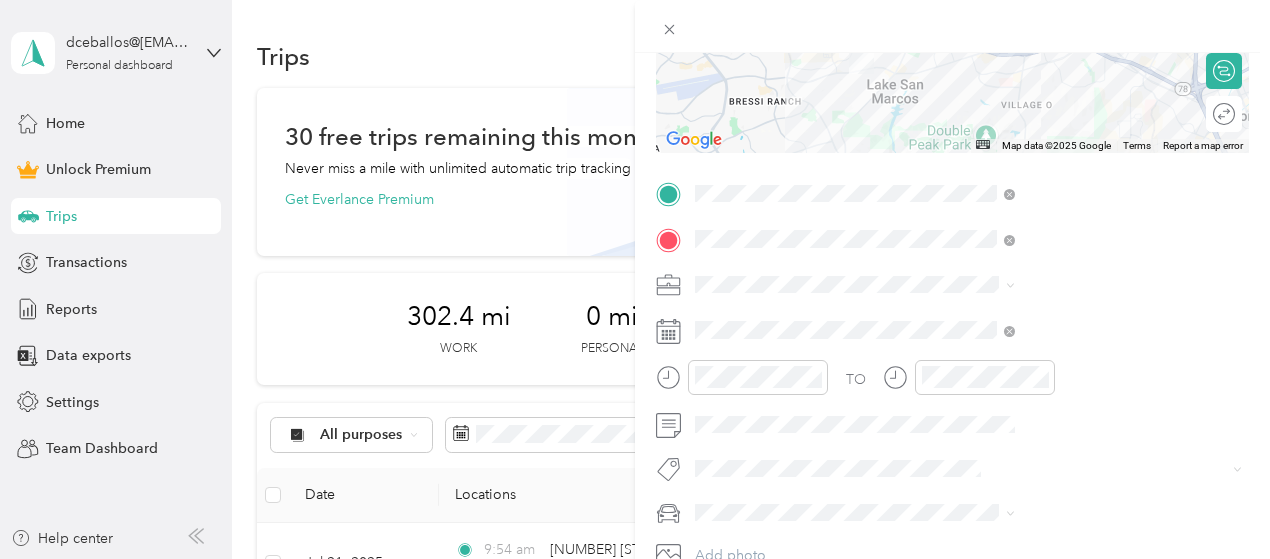 click 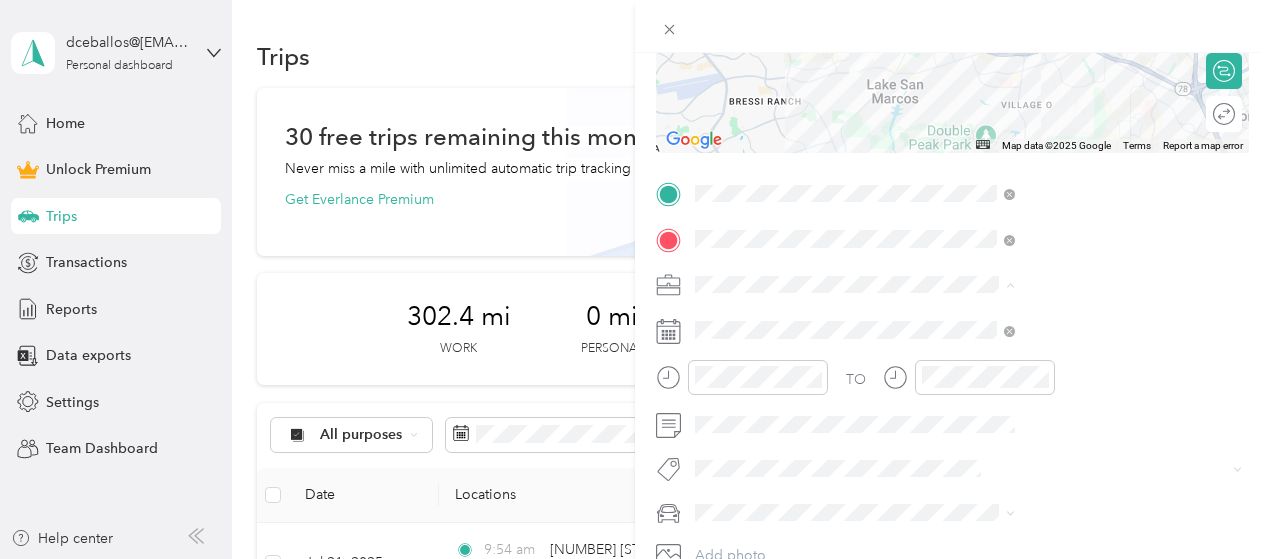 click on "gmwp" at bounding box center (1055, 109) 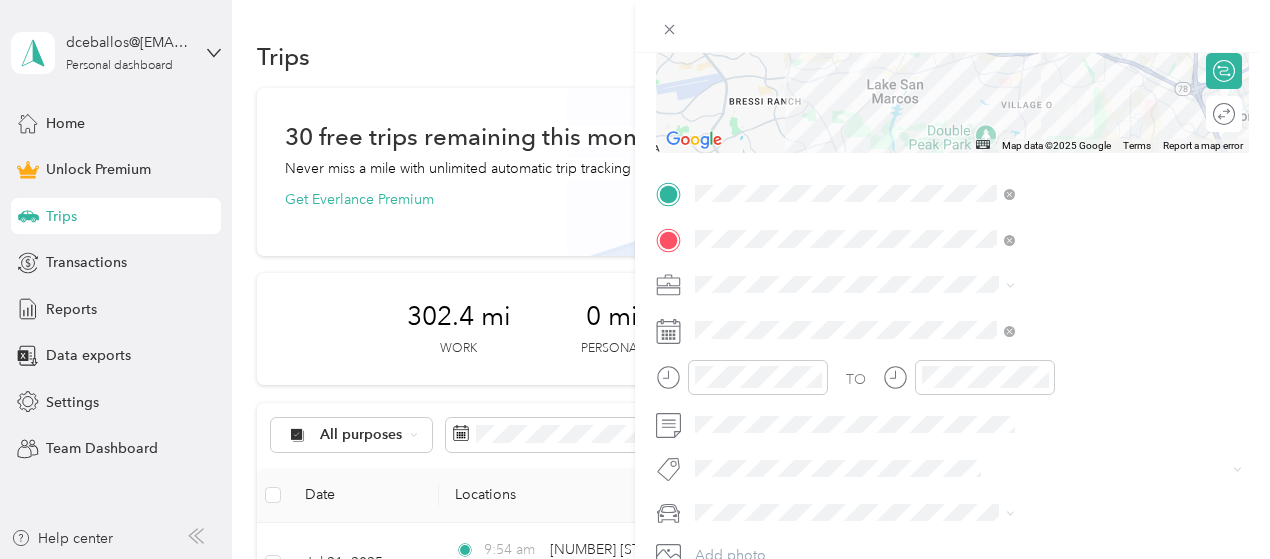 click at bounding box center [1007, 285] 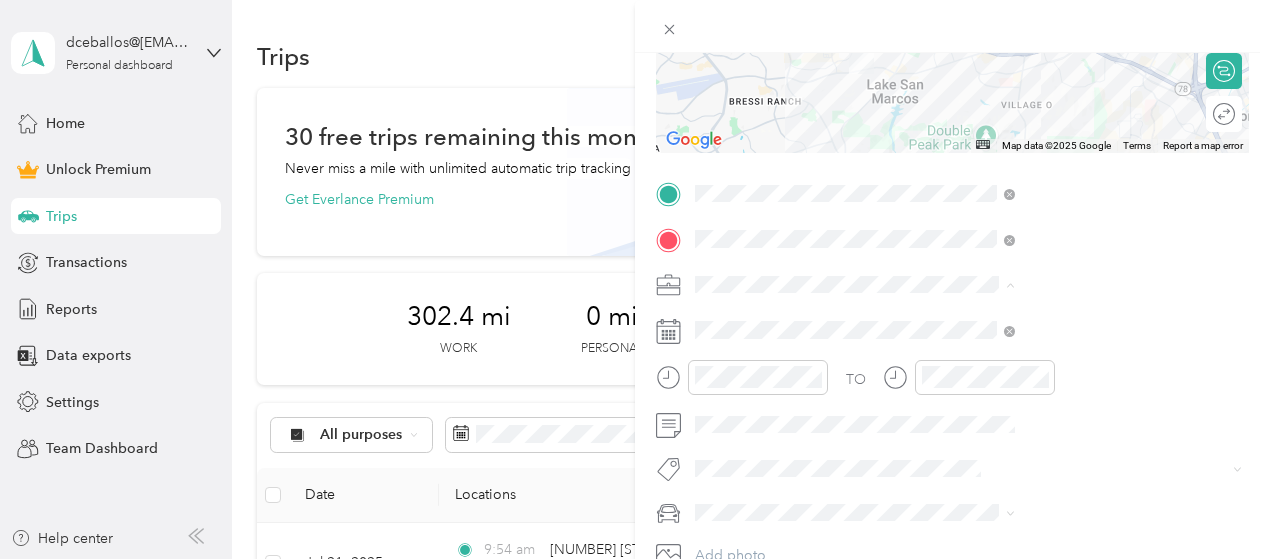 click on "gmwp" at bounding box center (1055, 74) 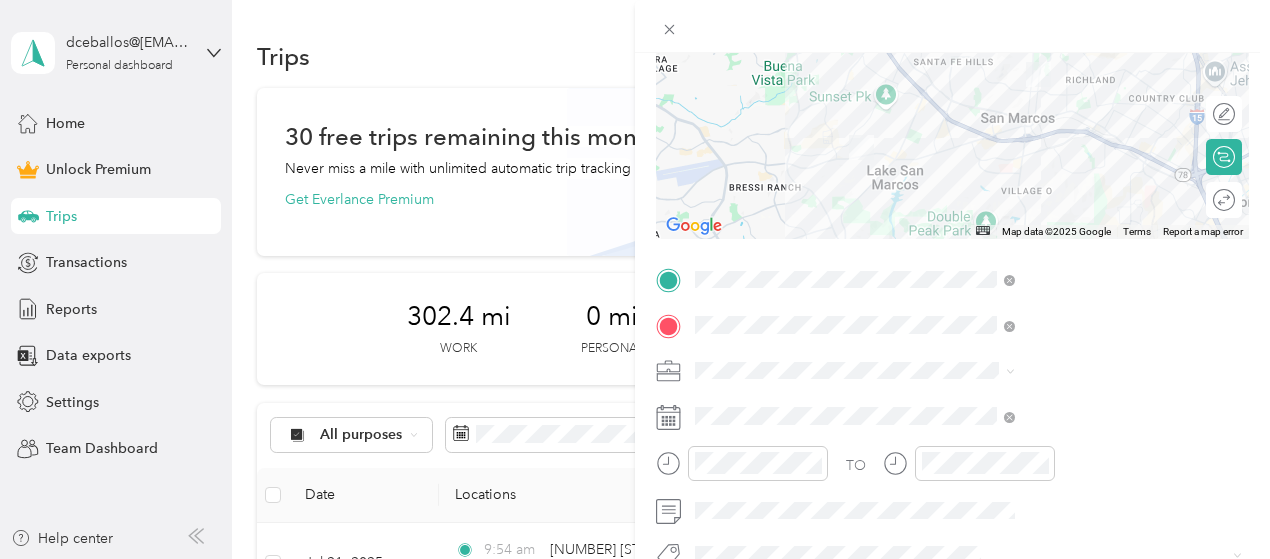 scroll, scrollTop: 0, scrollLeft: 0, axis: both 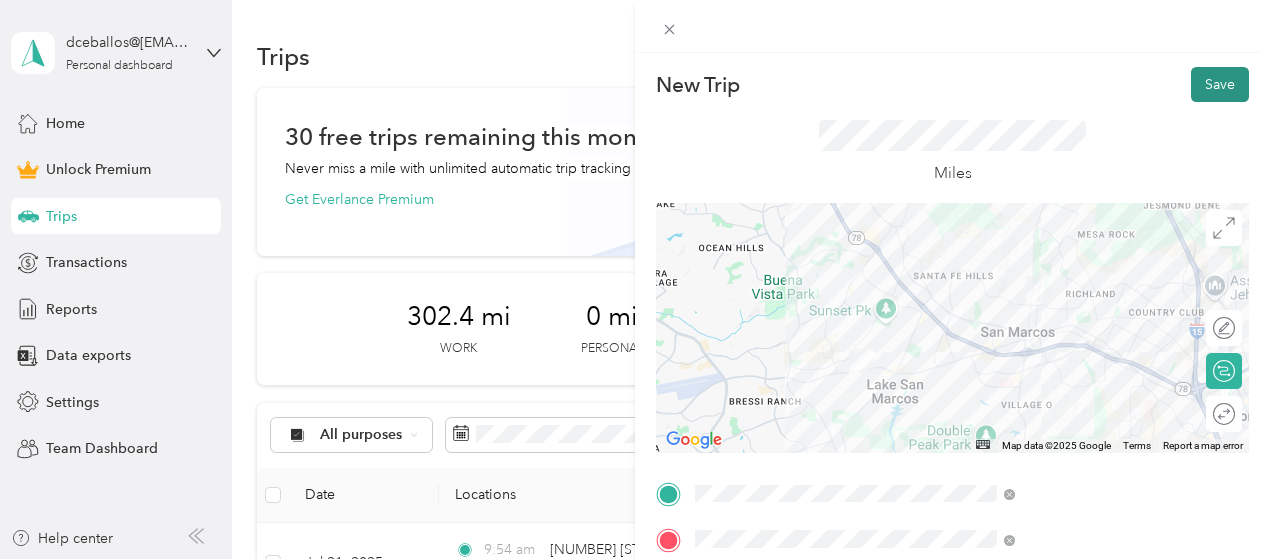 click on "Save" at bounding box center [1220, 84] 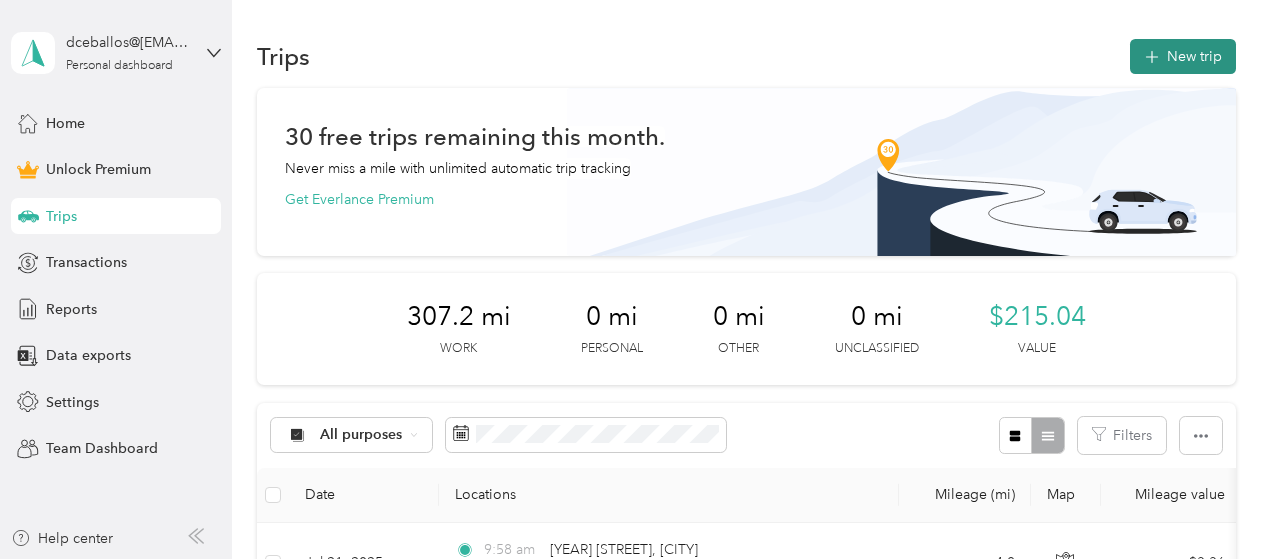 click 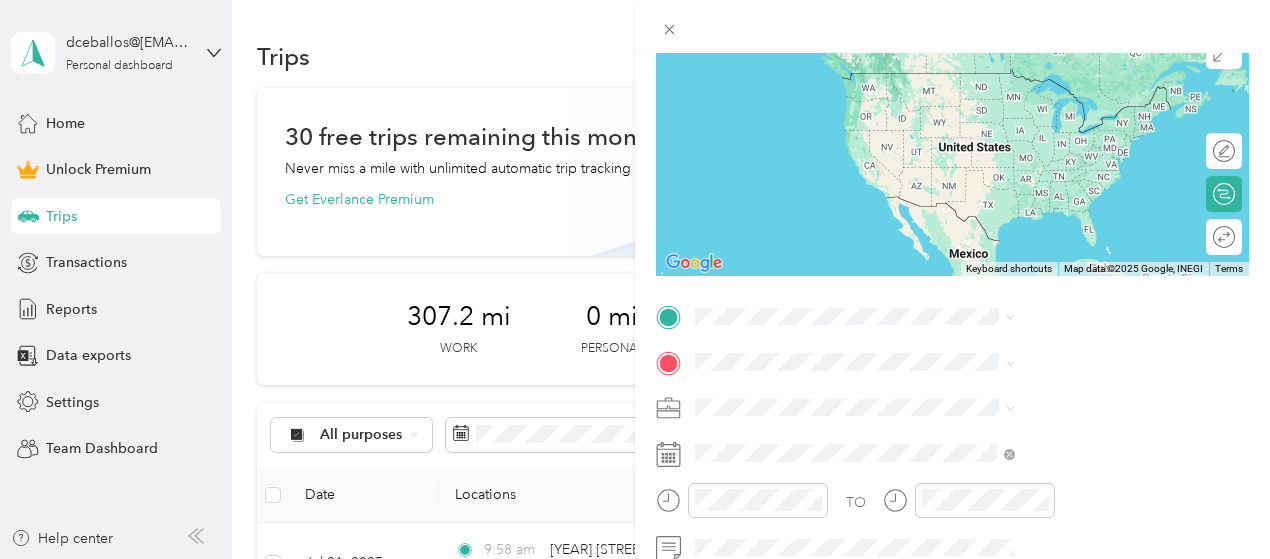 scroll, scrollTop: 200, scrollLeft: 0, axis: vertical 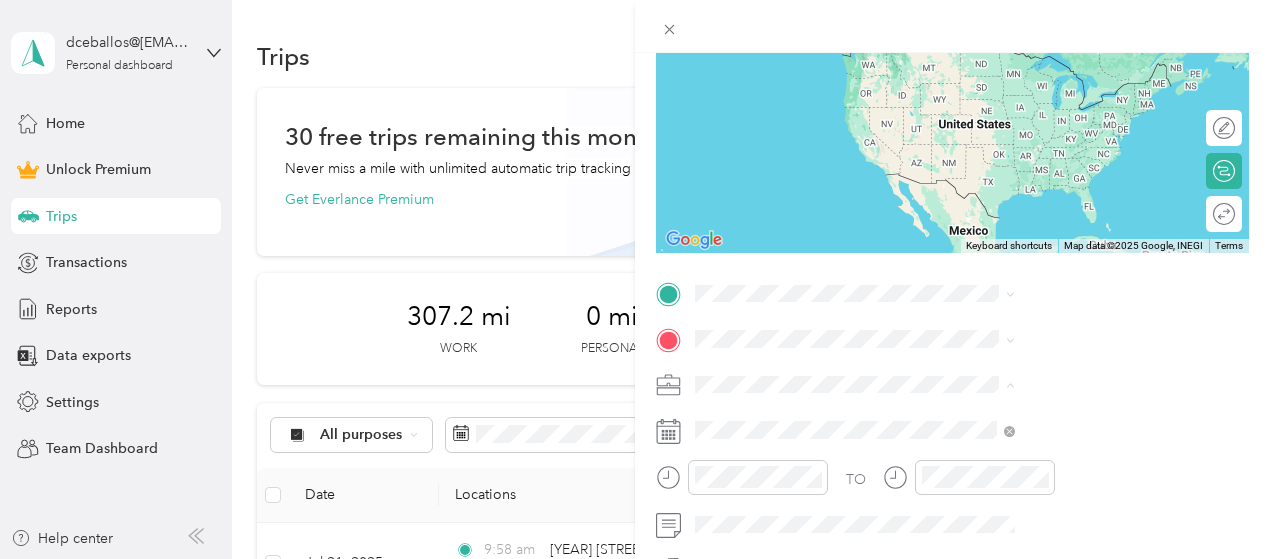 click on "gmwp" at bounding box center (1067, 174) 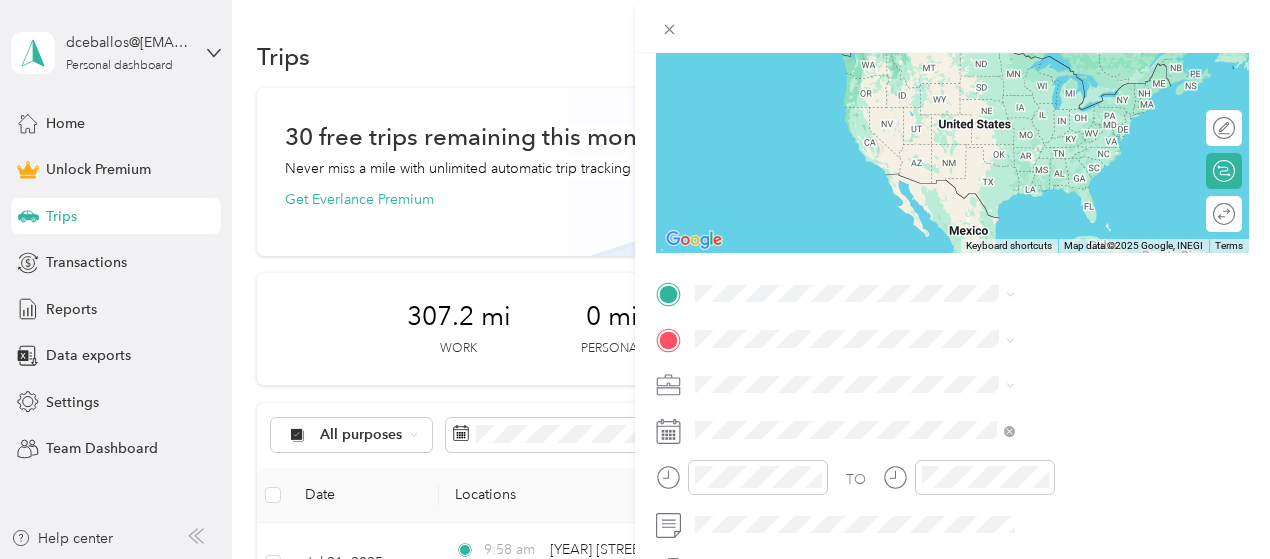 click on "New Trip Save This trip cannot be edited because it is either under review, approved, or paid. Contact your Team Manager to edit it. Miles ← Move left → Move right ↑ Move up ↓ Move down + Zoom in - Zoom out Home Jump left by 75% End Jump right by 75% Page Up Jump up by 75% Page Down Jump down by 75% Keyboard shortcuts Map Data Map data ©2025 Google, INEGI Map data ©2025 Google, INEGI 1000 km  Click to toggle between metric and imperial units Terms Report a map error Edit route Calculate route Round trip TO Add photo" at bounding box center (952, 291) 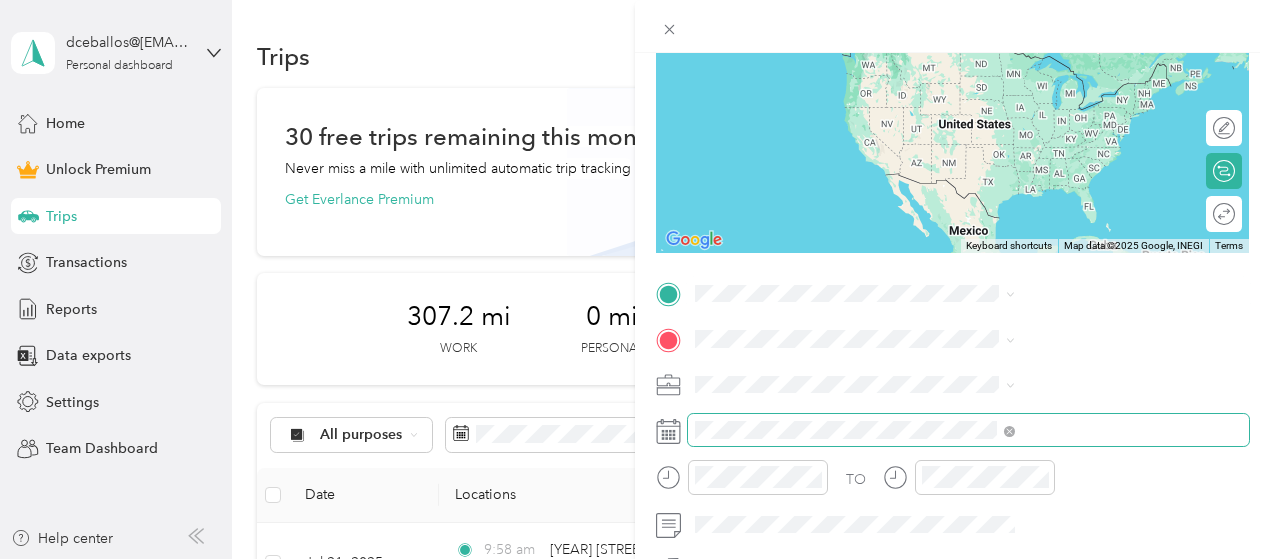 click at bounding box center (968, 430) 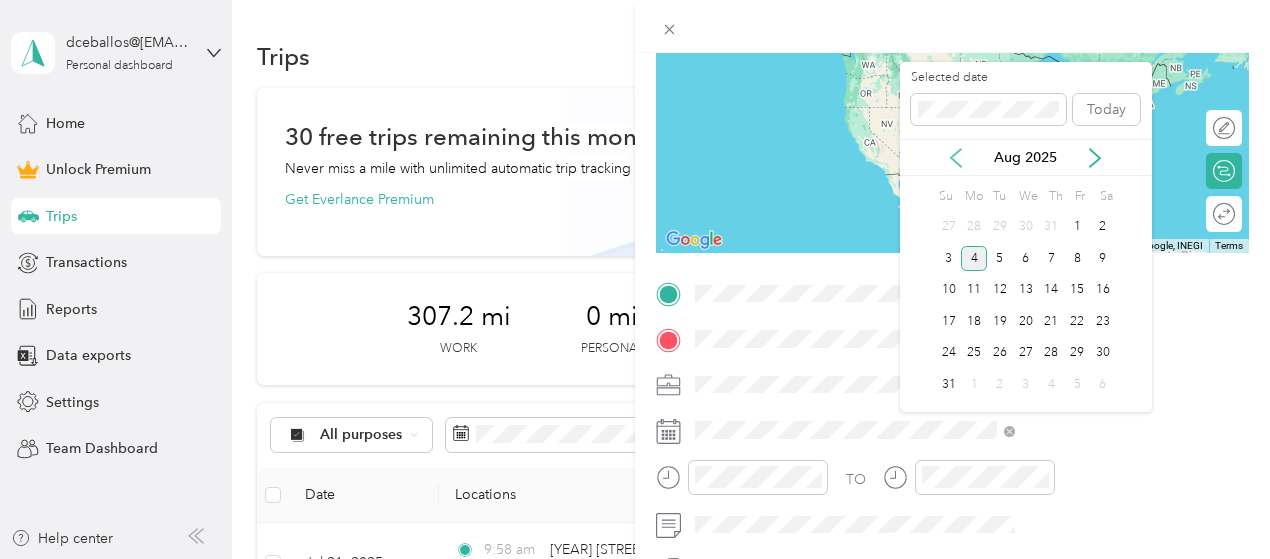 click 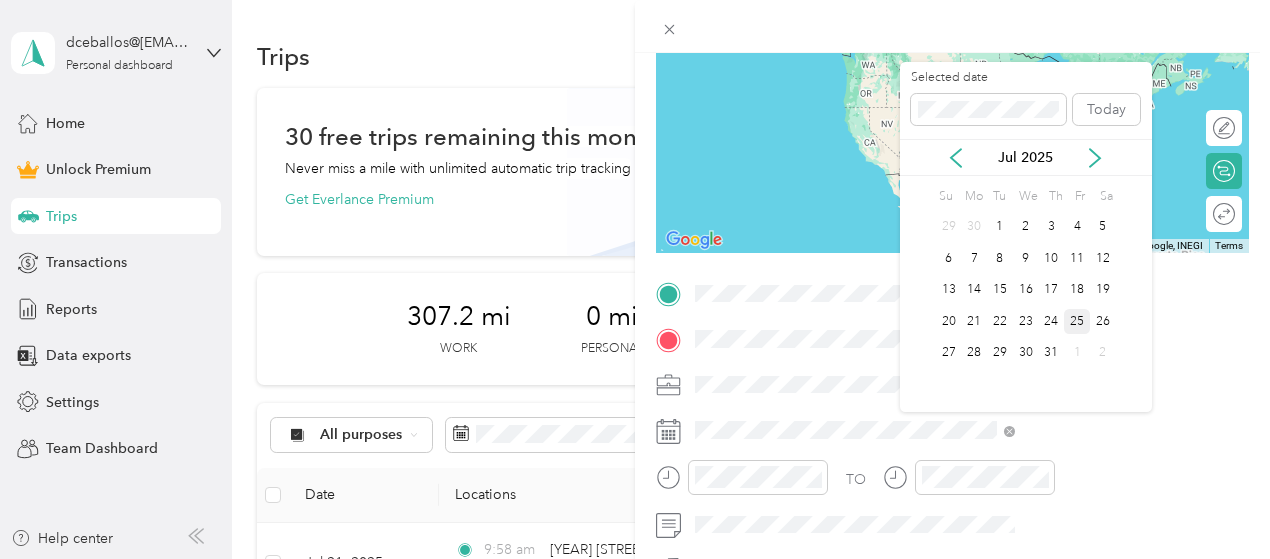 click on "25" at bounding box center (1077, 321) 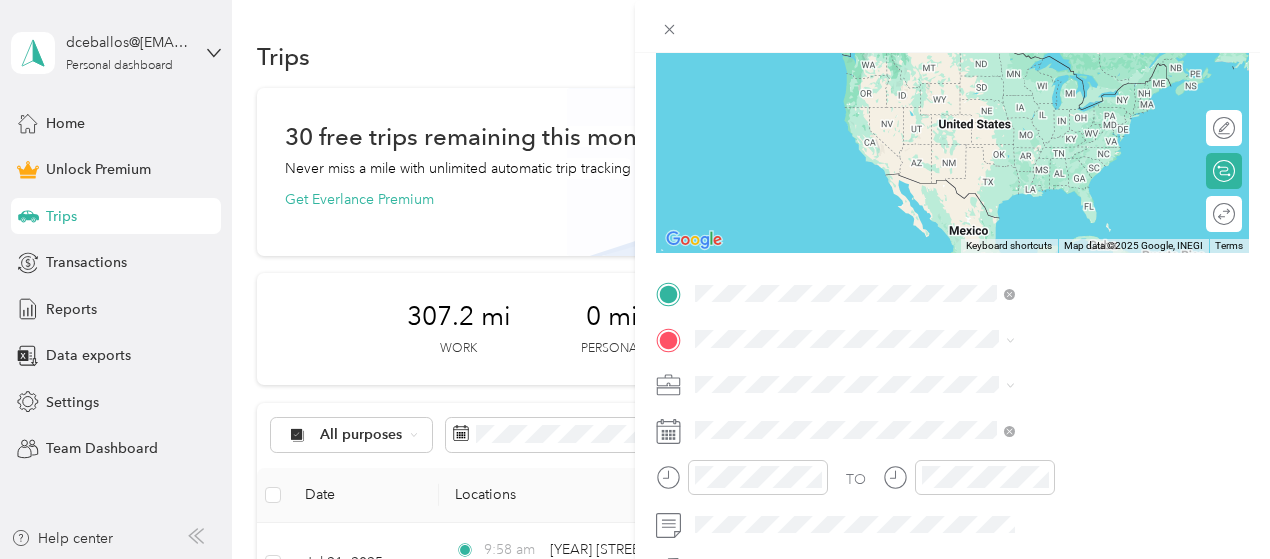 click on "1706 Descanso Avenue
San Marcos, California 92078, United States" at bounding box center [1081, 67] 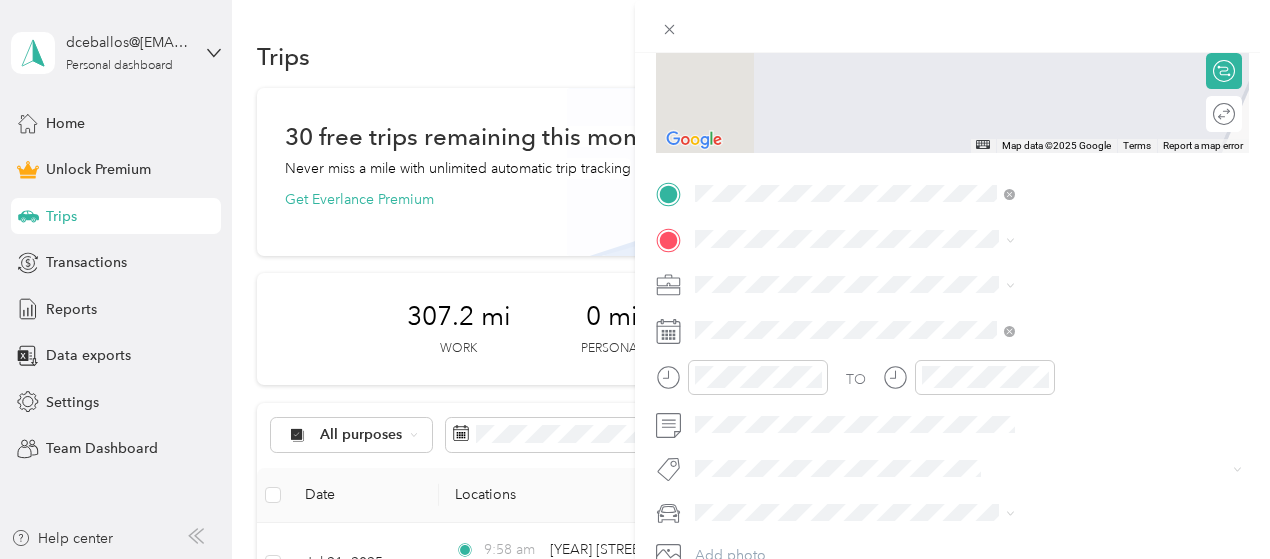 scroll, scrollTop: 200, scrollLeft: 0, axis: vertical 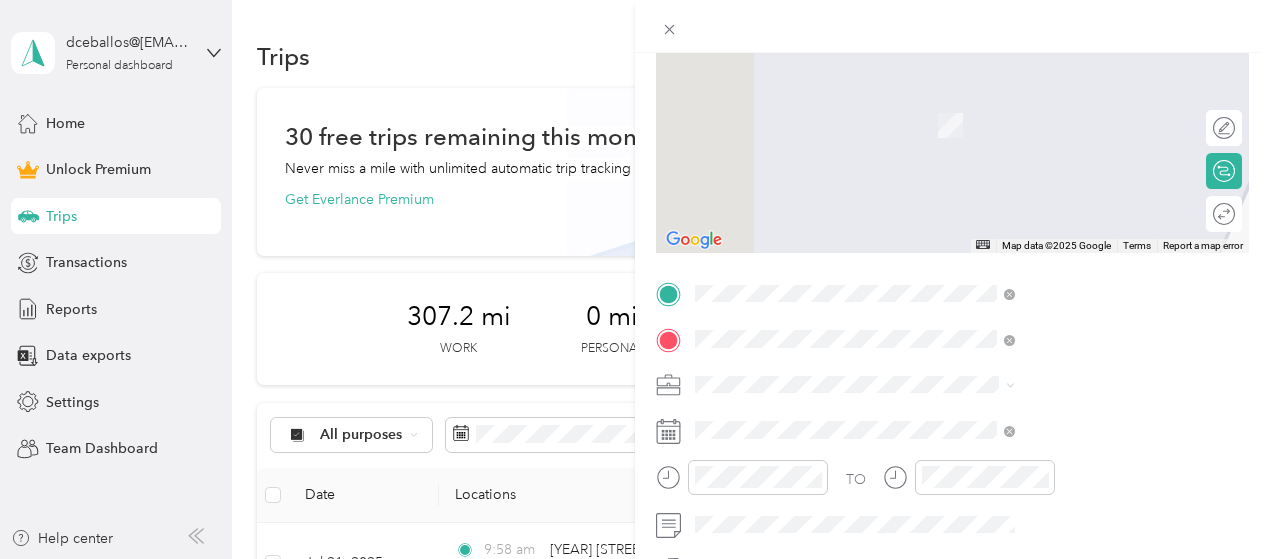 click on "414 North Santa Fe Avenue
Vista, California 92083, United States" at bounding box center [1081, 281] 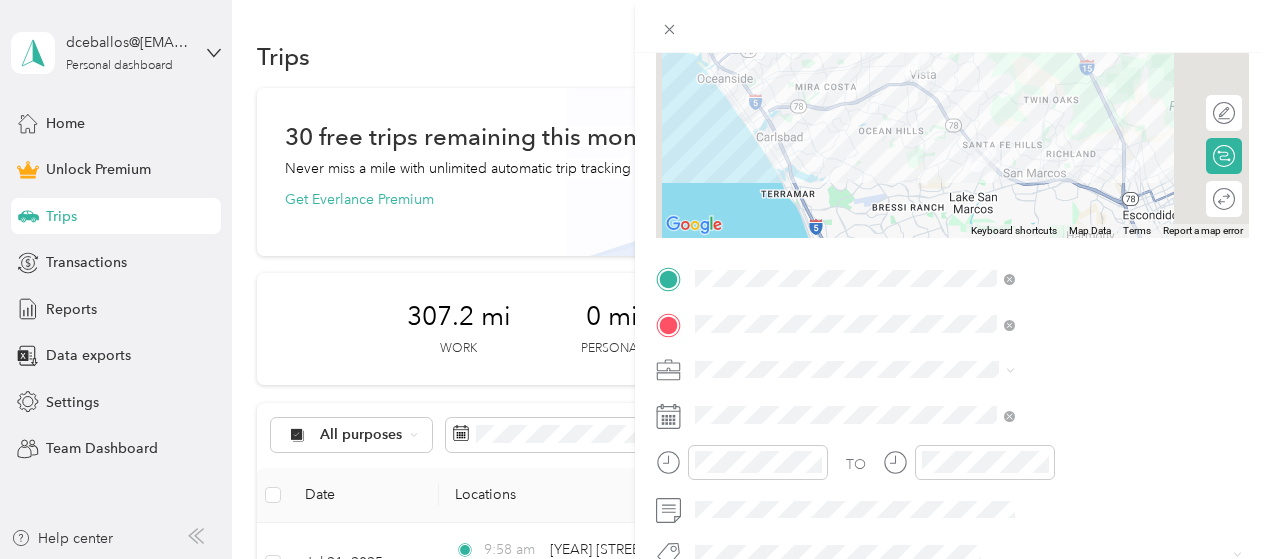 scroll, scrollTop: 0, scrollLeft: 0, axis: both 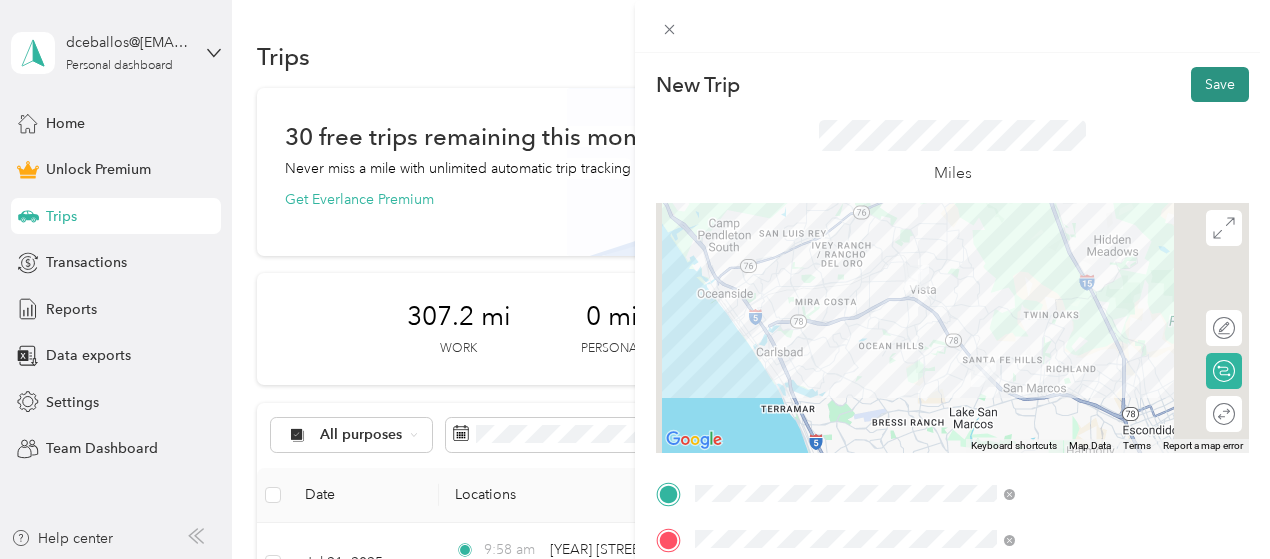 click on "Save" at bounding box center [1220, 84] 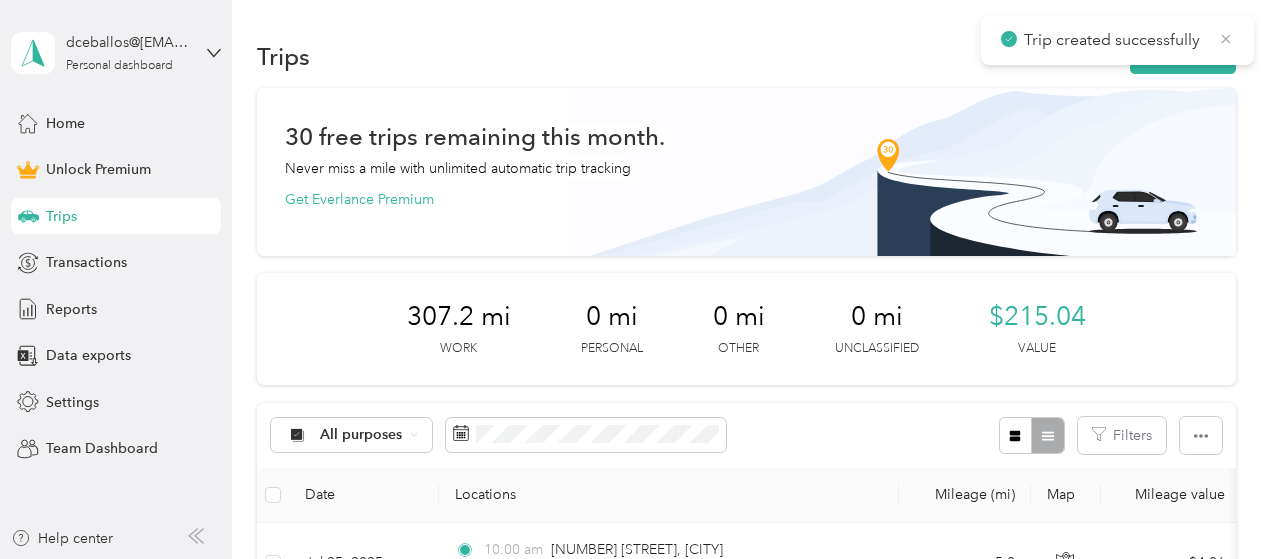 click 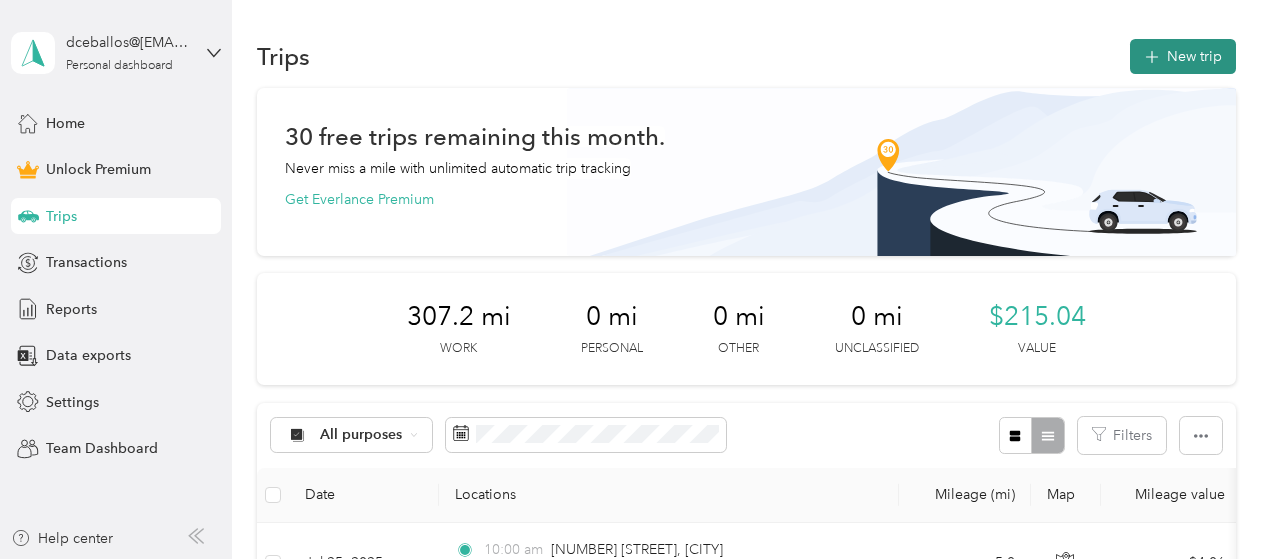 click on "New trip" at bounding box center [1183, 56] 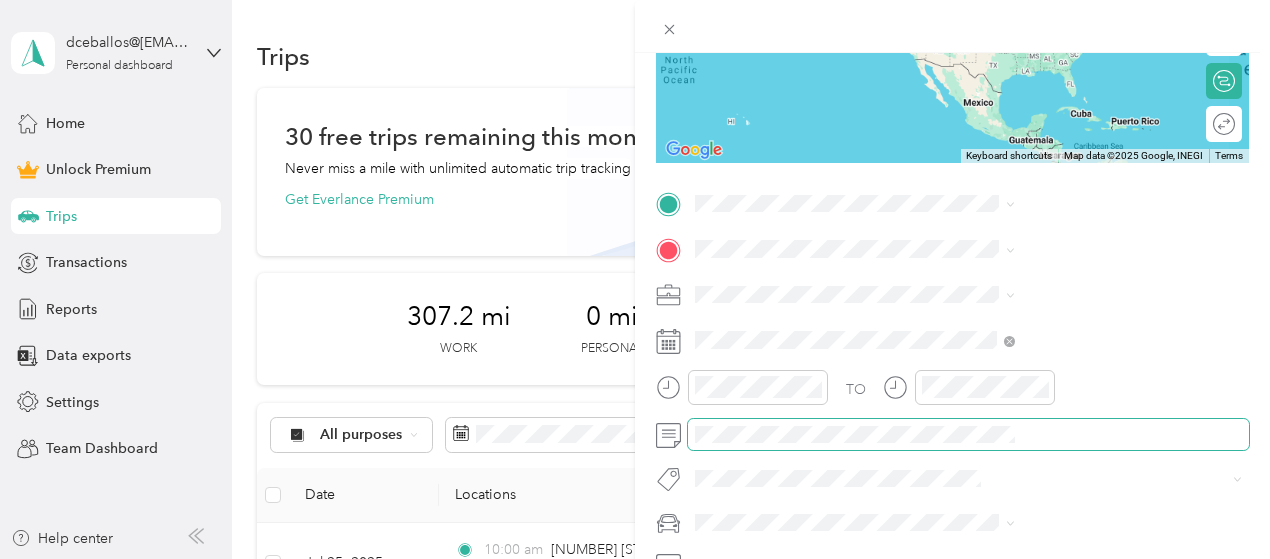 scroll, scrollTop: 300, scrollLeft: 0, axis: vertical 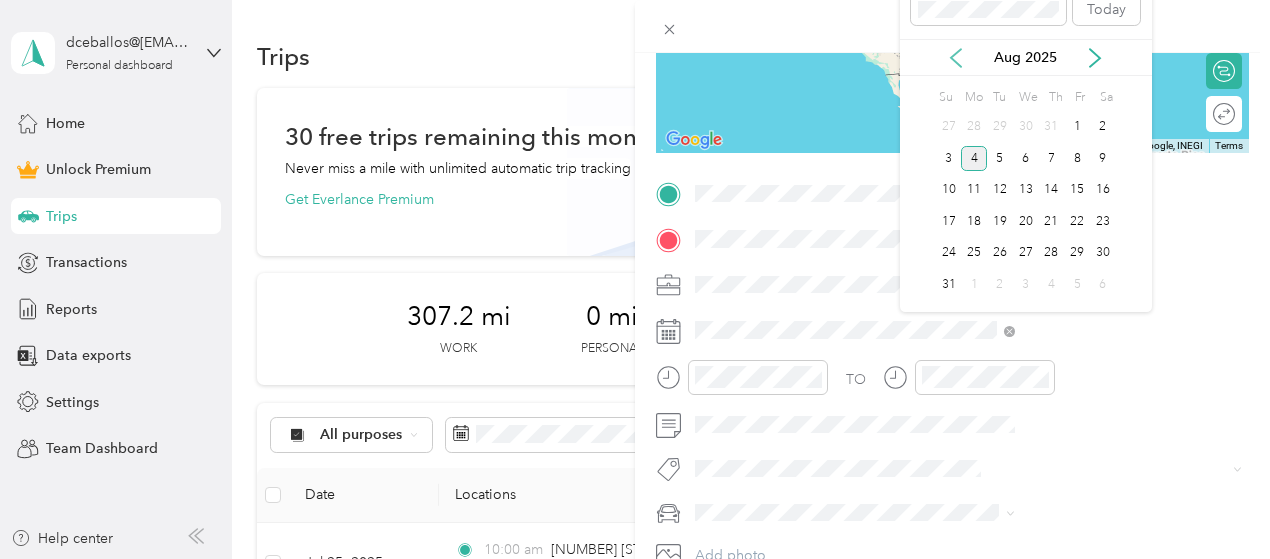 click 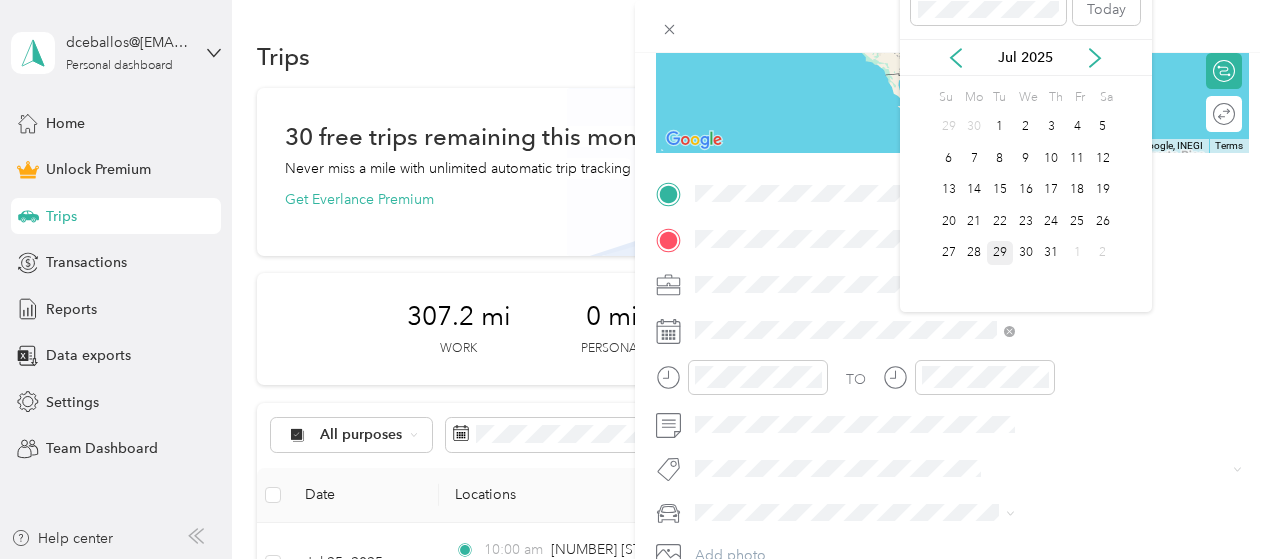 click on "29" at bounding box center [1000, 253] 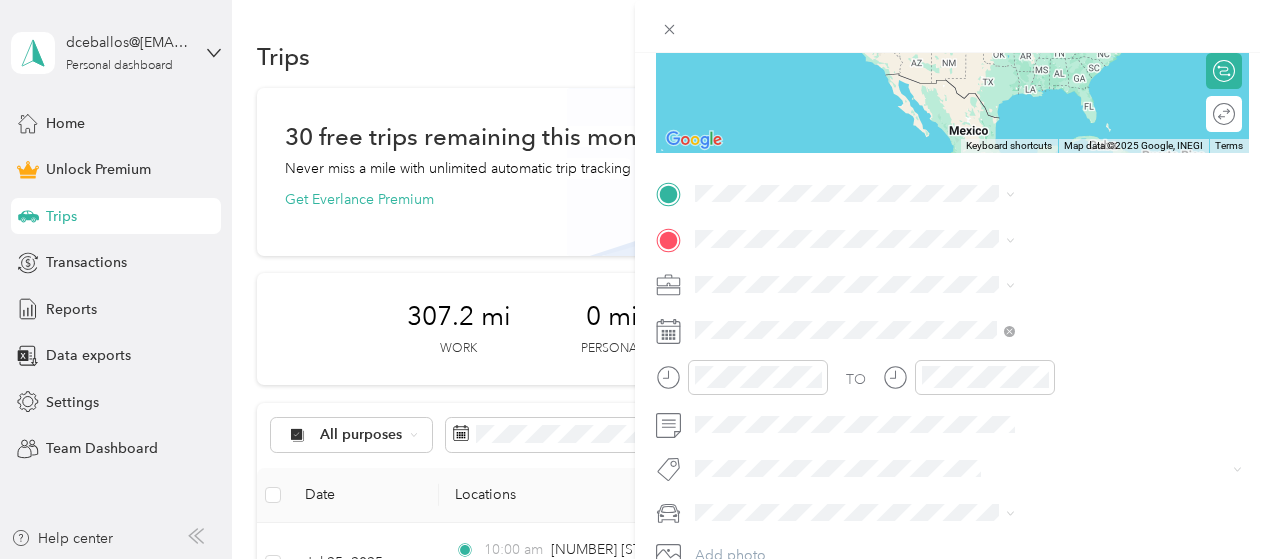 click on "gmwp" at bounding box center (934, 71) 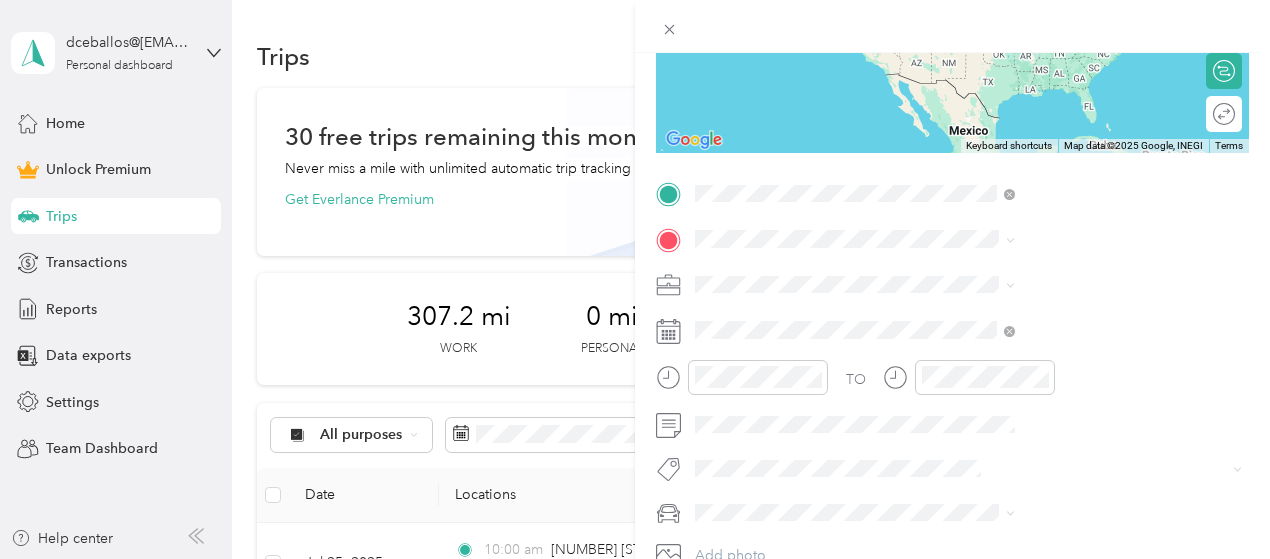 click on "1706 Descanso Avenue
San Marcos, California 92078, United States" at bounding box center [1081, 283] 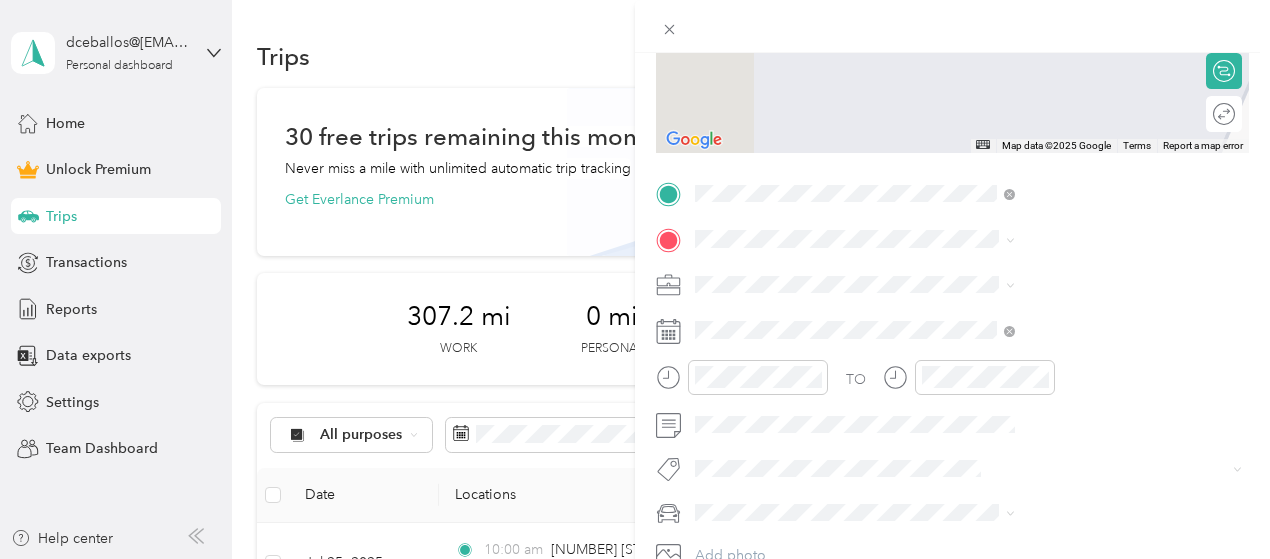 click on "TO" at bounding box center (856, 379) 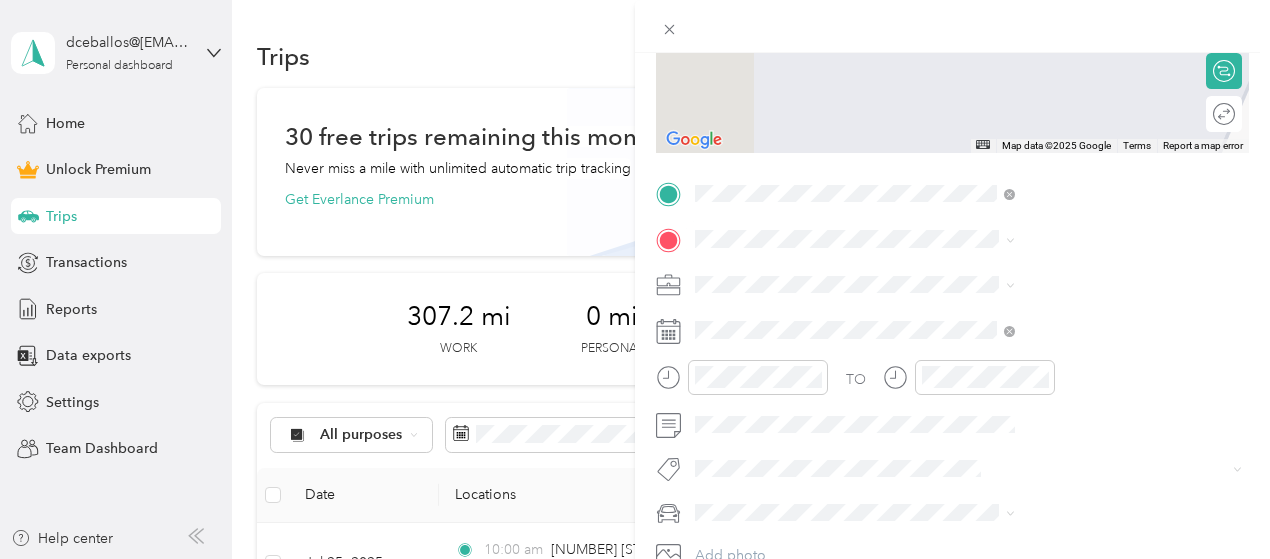 click on "35236 Rice Canyon Road
Fallbrook, California 92028, United States" at bounding box center [1081, 328] 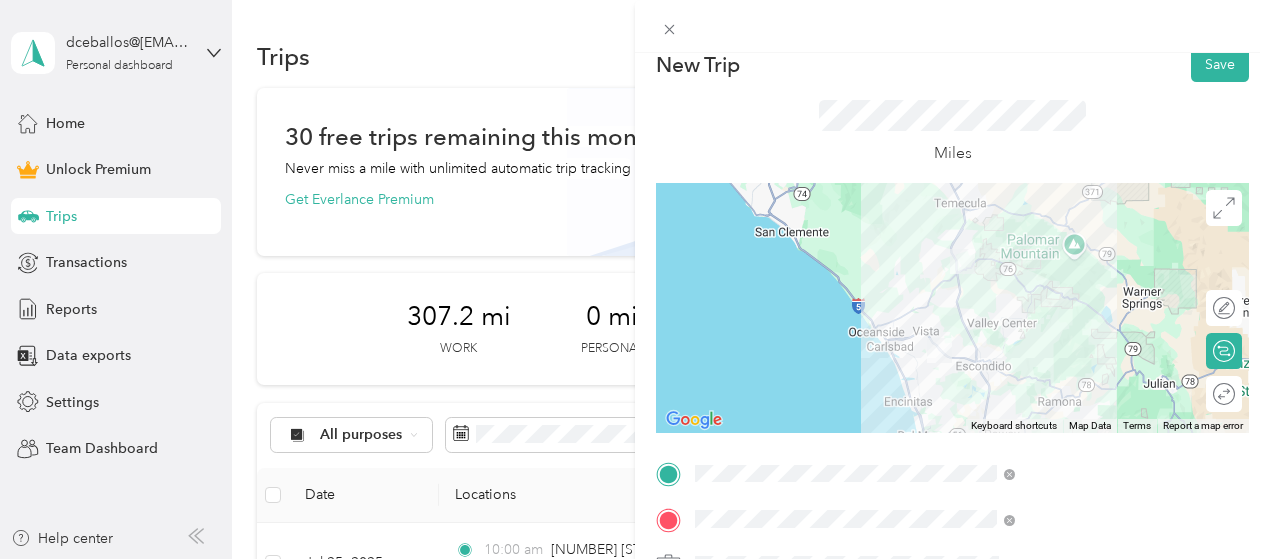 scroll, scrollTop: 0, scrollLeft: 0, axis: both 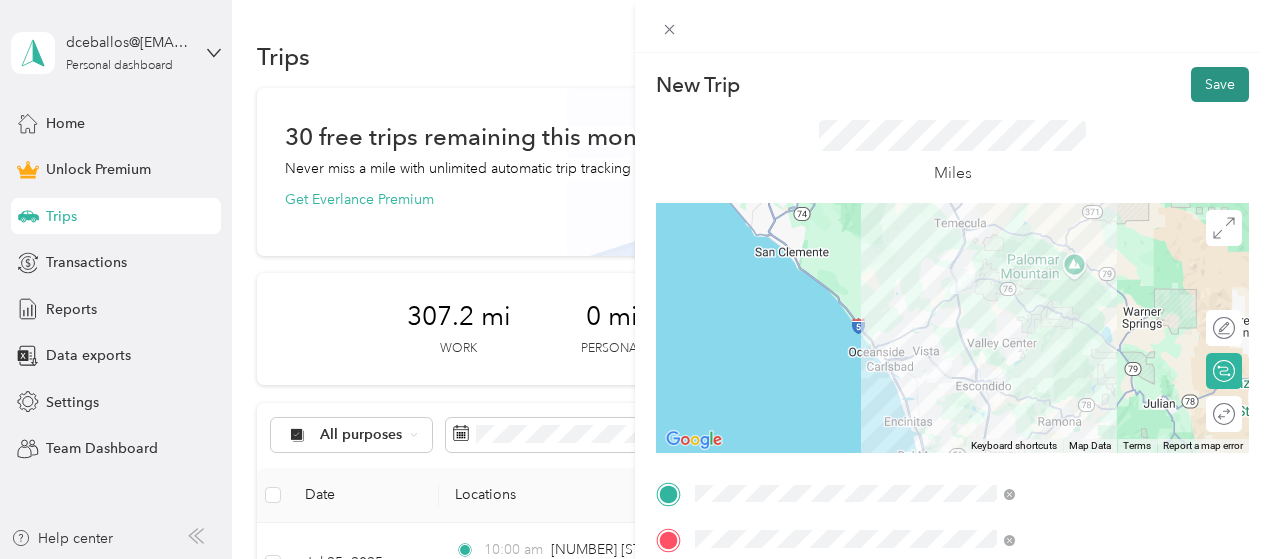 click on "Save" at bounding box center (1220, 84) 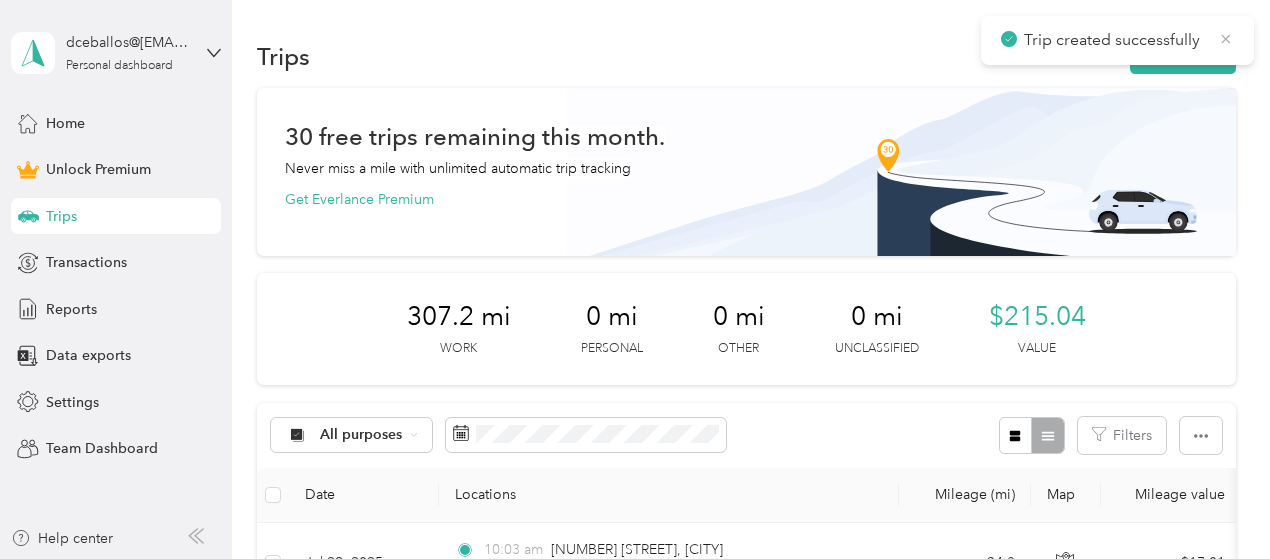 click 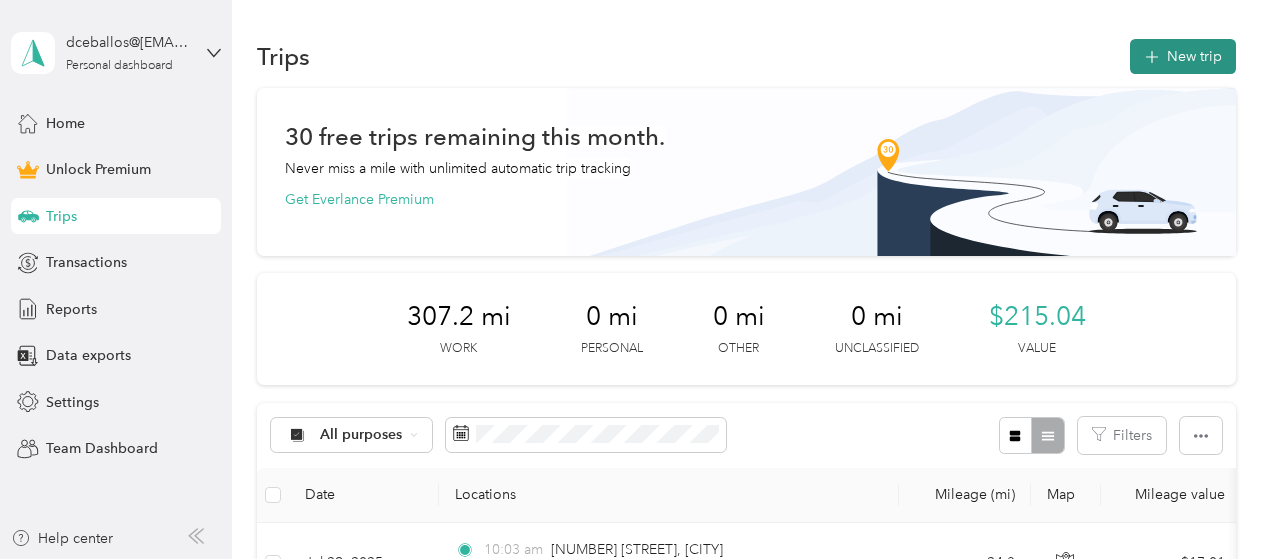 click on "New trip" at bounding box center (1183, 56) 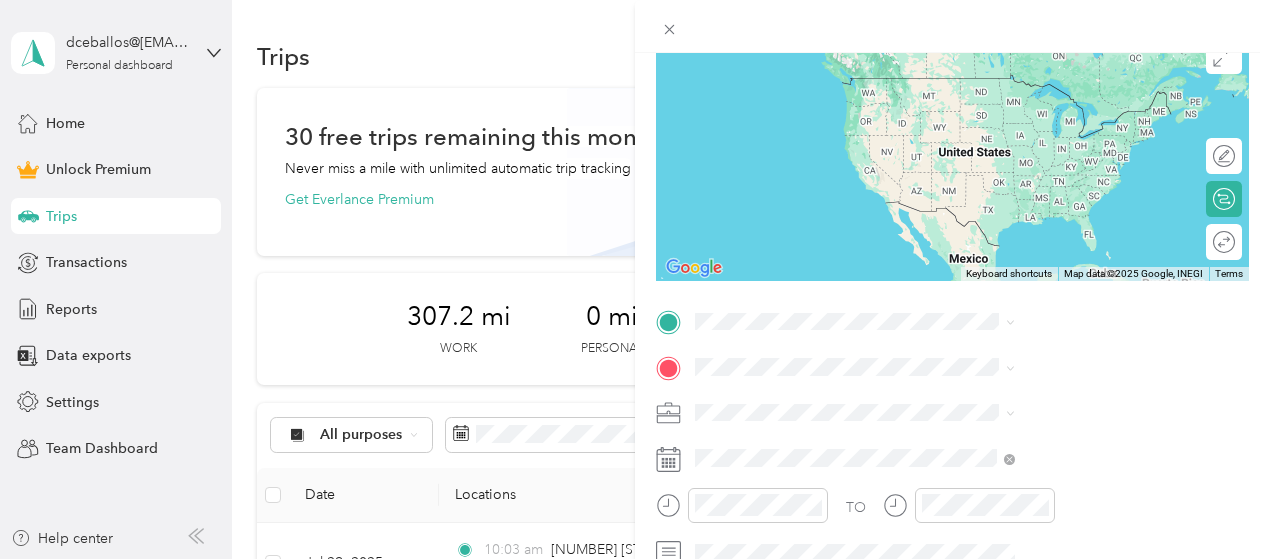 scroll, scrollTop: 200, scrollLeft: 0, axis: vertical 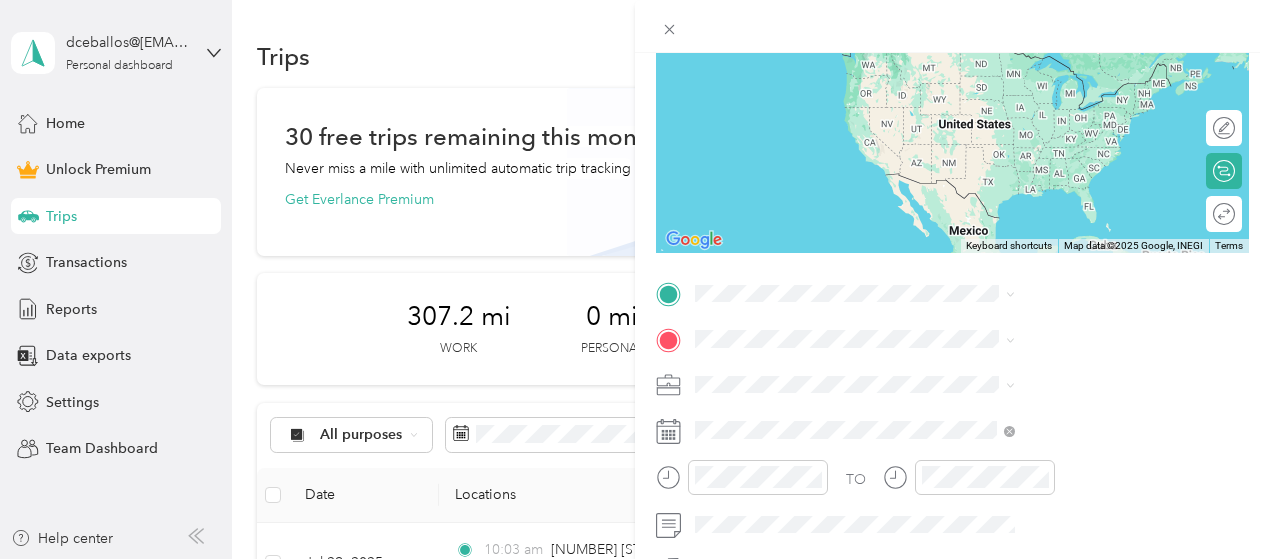 click on "gmwp" at bounding box center [1067, 174] 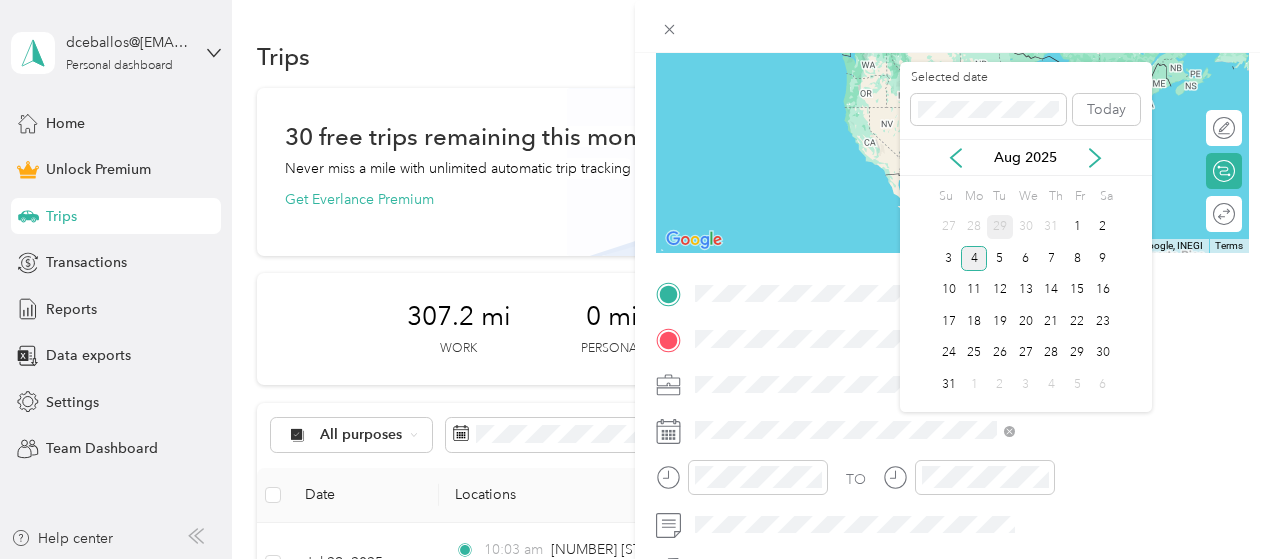 click on "29" at bounding box center [1000, 227] 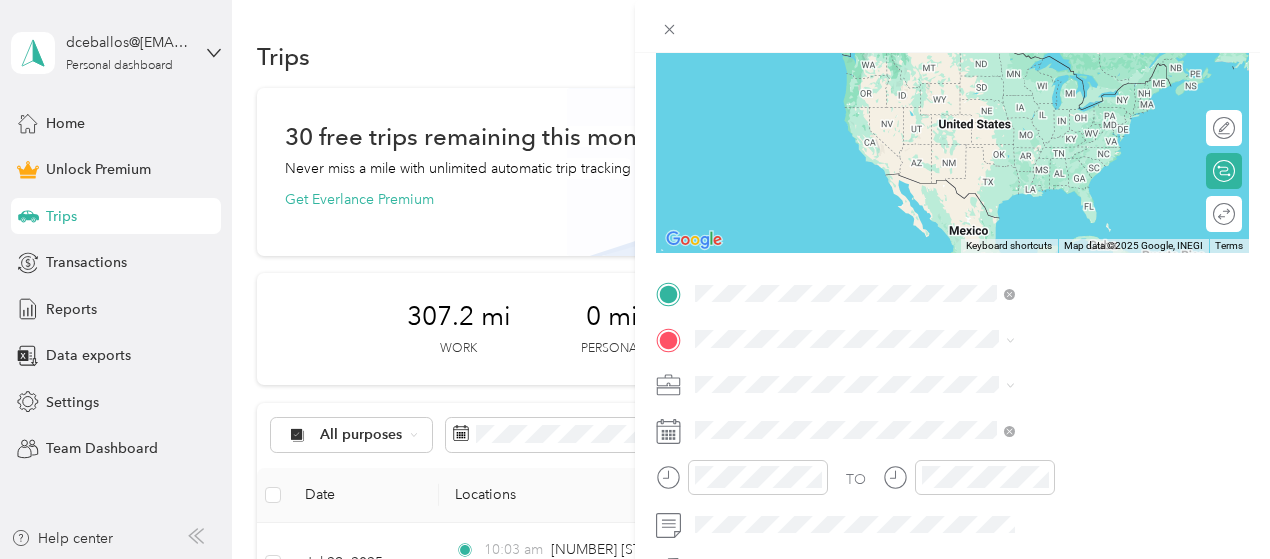 click on "35236 Rice Canyon Road
Fallbrook, California 92028, United States" at bounding box center [1081, 383] 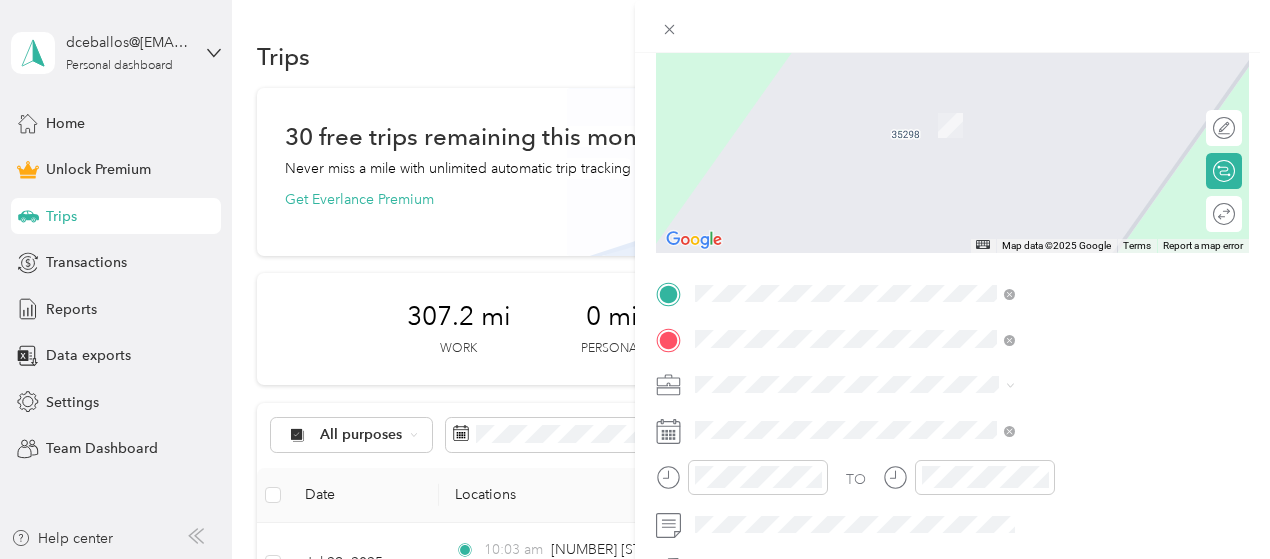 click on "26421 Kaywood Terrace
Escondido, California 92026, United States" at bounding box center (1081, 428) 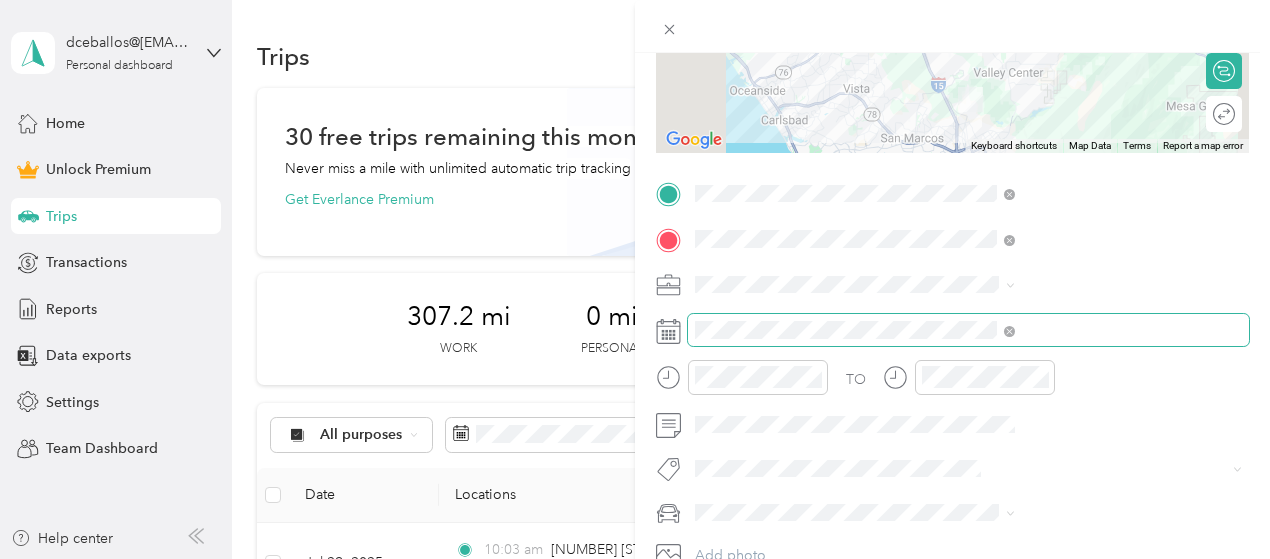 scroll, scrollTop: 0, scrollLeft: 0, axis: both 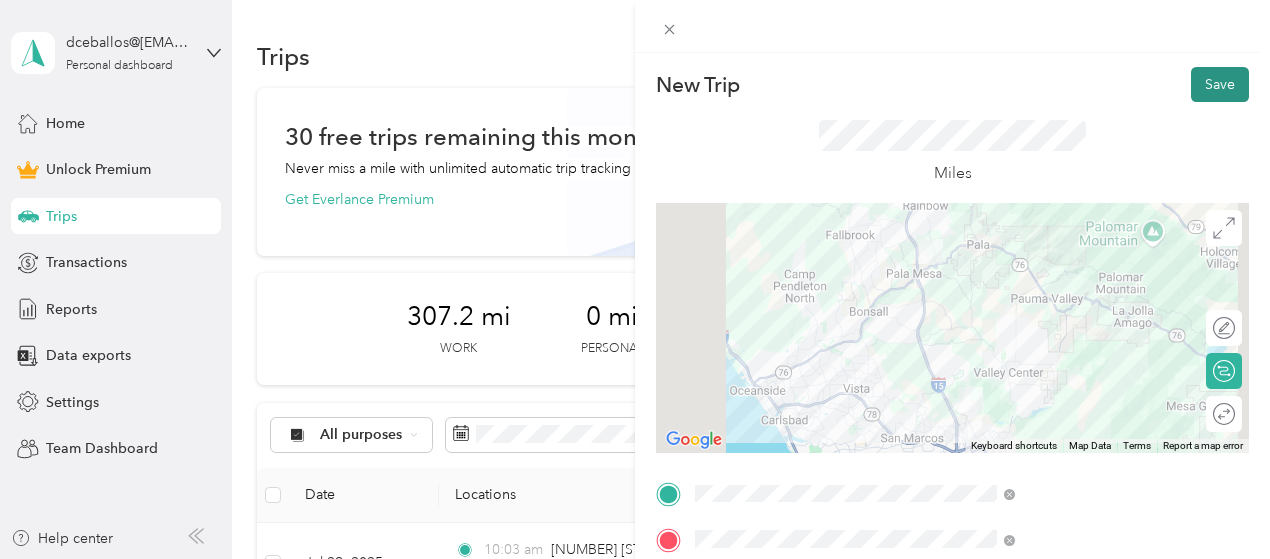click on "Save" at bounding box center [1220, 84] 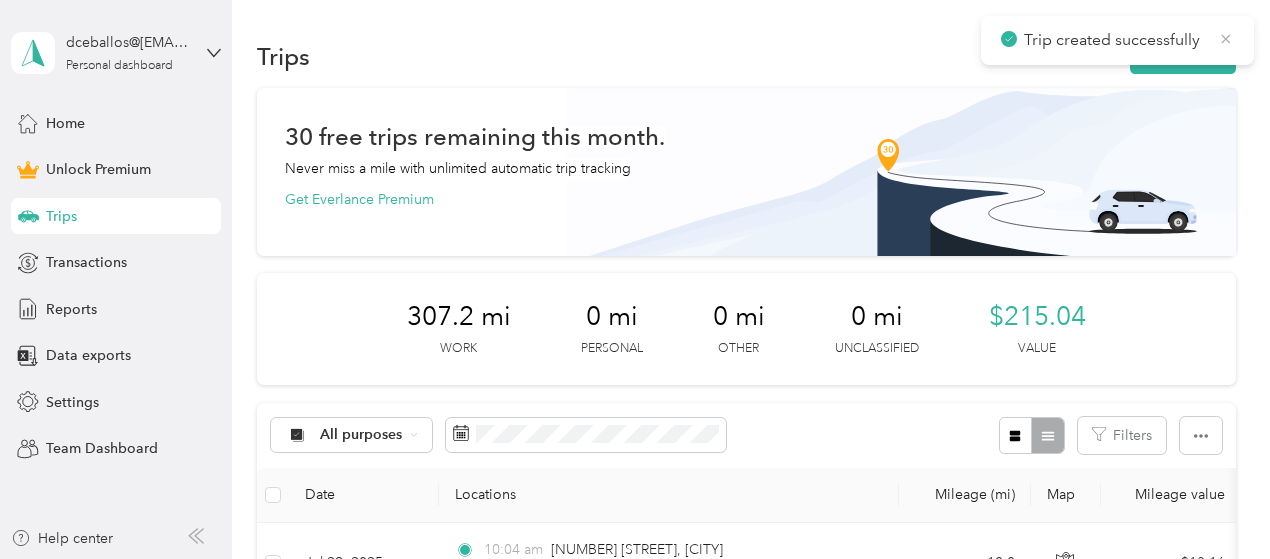 click 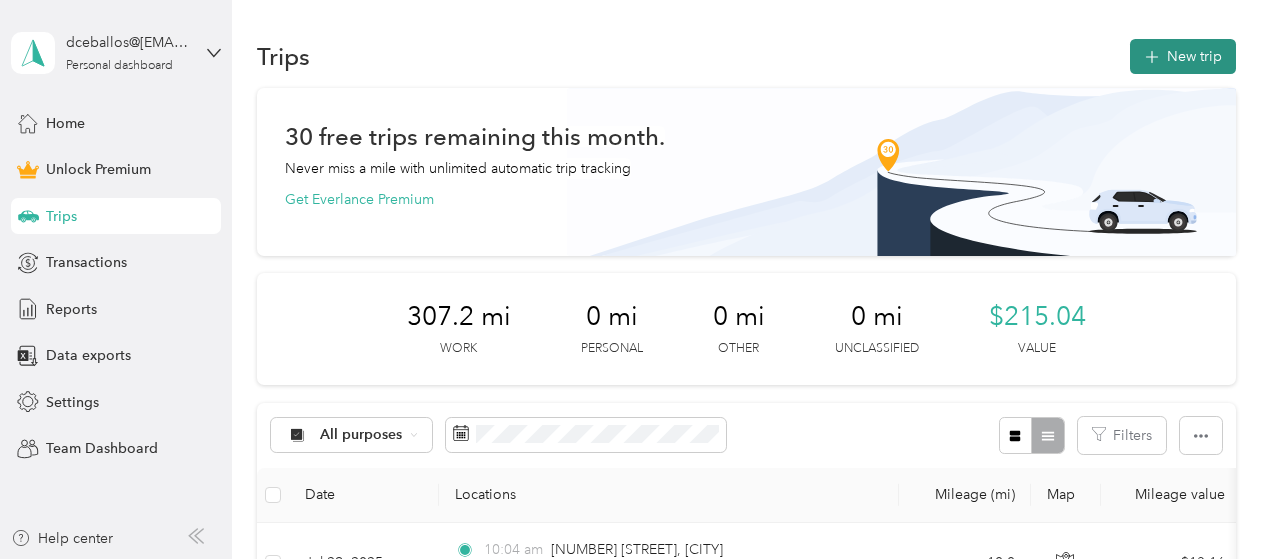 click on "New trip" at bounding box center (1183, 56) 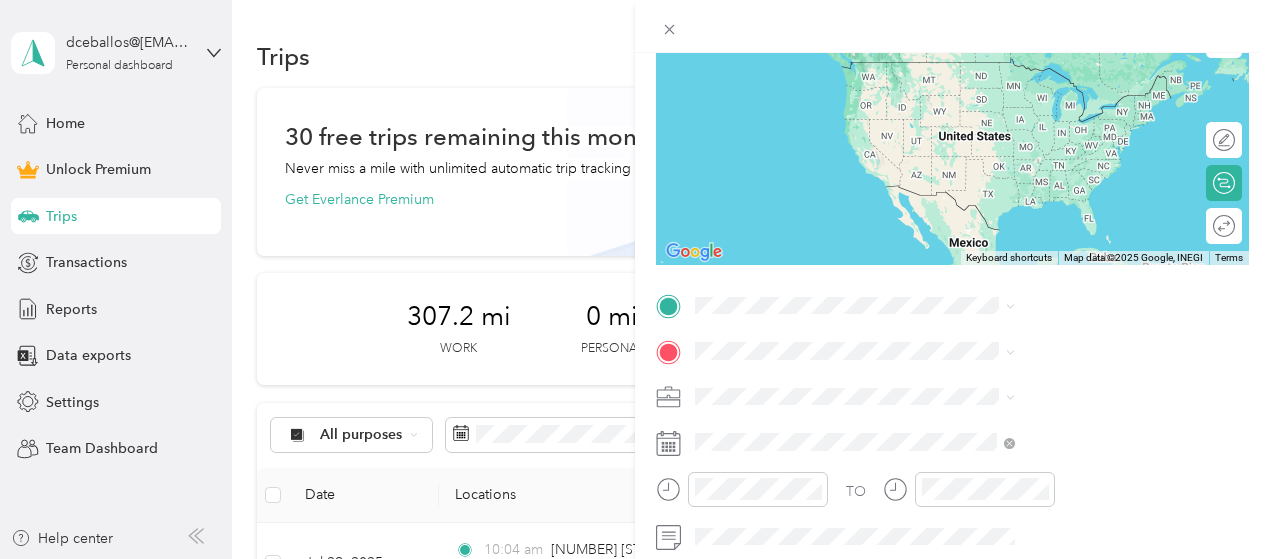 scroll, scrollTop: 400, scrollLeft: 0, axis: vertical 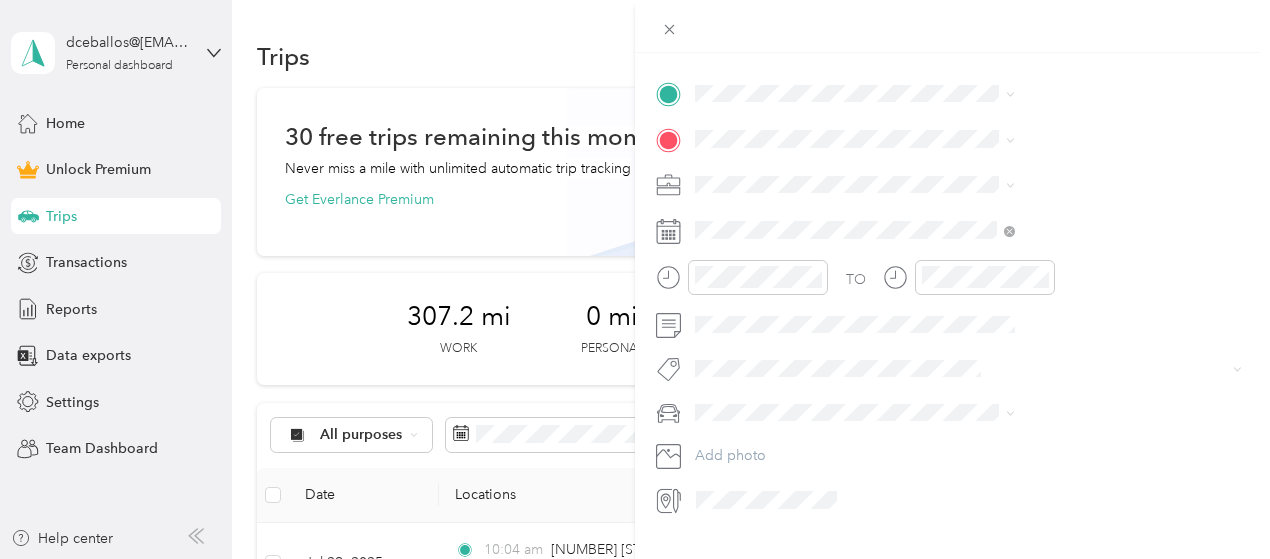 click on "gmwp" at bounding box center [1067, 285] 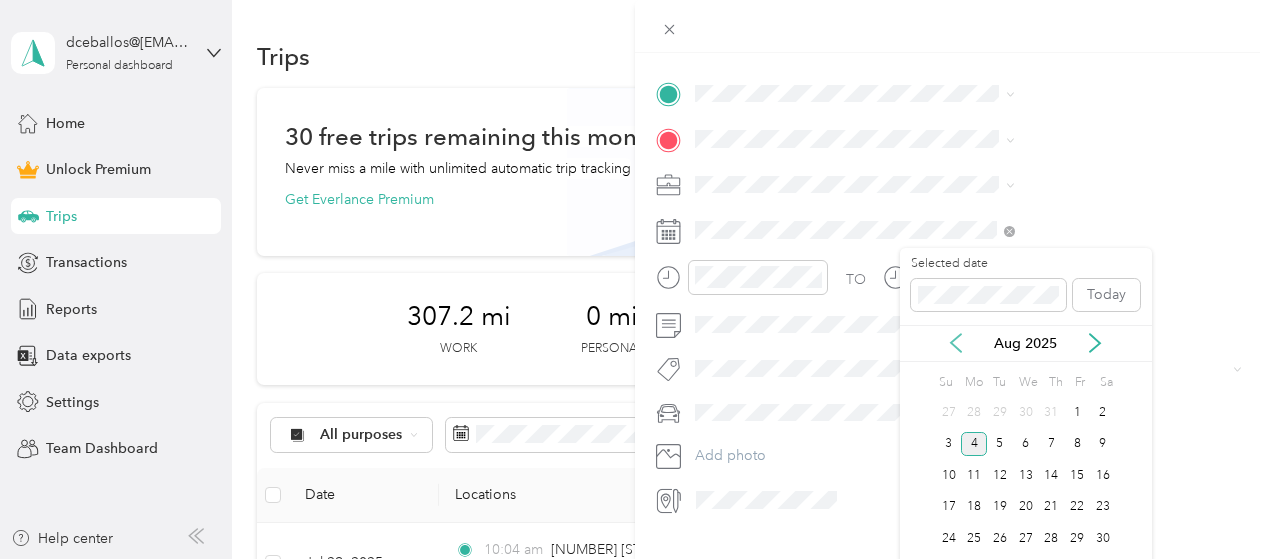 click 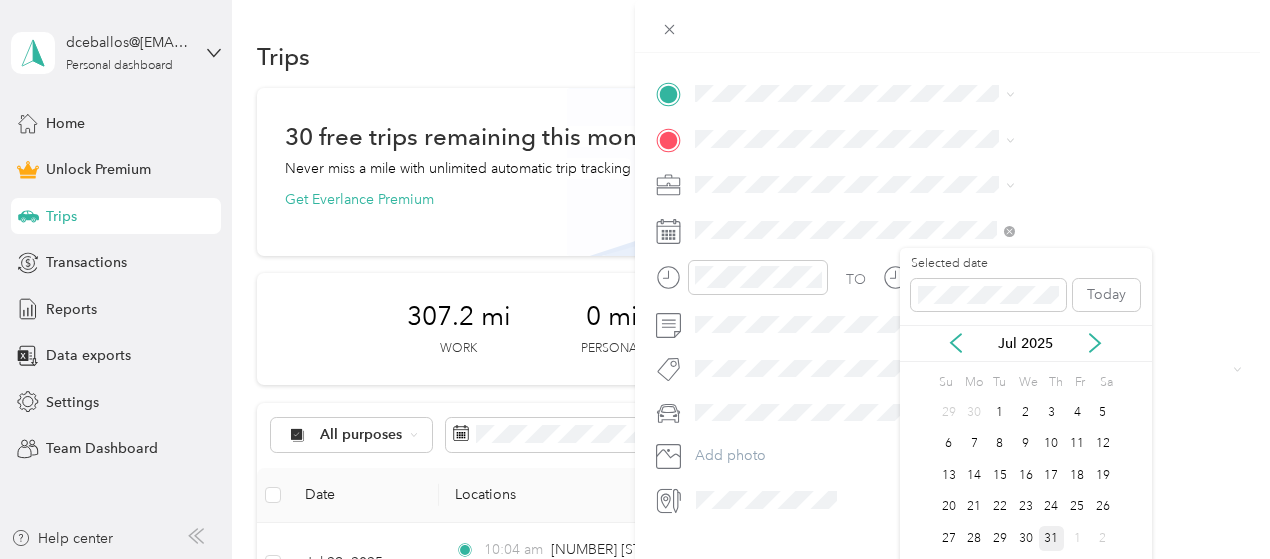 click on "31" at bounding box center (1052, 538) 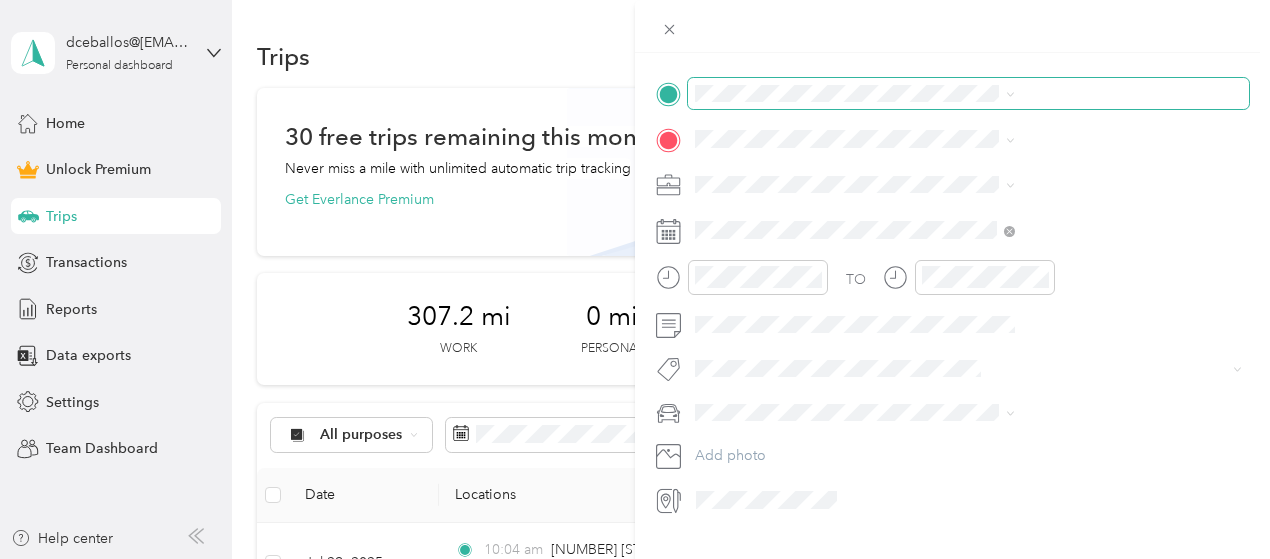 click at bounding box center (968, 94) 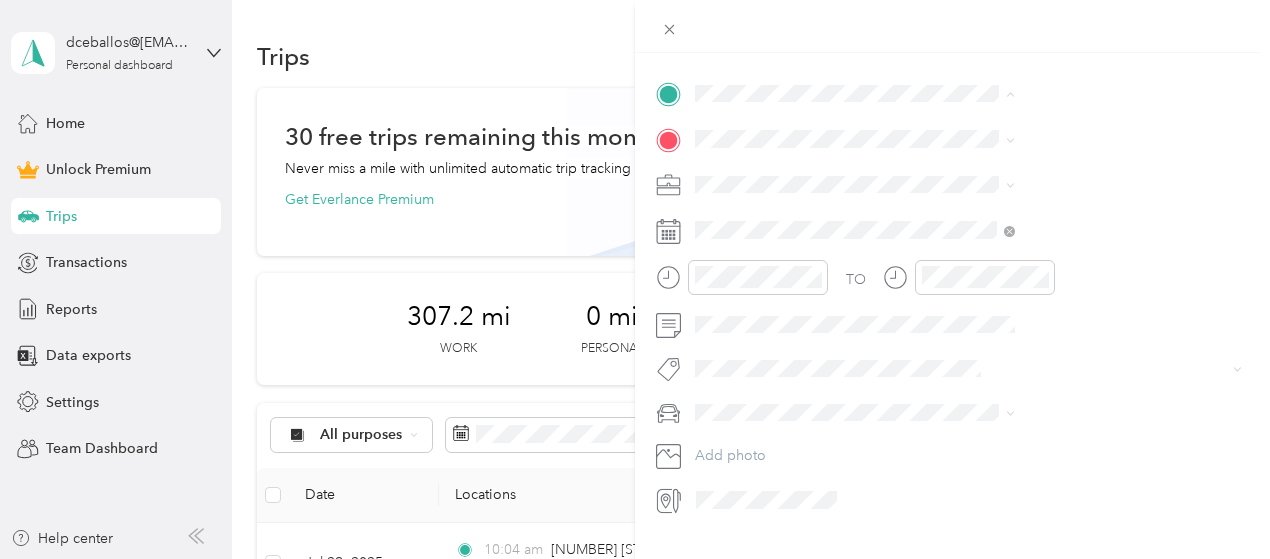 click on "New Trip Save This trip cannot be edited because it is either under review, approved, or paid. Contact your Team Manager to edit it. Miles ← Move left → Move right ↑ Move up ↓ Move down + Zoom in - Zoom out Home Jump left by 75% End Jump right by 75% Page Up Jump up by 75% Page Down Jump down by 75% Keyboard shortcuts Map Data Map data ©2025 Google, INEGI Map data ©2025 Google, INEGI 1000 km  Click to toggle between metric and imperial units Terms Report a map error Edit route Calculate route Round trip TO Add photo" at bounding box center (952, 91) 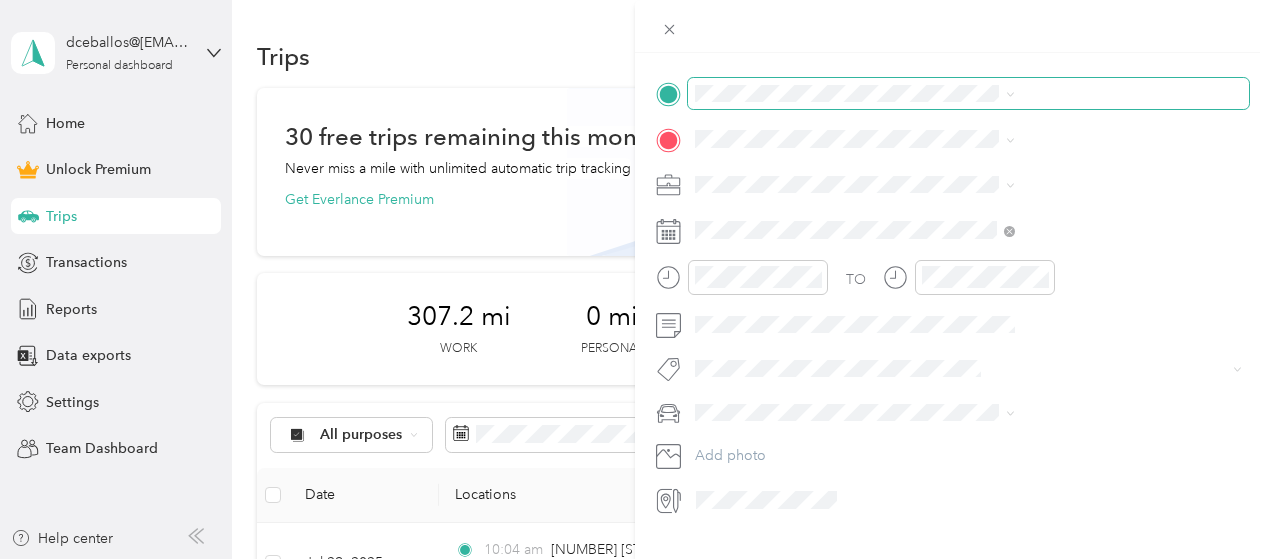 click at bounding box center (968, 94) 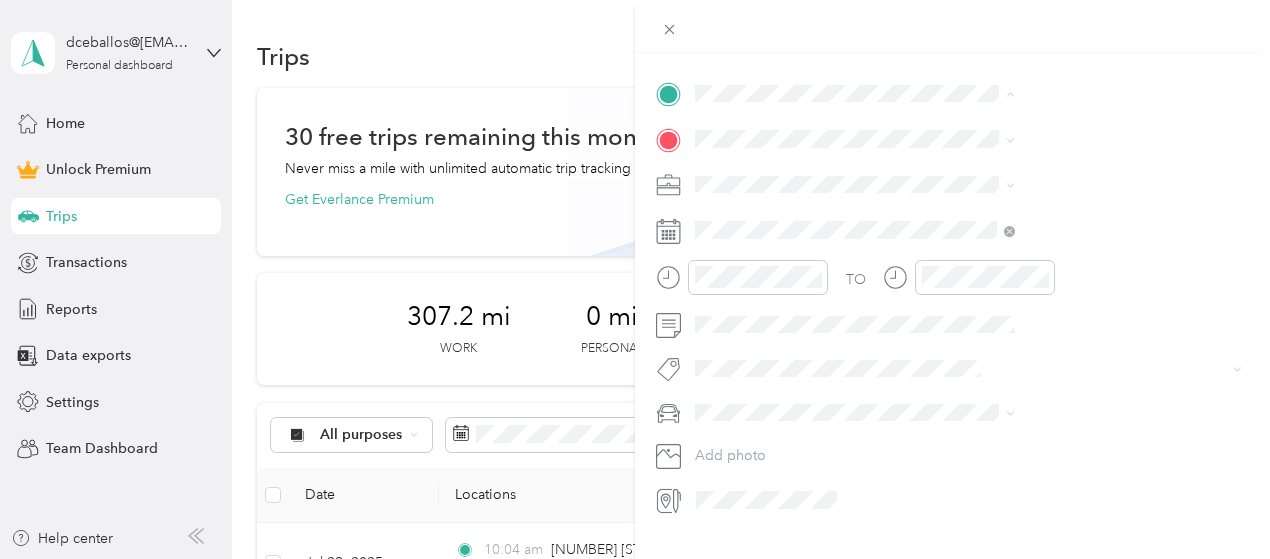 click on "New Trip Save This trip cannot be edited because it is either under review, approved, or paid. Contact your Team Manager to edit it. Miles ← Move left → Move right ↑ Move up ↓ Move down + Zoom in - Zoom out Home Jump left by 75% End Jump right by 75% Page Up Jump up by 75% Page Down Jump down by 75% Keyboard shortcuts Map Data Map data ©2025 Google, INEGI Map data ©2025 Google, INEGI 1000 km  Click to toggle between metric and imperial units Terms Report a map error Edit route Calculate route Round trip TO Add photo" at bounding box center [952, 91] 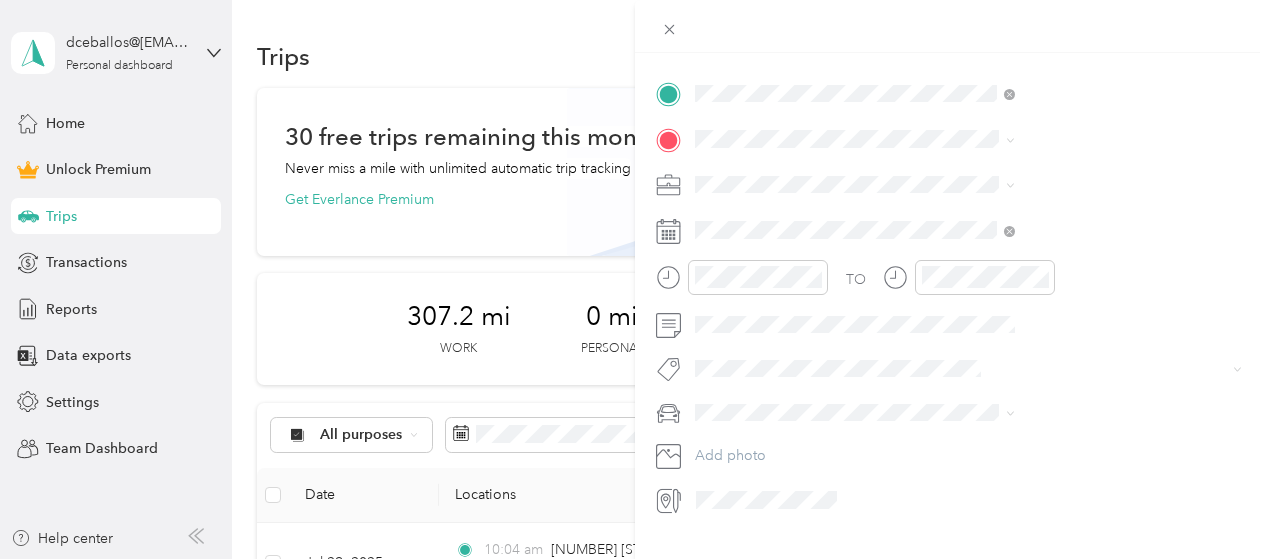 click on "1706 Descanso Avenue
San Marcos, California 92078, United States" at bounding box center [1081, 183] 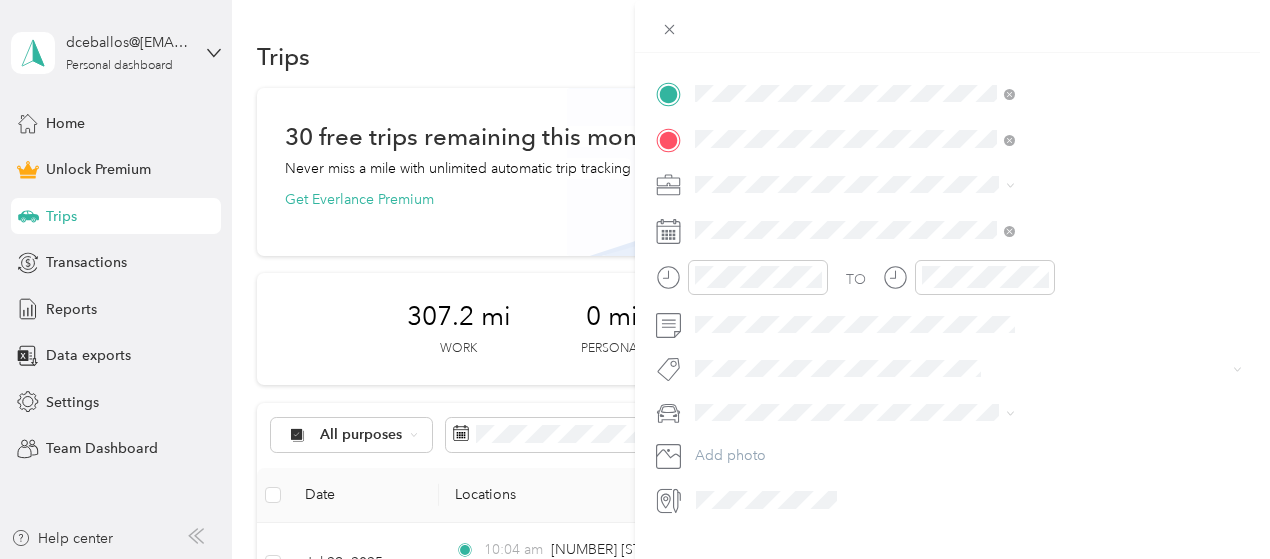 click on "317 Redwood Drive
San Marcos, California 92069, United States" at bounding box center (1081, 228) 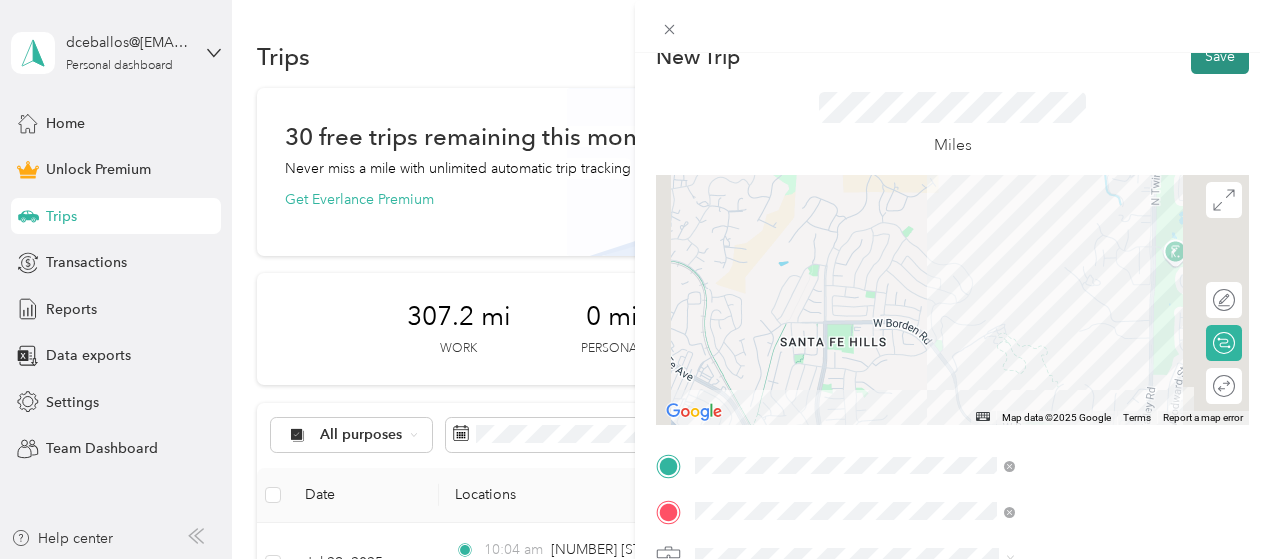 scroll, scrollTop: 0, scrollLeft: 0, axis: both 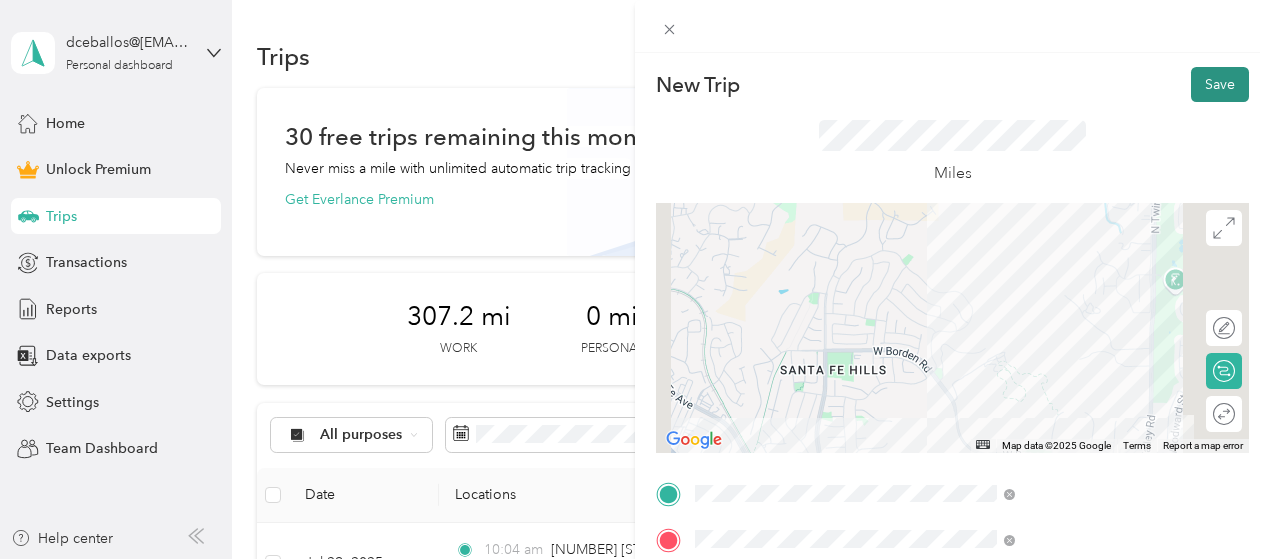 click on "Save" at bounding box center (1220, 84) 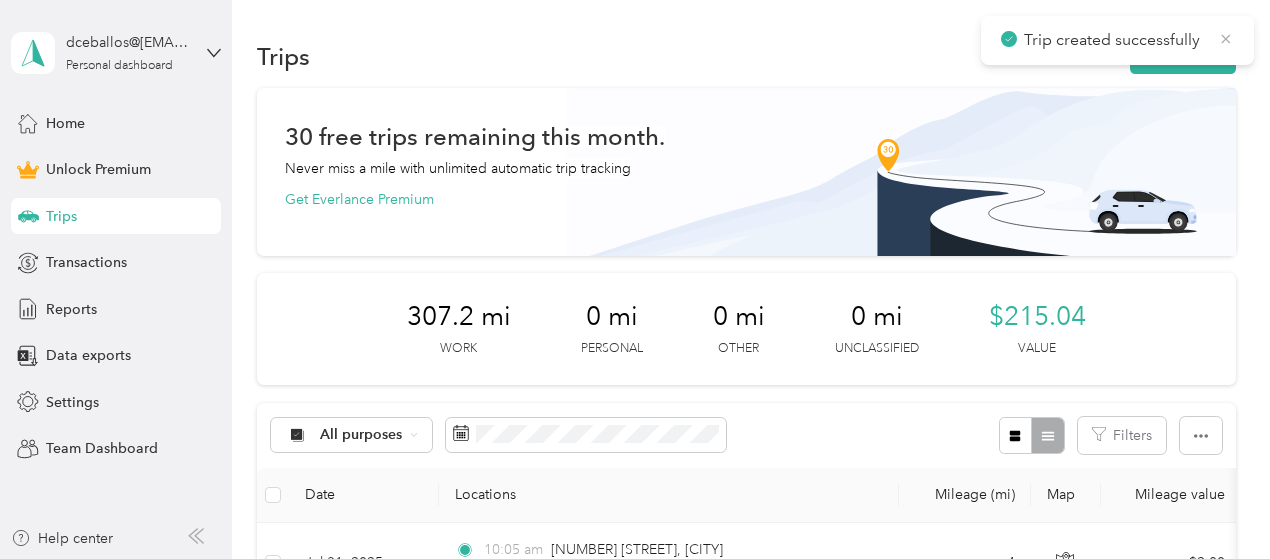 click 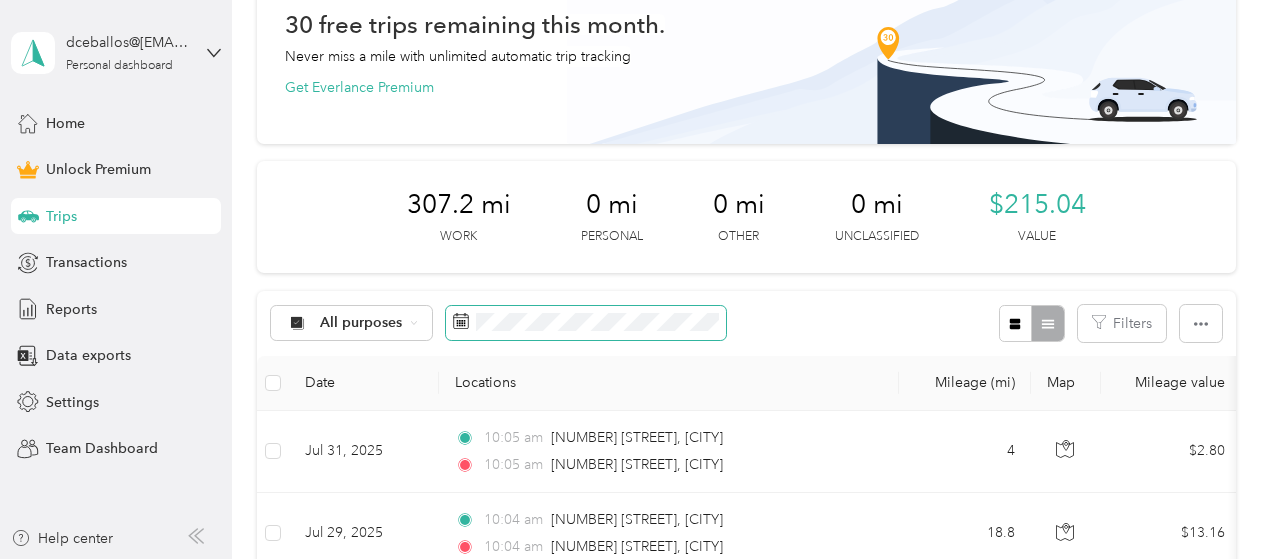scroll, scrollTop: 100, scrollLeft: 0, axis: vertical 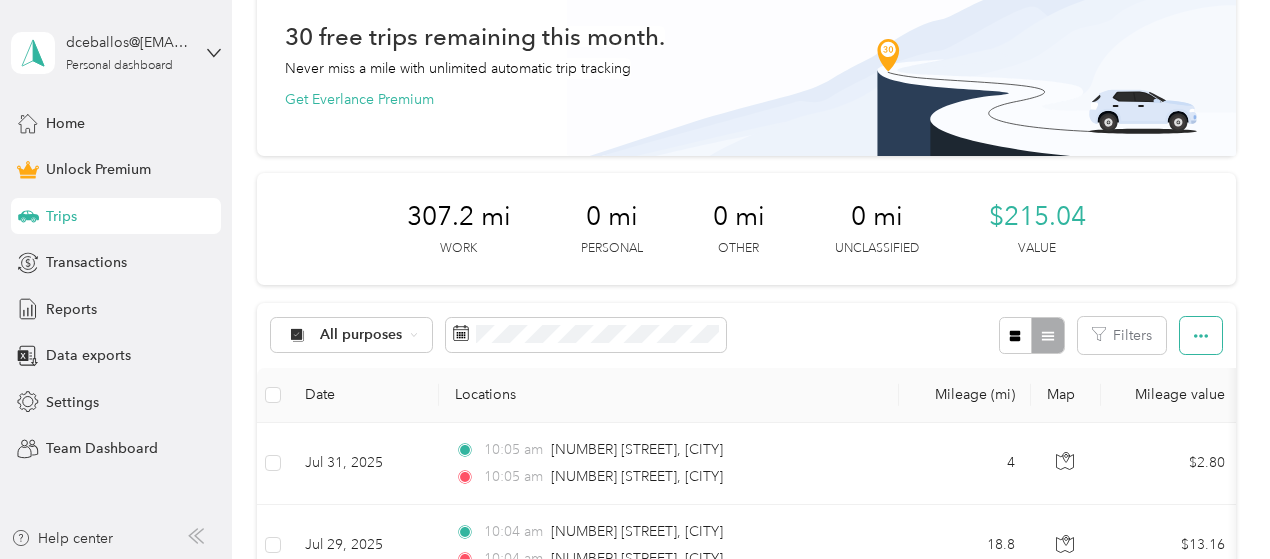 click 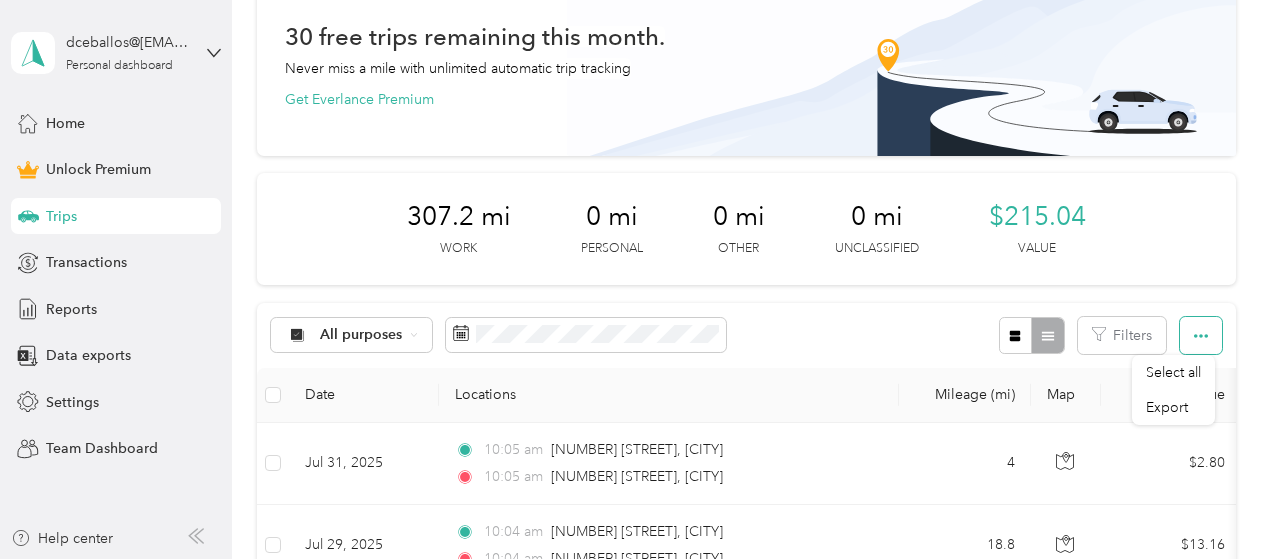 click 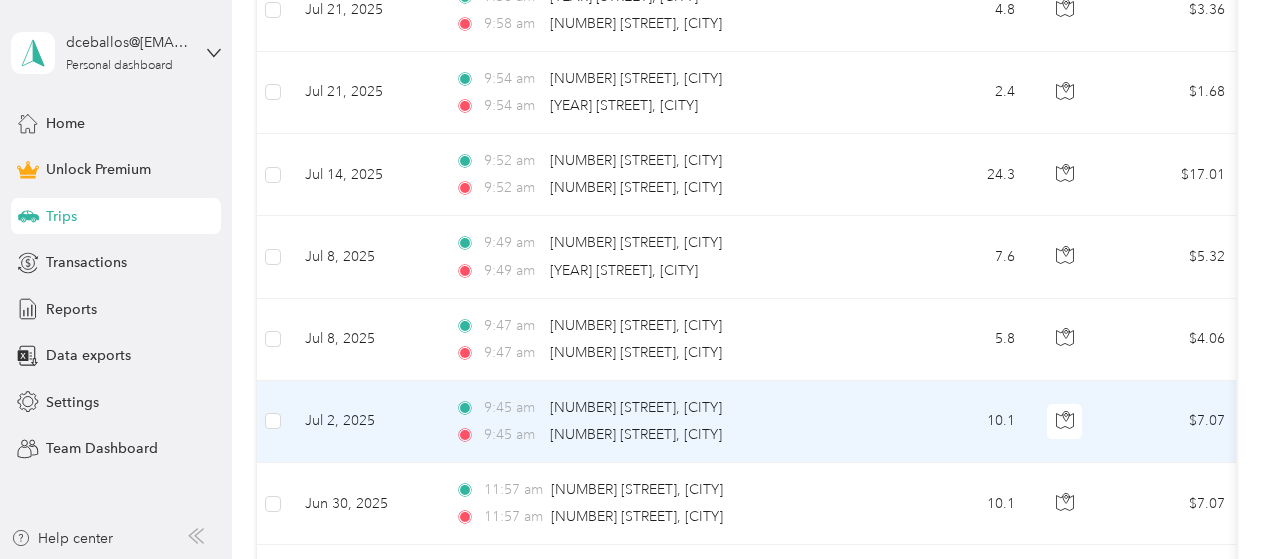 scroll, scrollTop: 900, scrollLeft: 0, axis: vertical 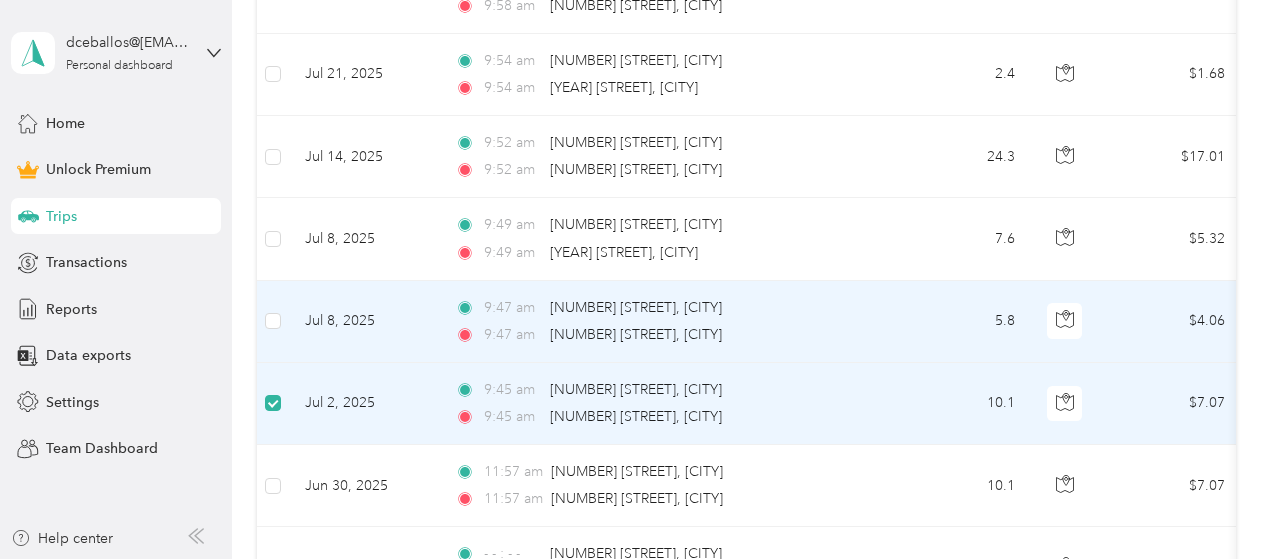 click at bounding box center [273, 322] 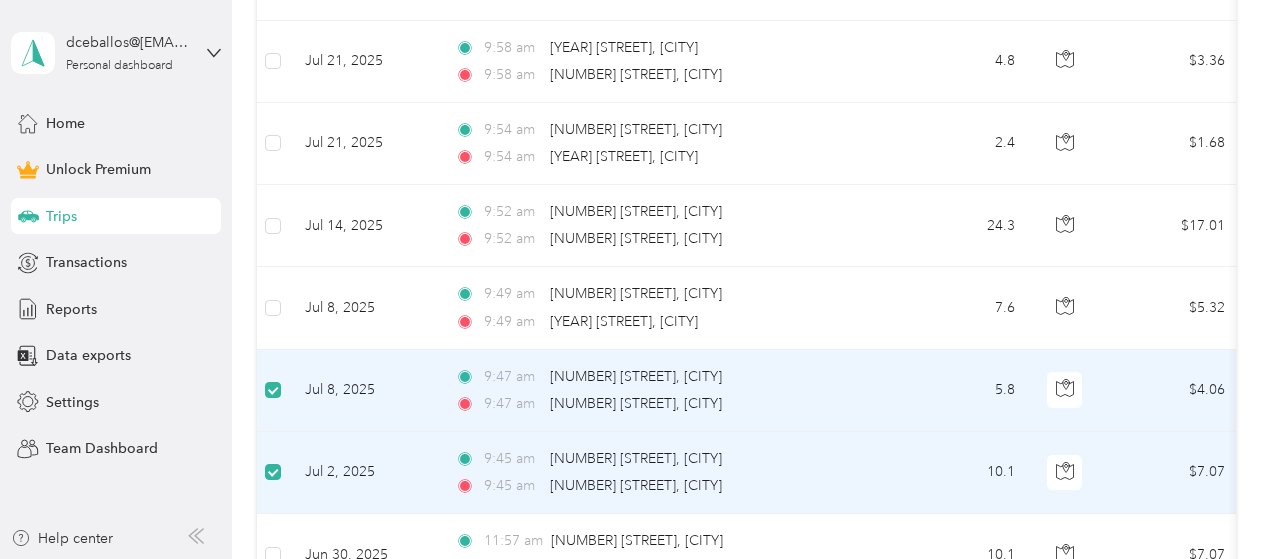 scroll, scrollTop: 798, scrollLeft: 0, axis: vertical 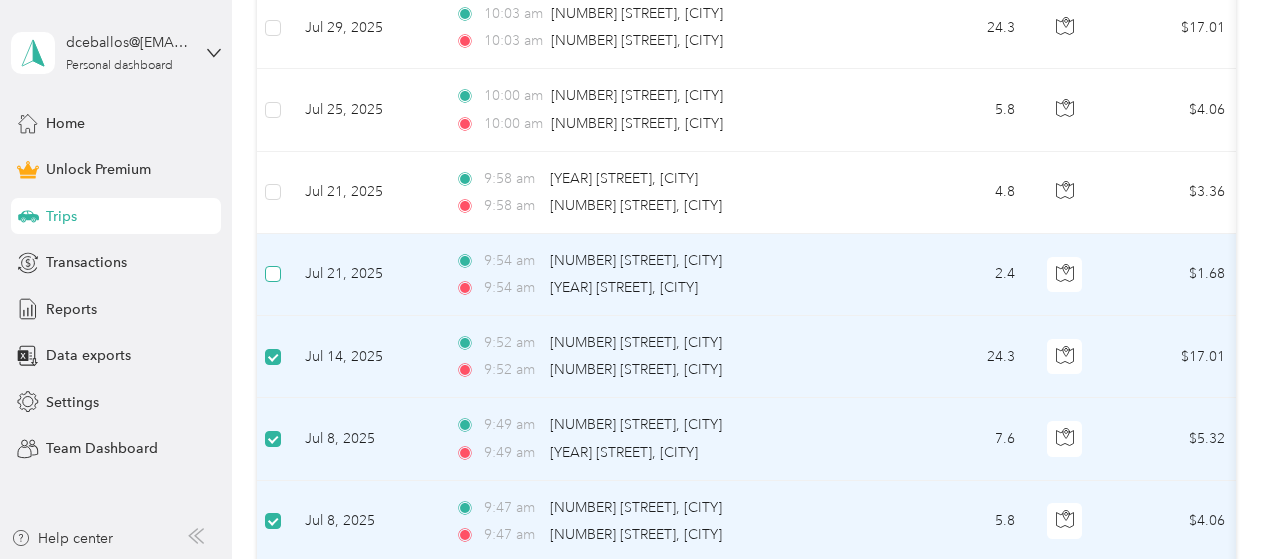 click at bounding box center (273, 274) 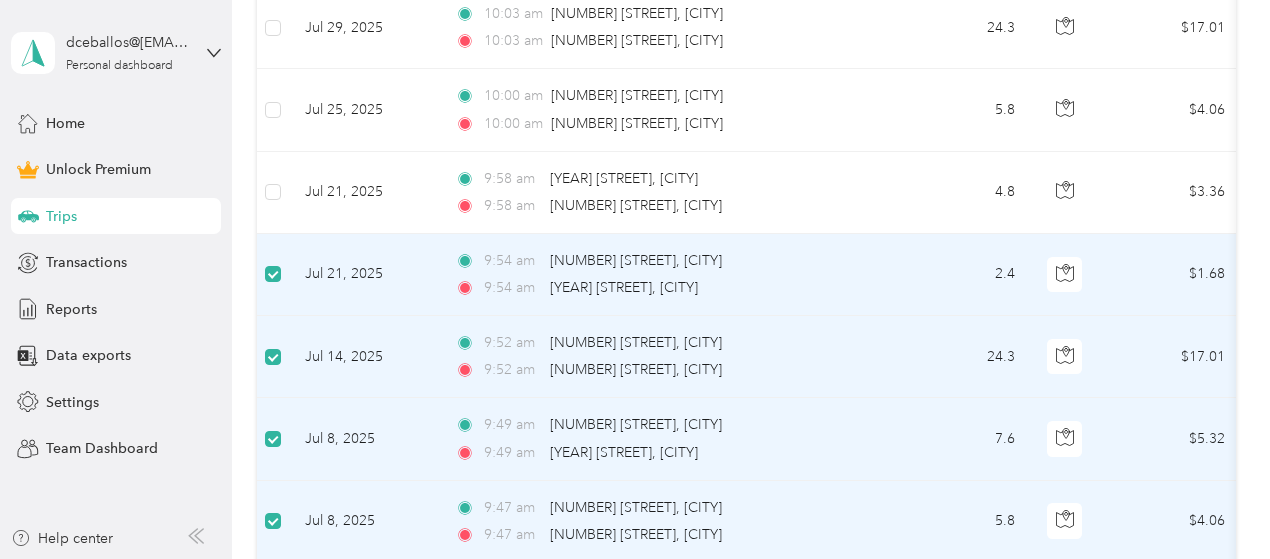 scroll, scrollTop: 598, scrollLeft: 0, axis: vertical 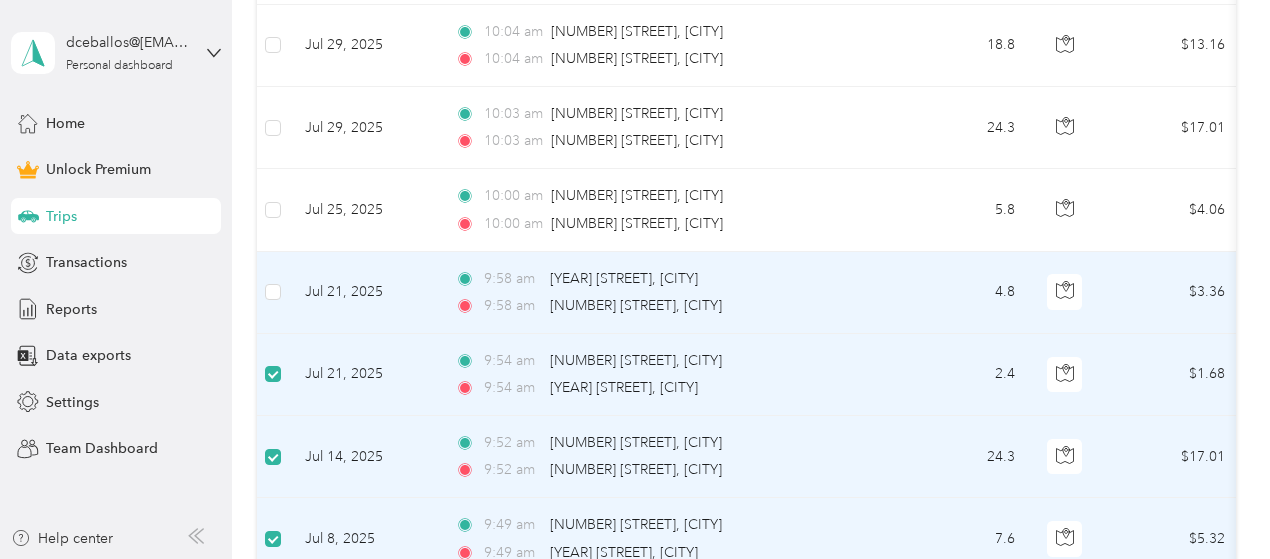 click at bounding box center [273, 293] 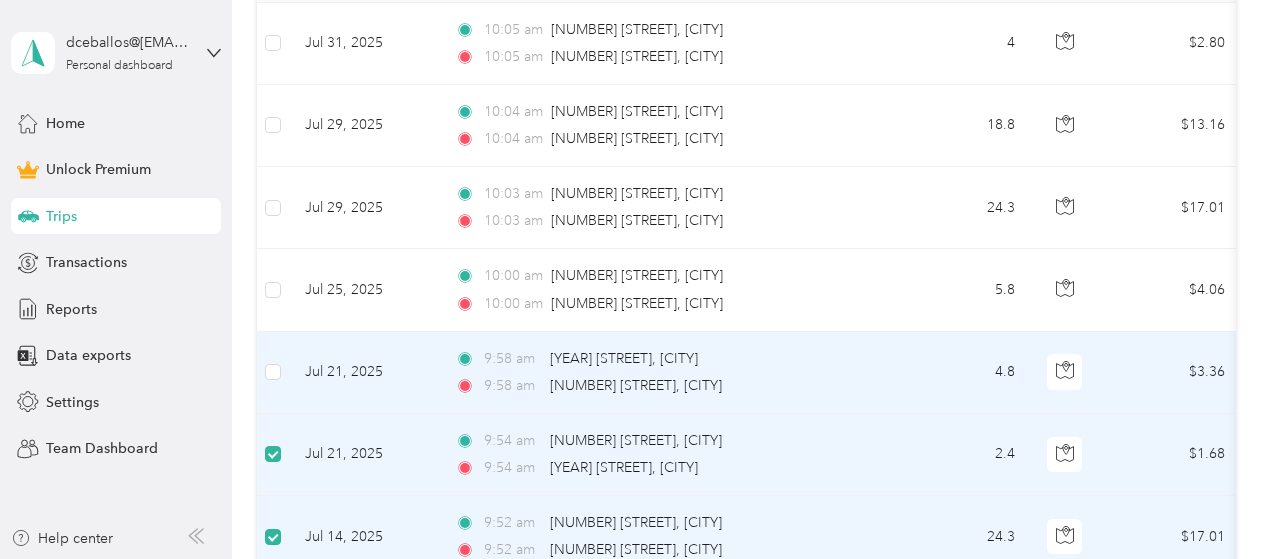 scroll, scrollTop: 398, scrollLeft: 0, axis: vertical 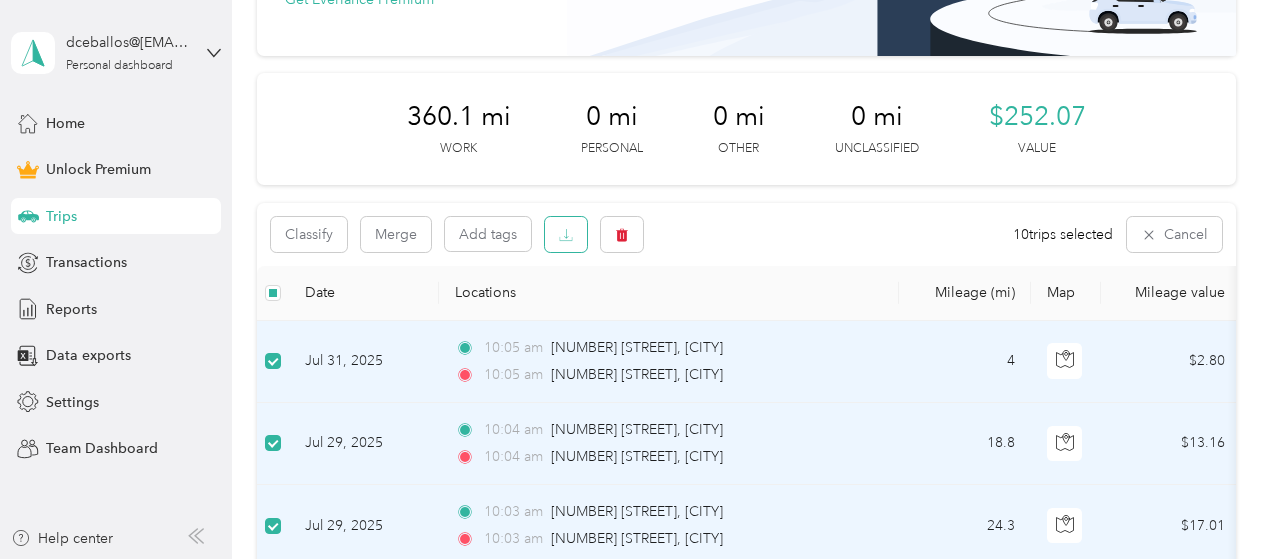 click 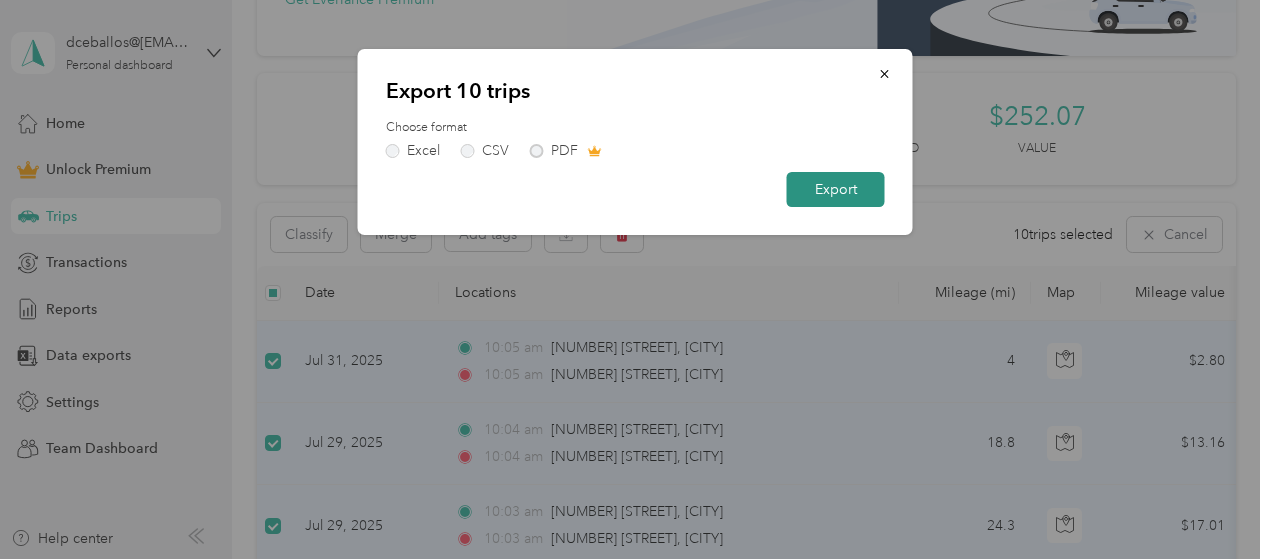 click on "Export" at bounding box center [836, 189] 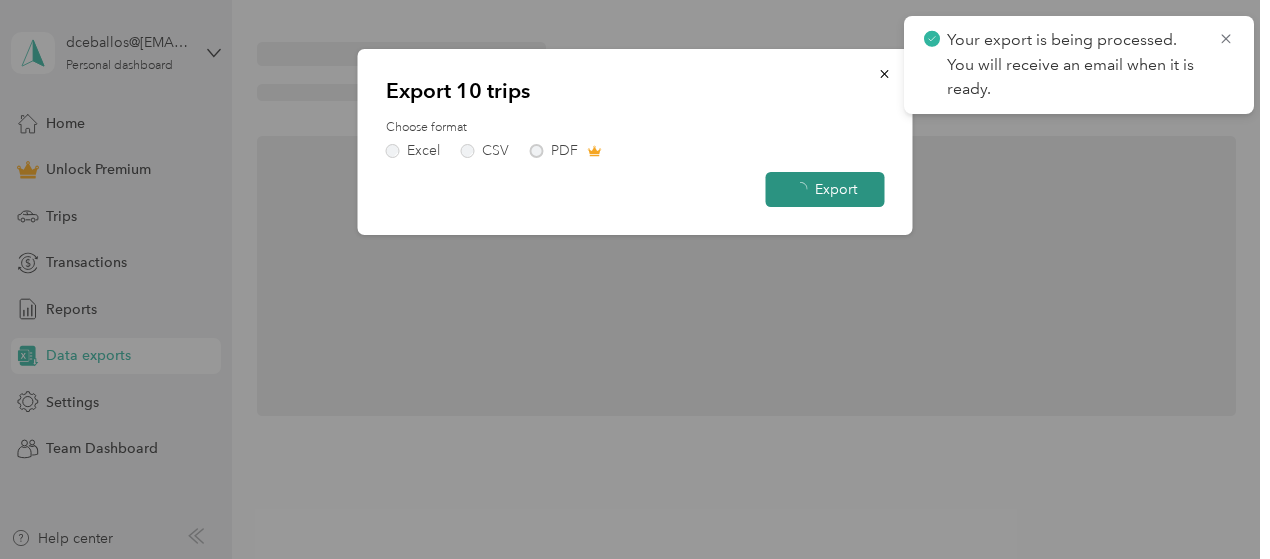 scroll, scrollTop: 200, scrollLeft: 0, axis: vertical 